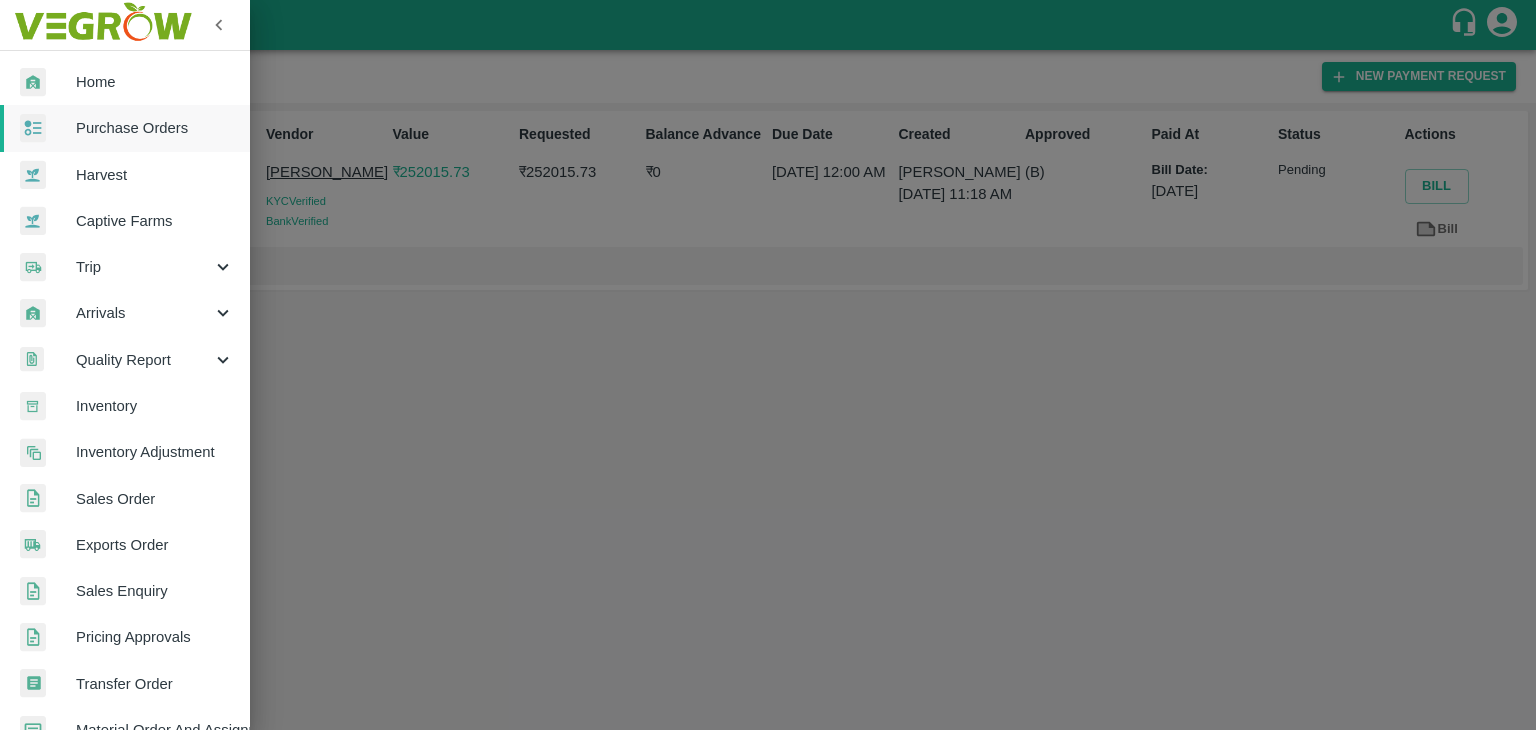 scroll, scrollTop: 0, scrollLeft: 0, axis: both 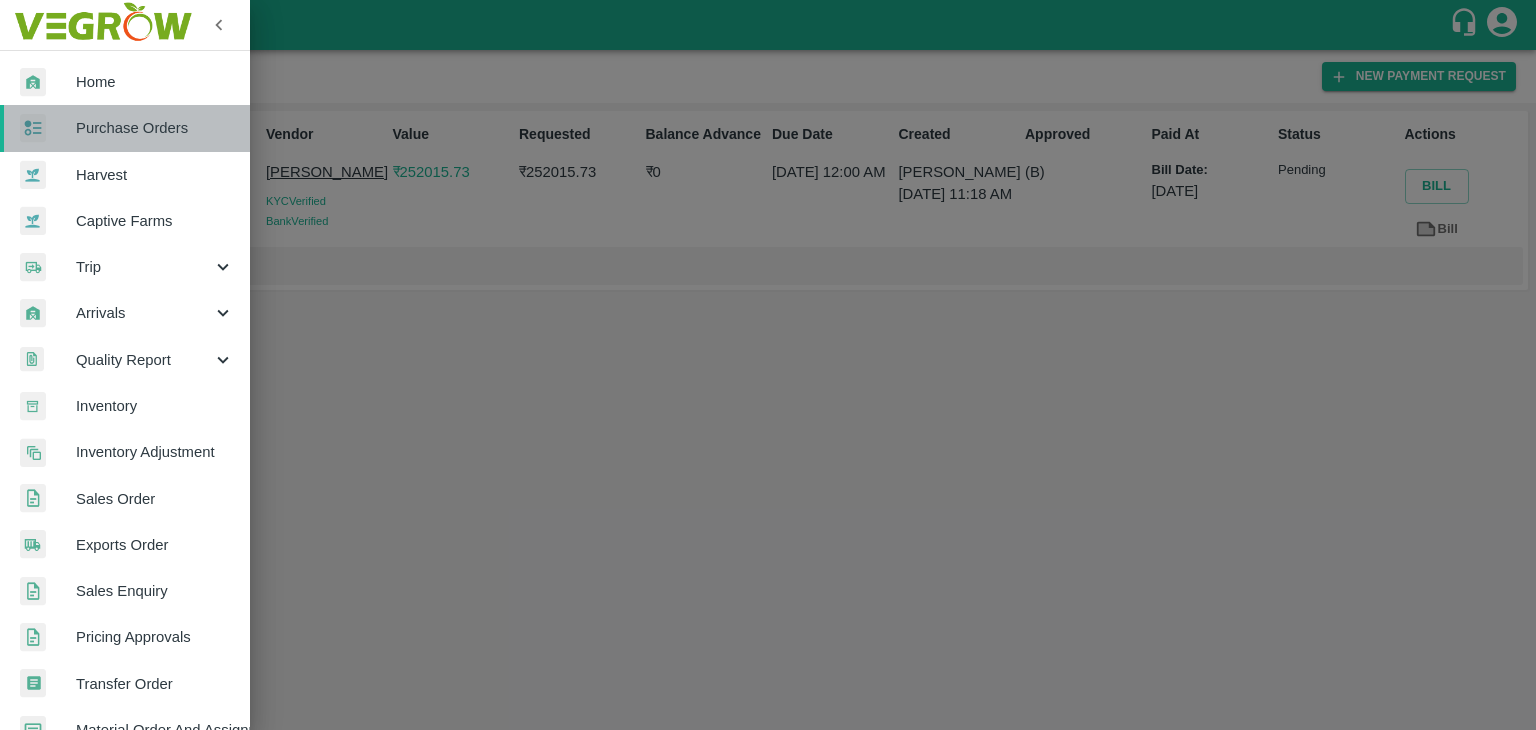 click on "Purchase Orders" at bounding box center [125, 128] 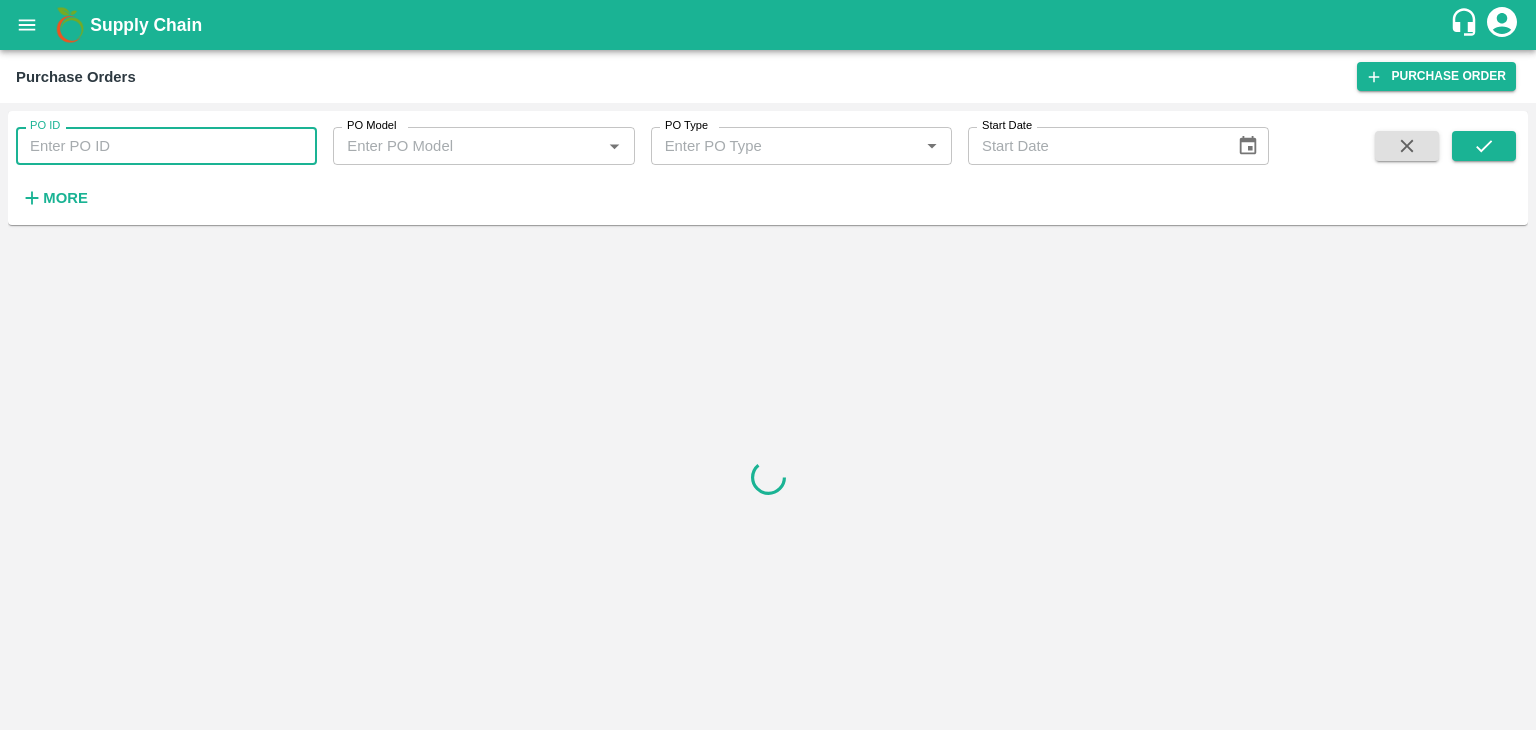 click on "PO ID" at bounding box center (166, 146) 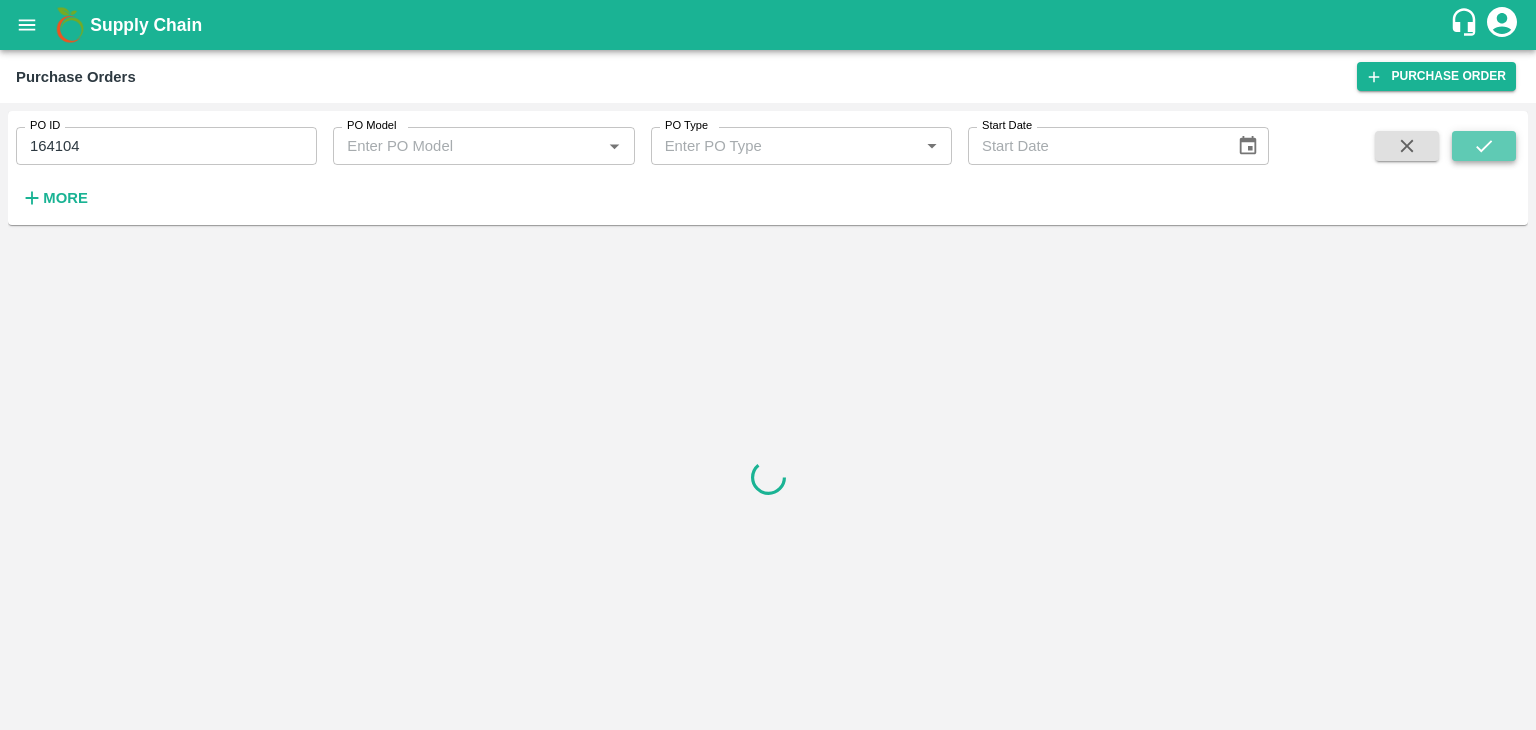 click 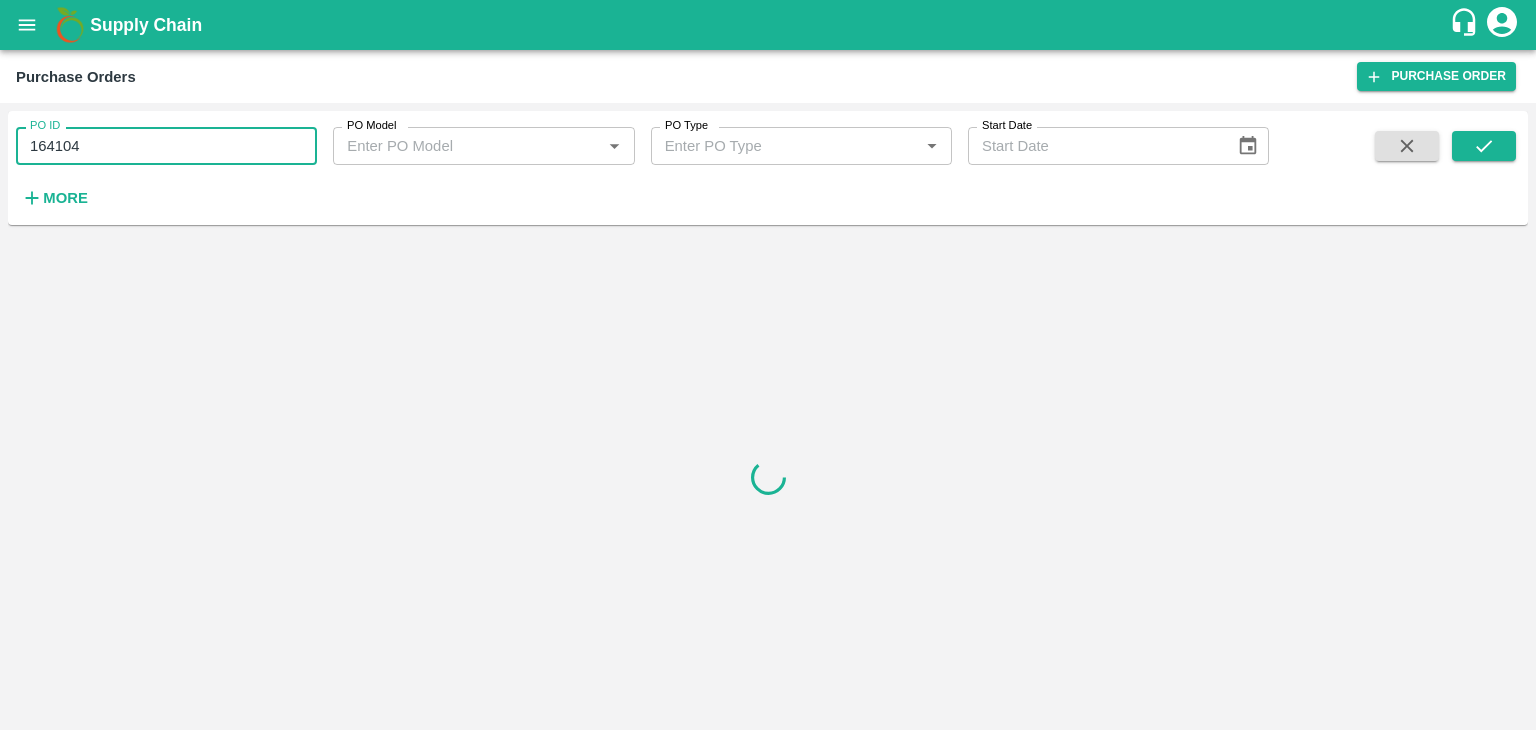 click on "164104" at bounding box center [166, 146] 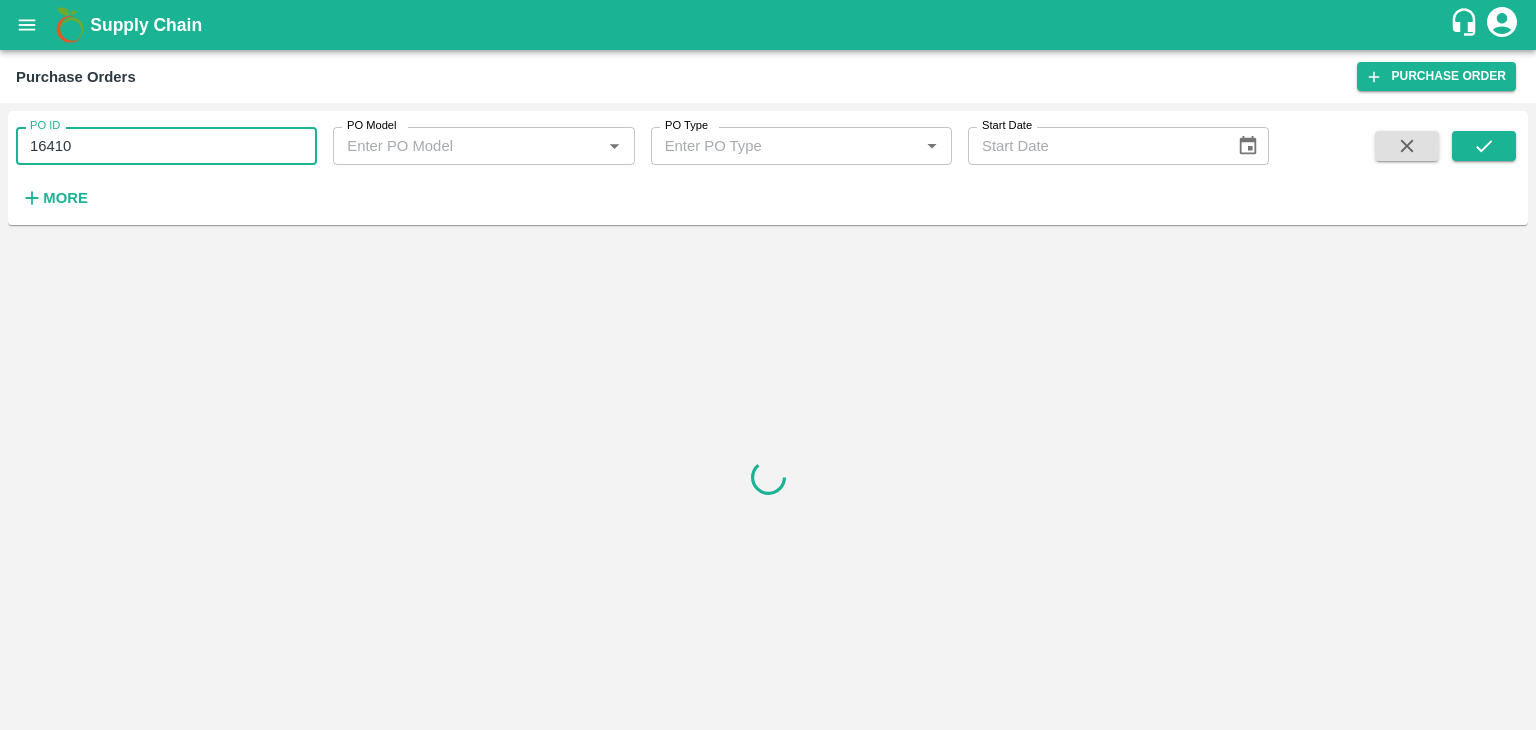 type on "164104" 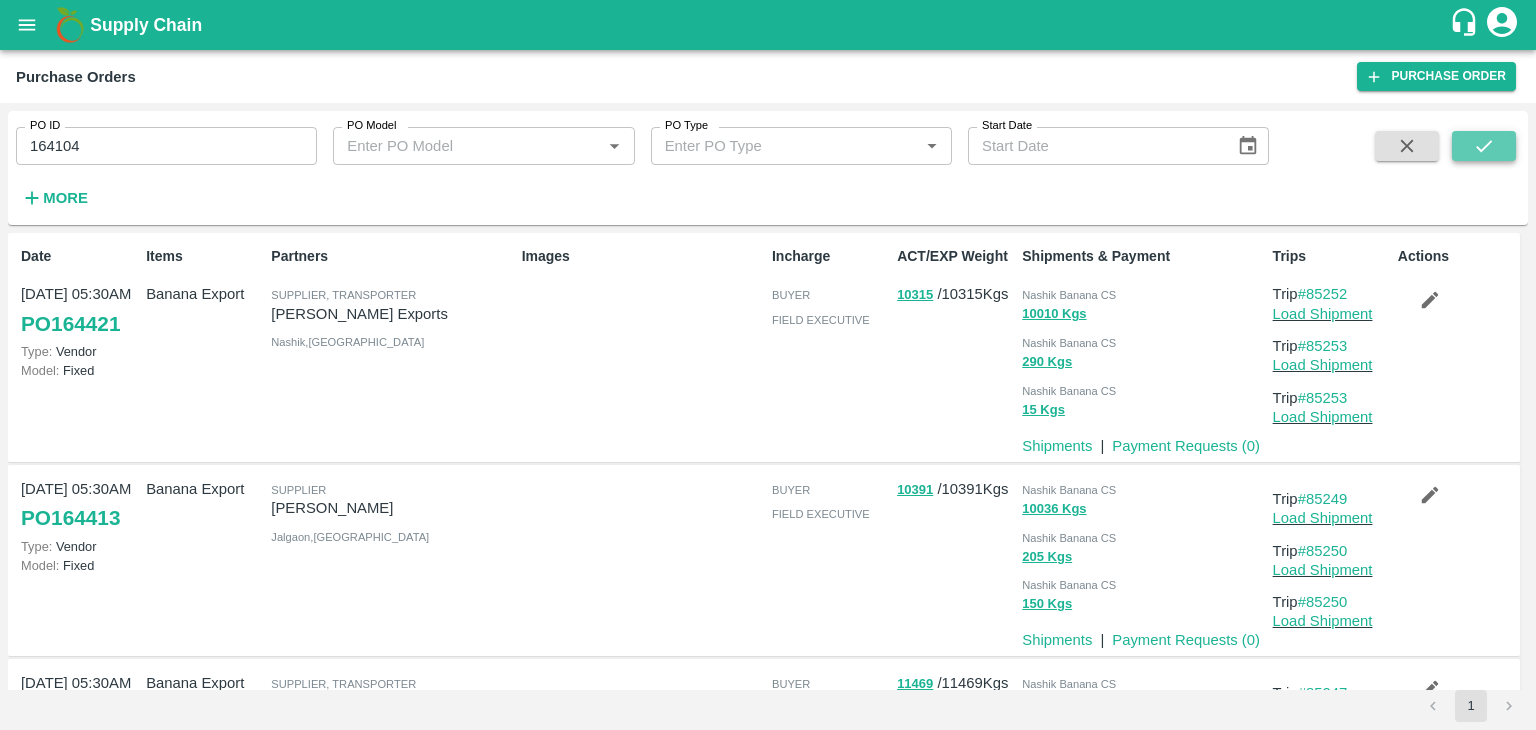 click at bounding box center (1484, 146) 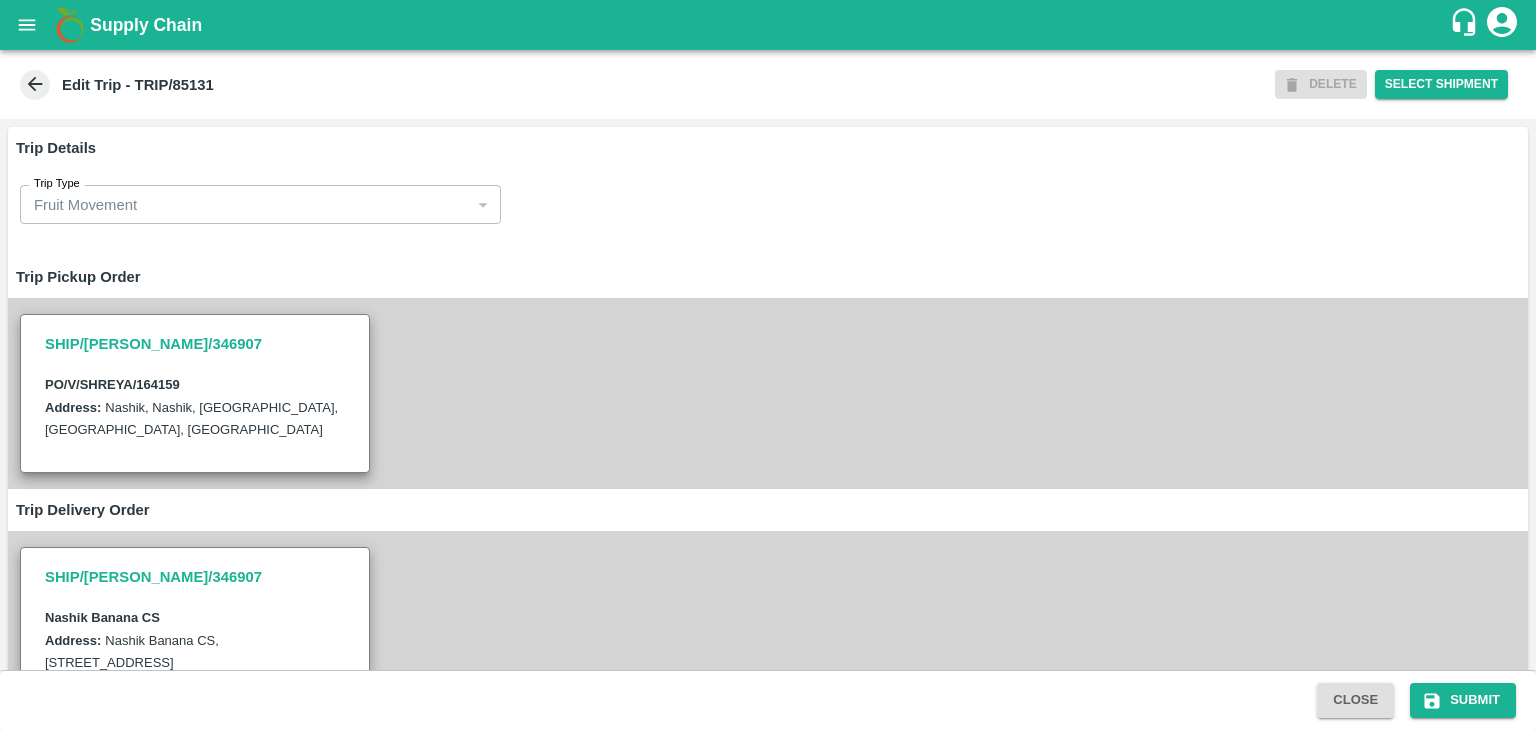 scroll, scrollTop: 0, scrollLeft: 0, axis: both 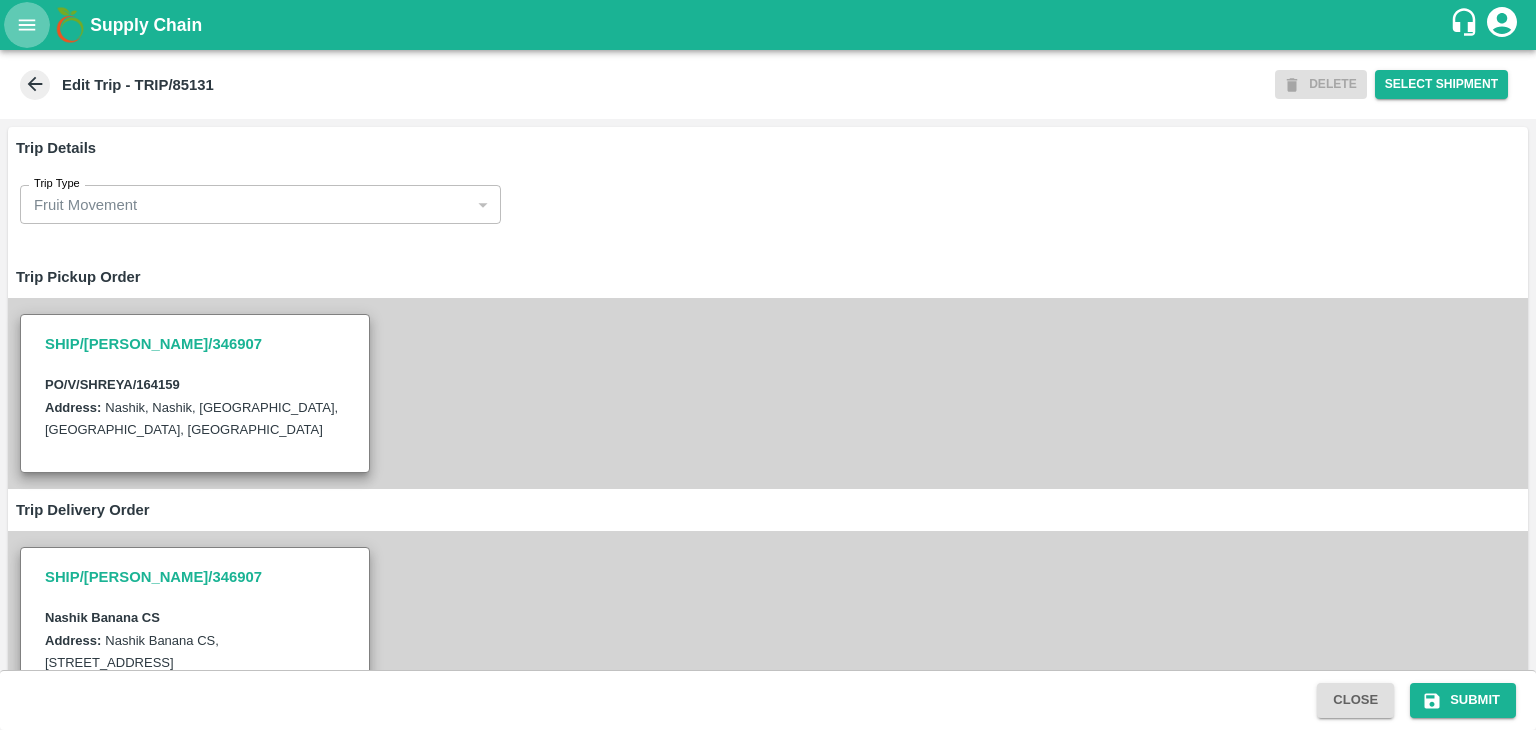 click 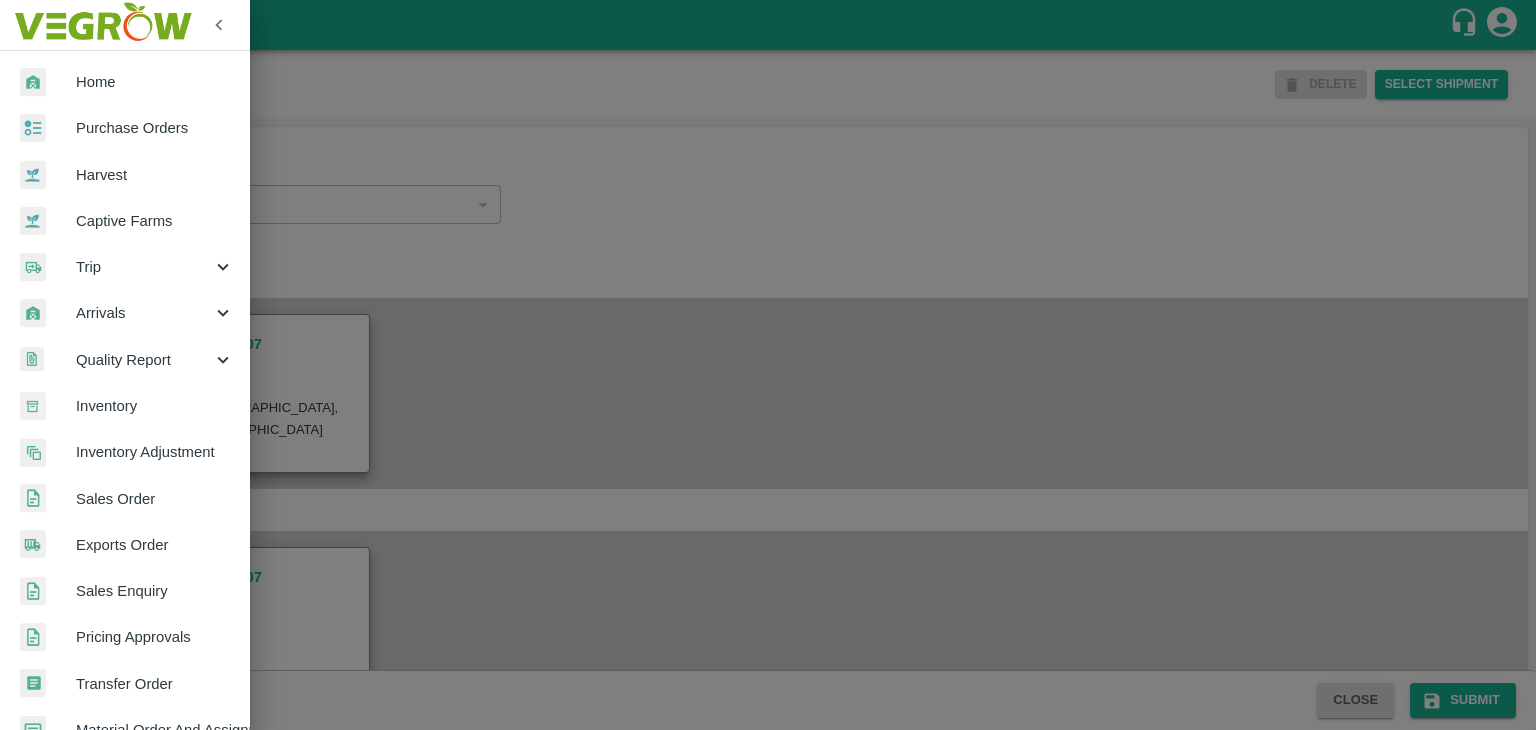 scroll, scrollTop: 409, scrollLeft: 0, axis: vertical 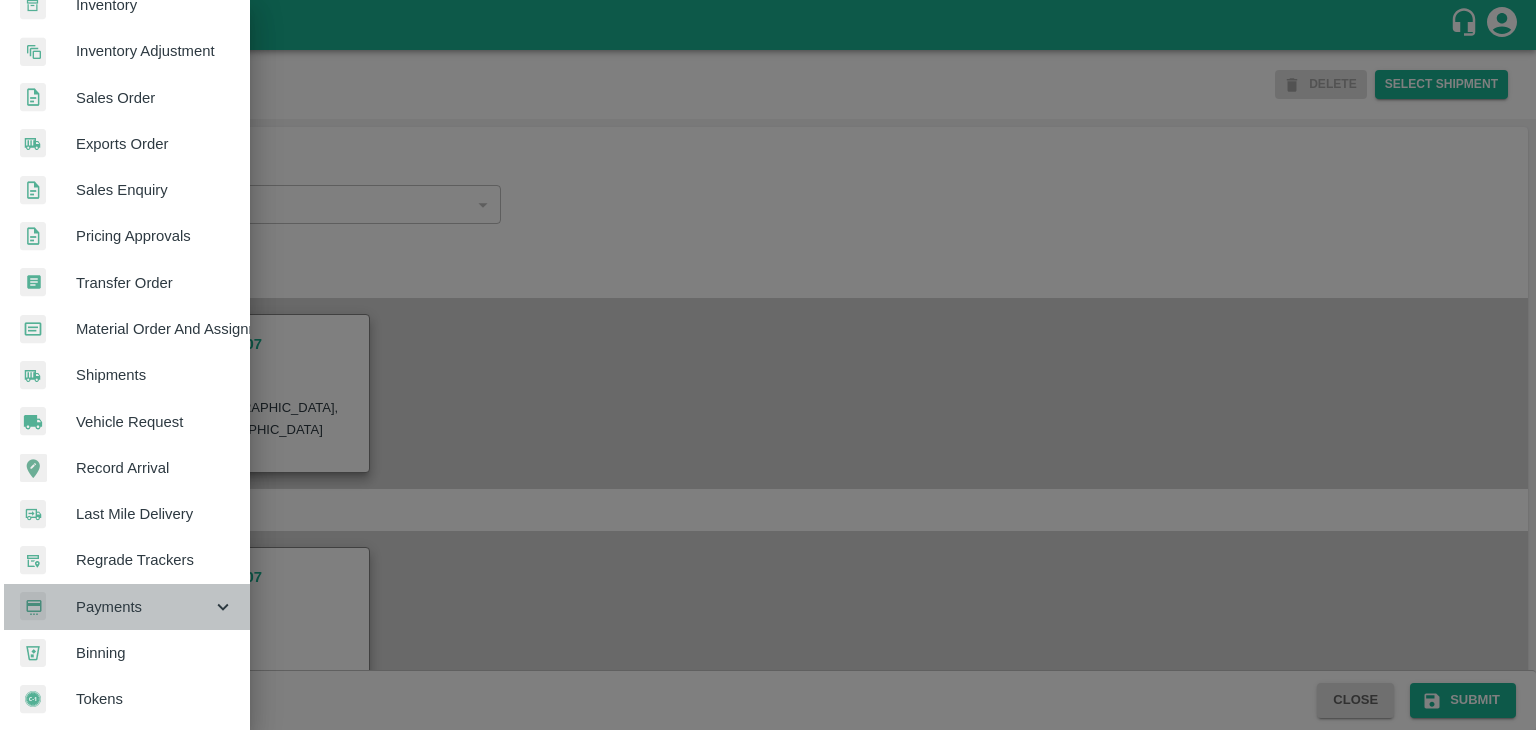 click on "Payments" at bounding box center (144, 607) 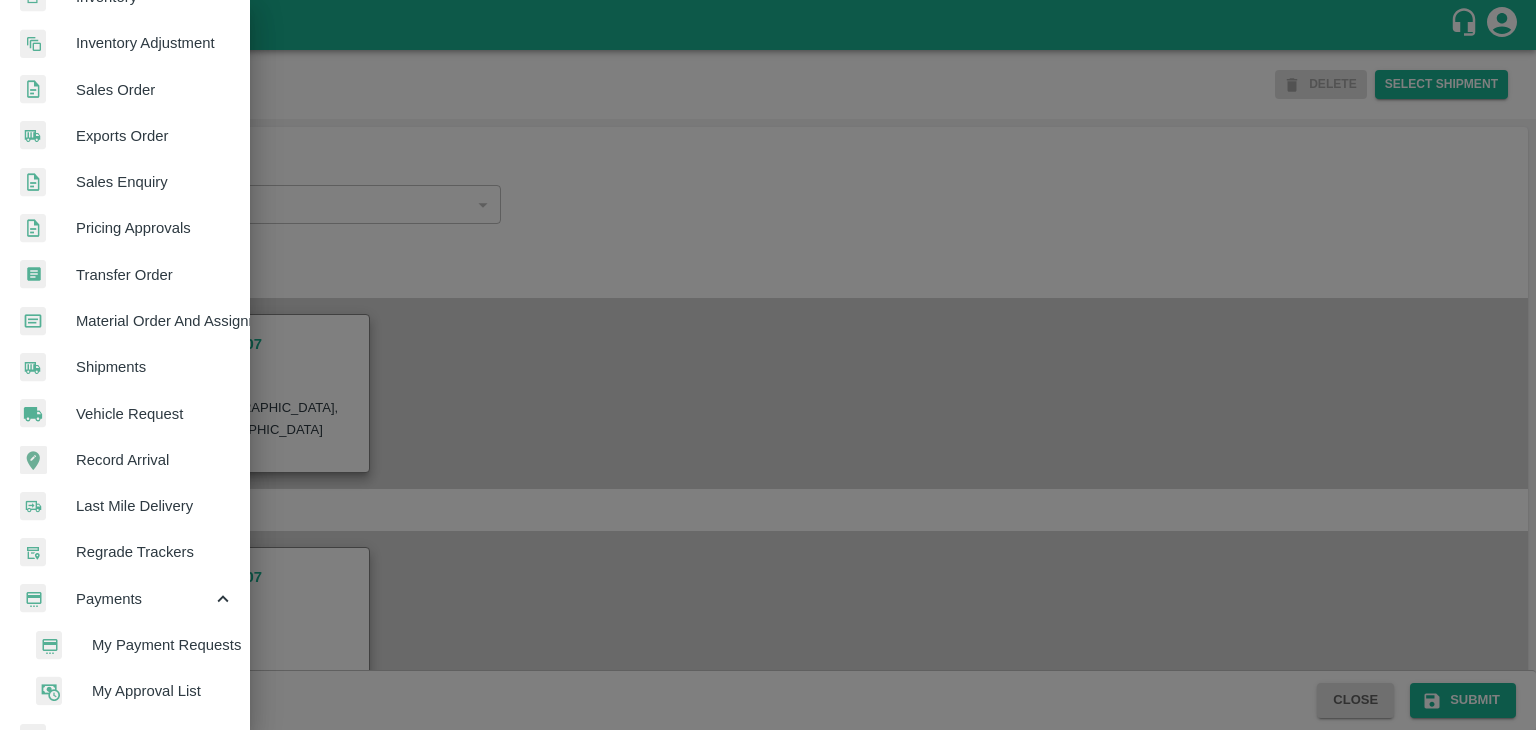 click on "My Payment Requests" at bounding box center (163, 645) 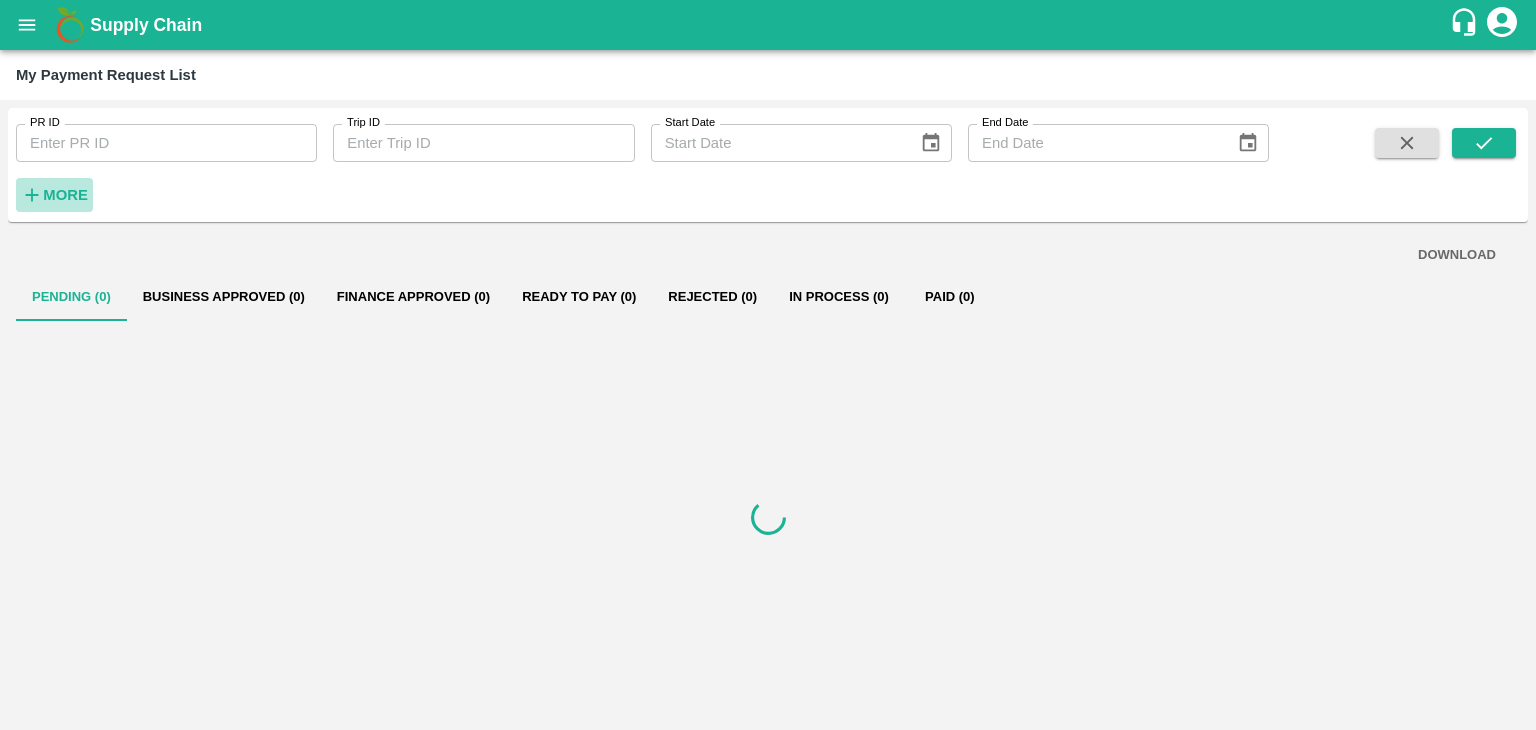 click on "More" at bounding box center (65, 195) 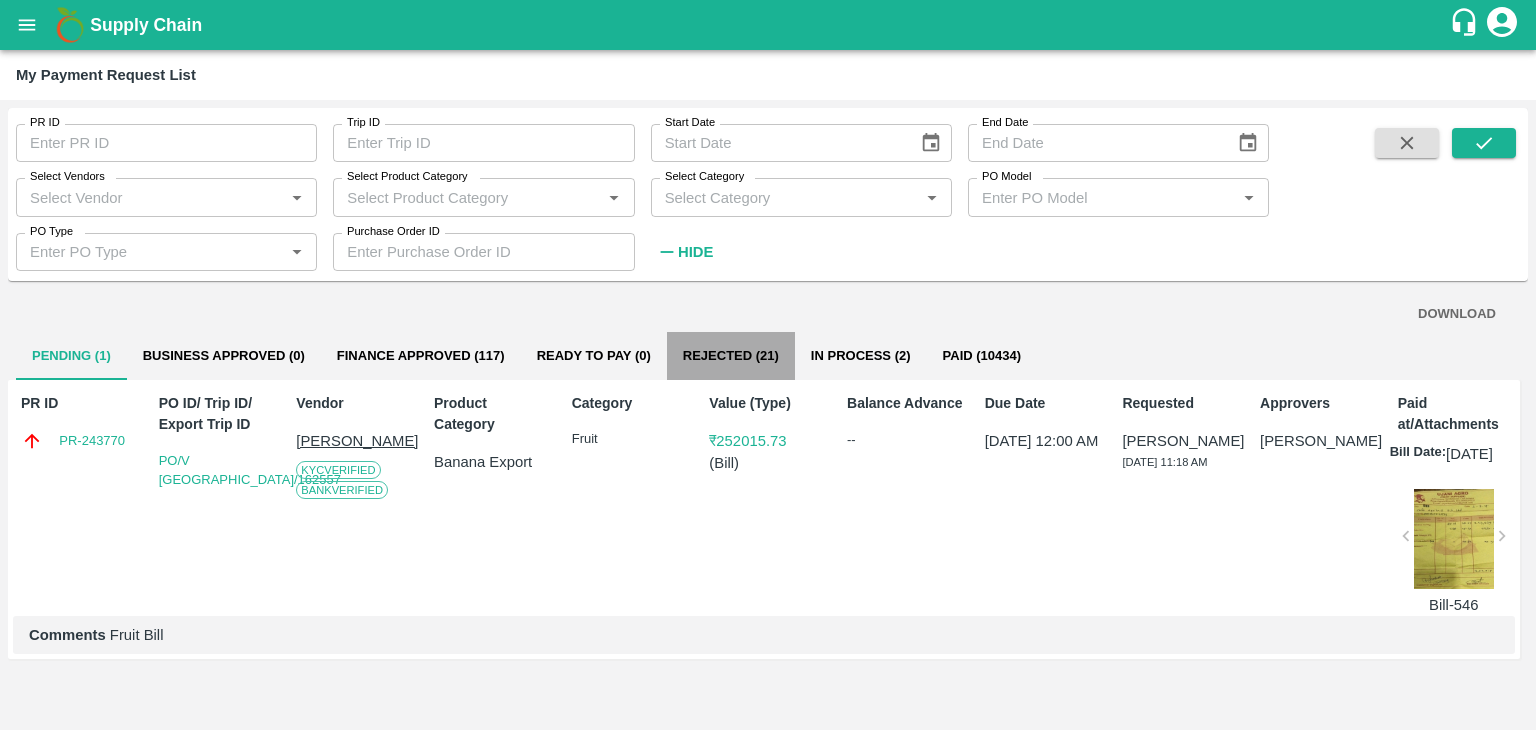 click on "Rejected (21)" at bounding box center [731, 356] 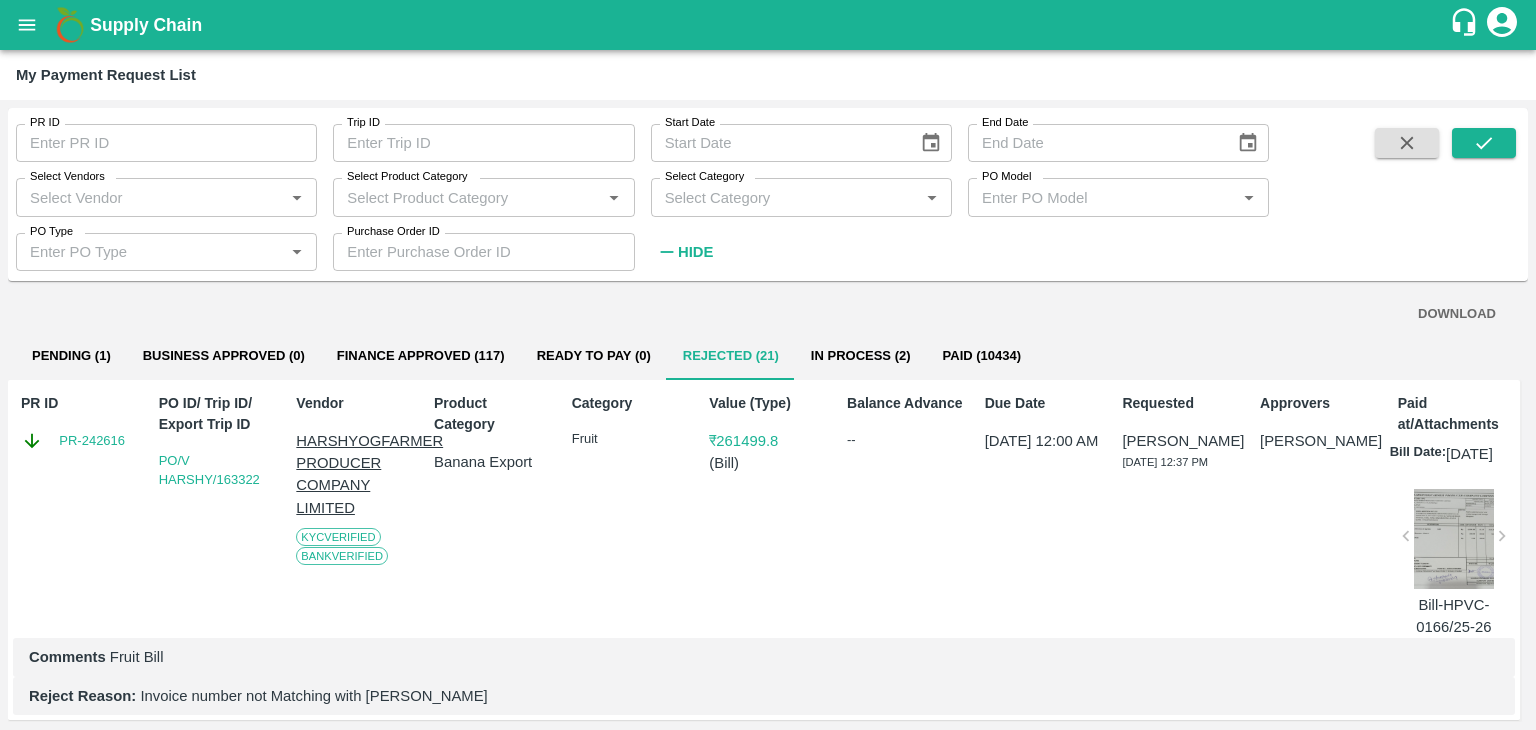 click at bounding box center [1454, 539] 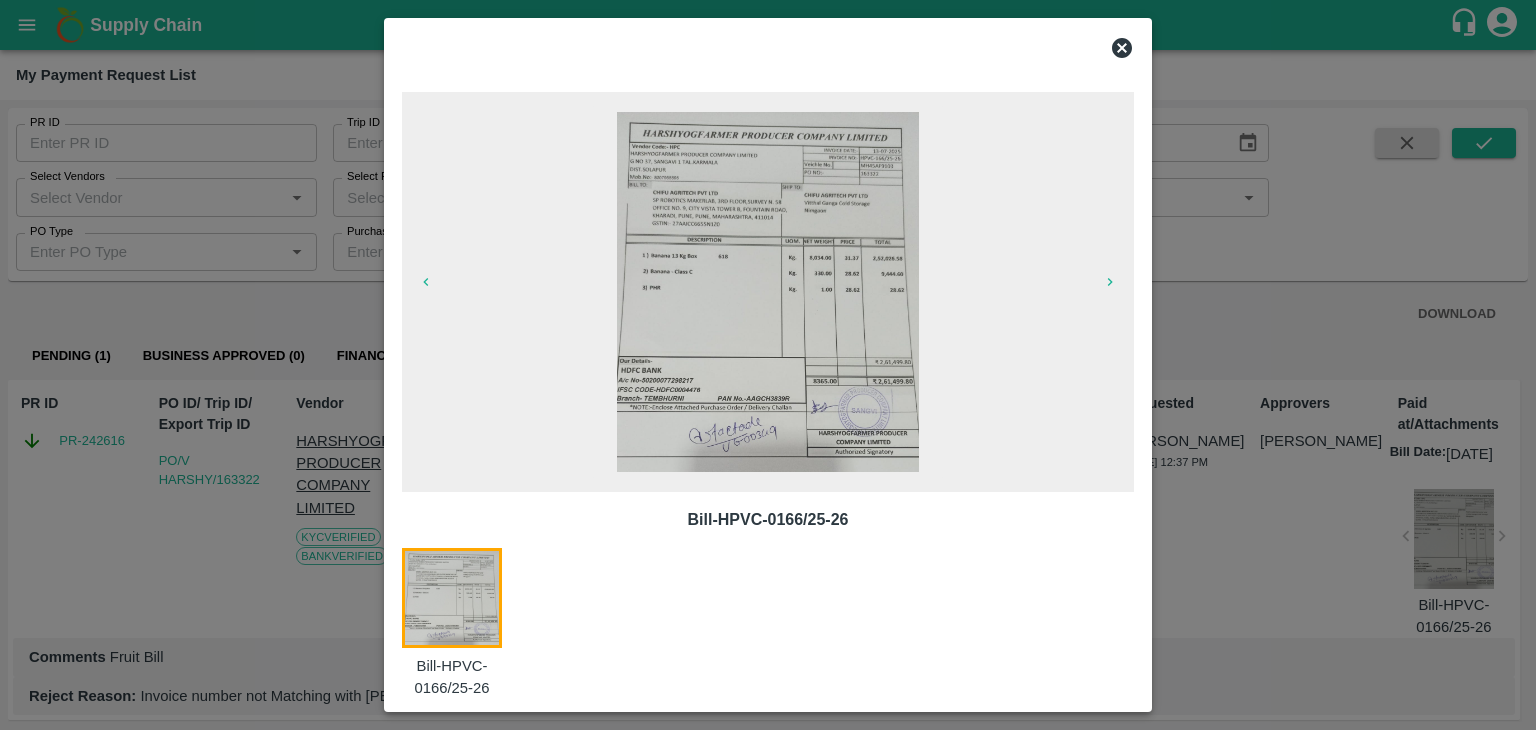 click at bounding box center [767, 292] 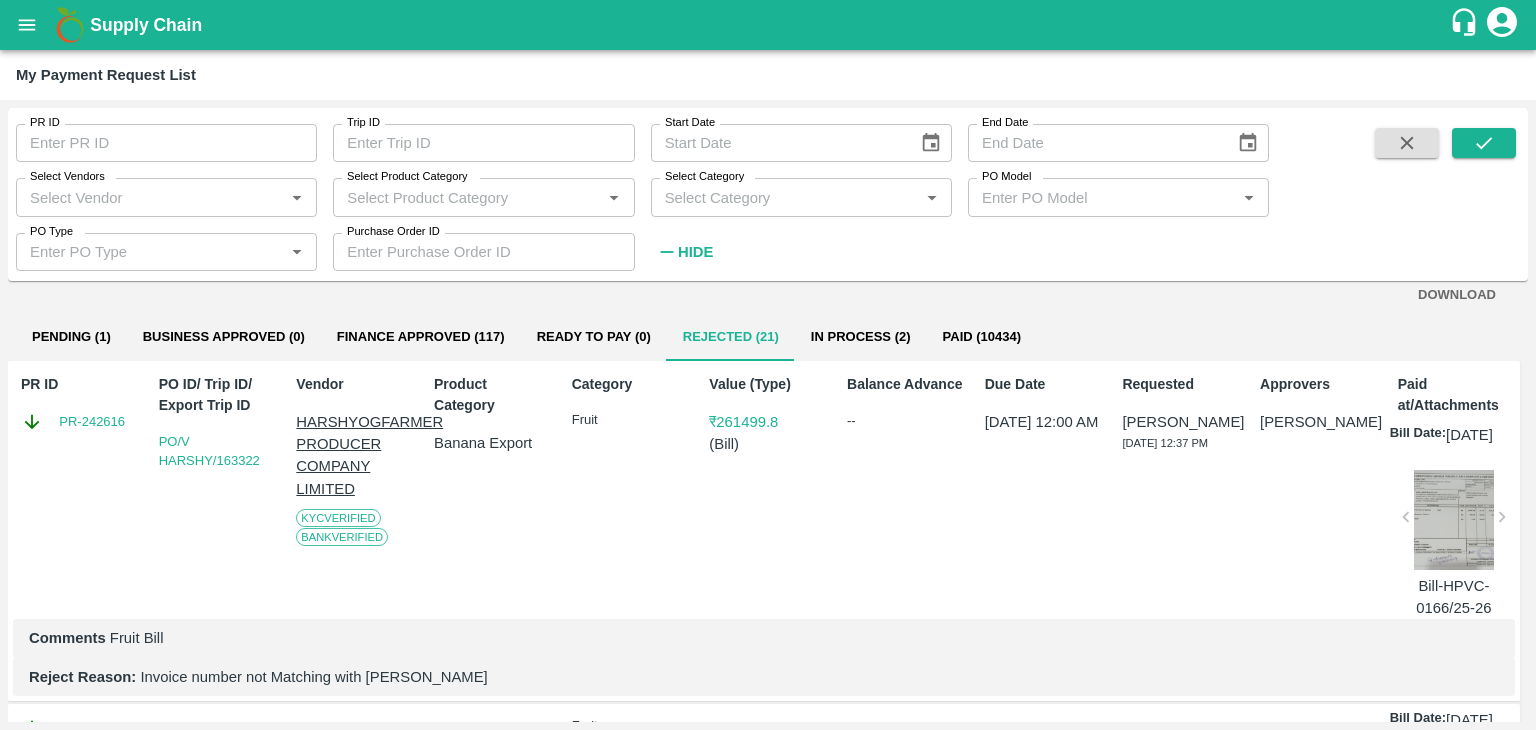 scroll, scrollTop: 0, scrollLeft: 0, axis: both 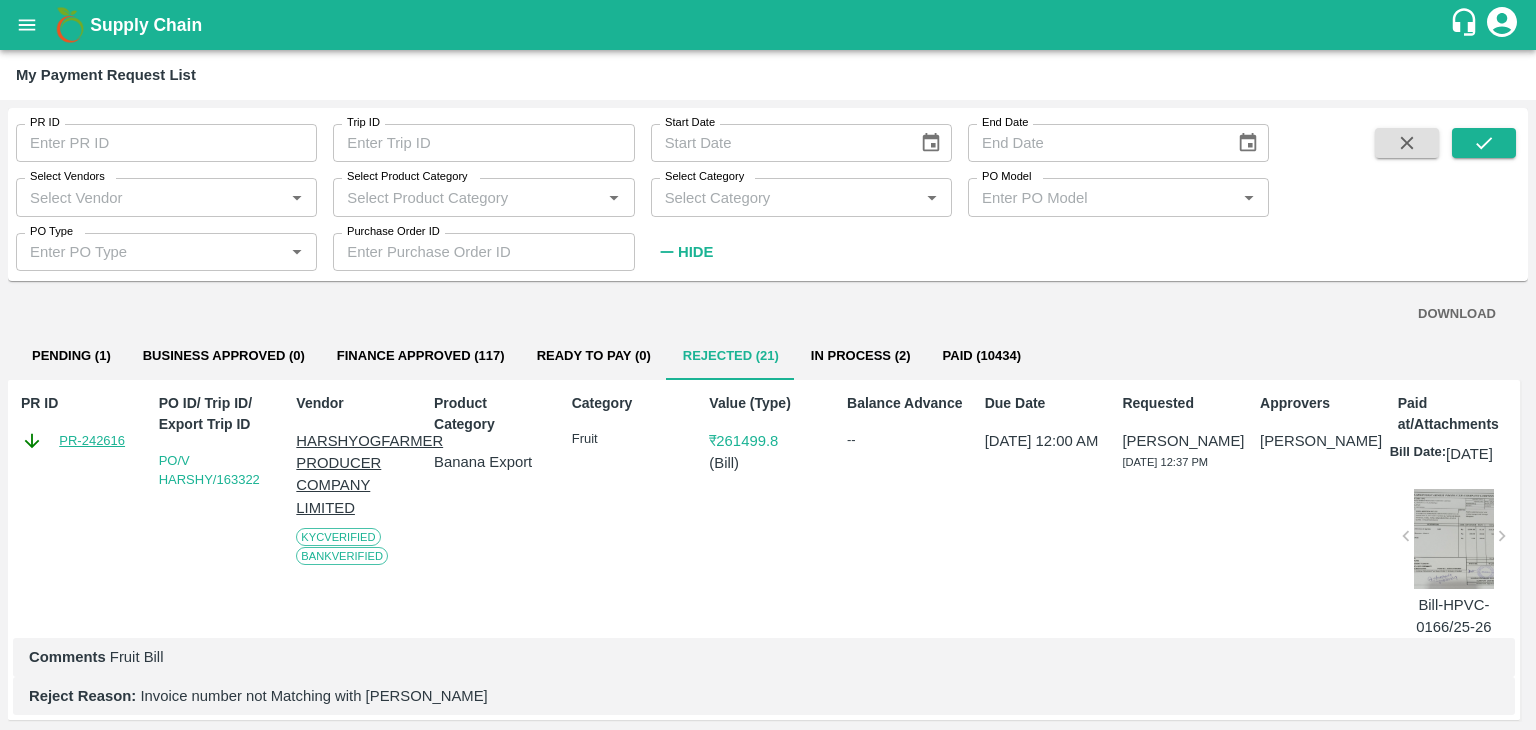 click on "PR-242616" at bounding box center [92, 441] 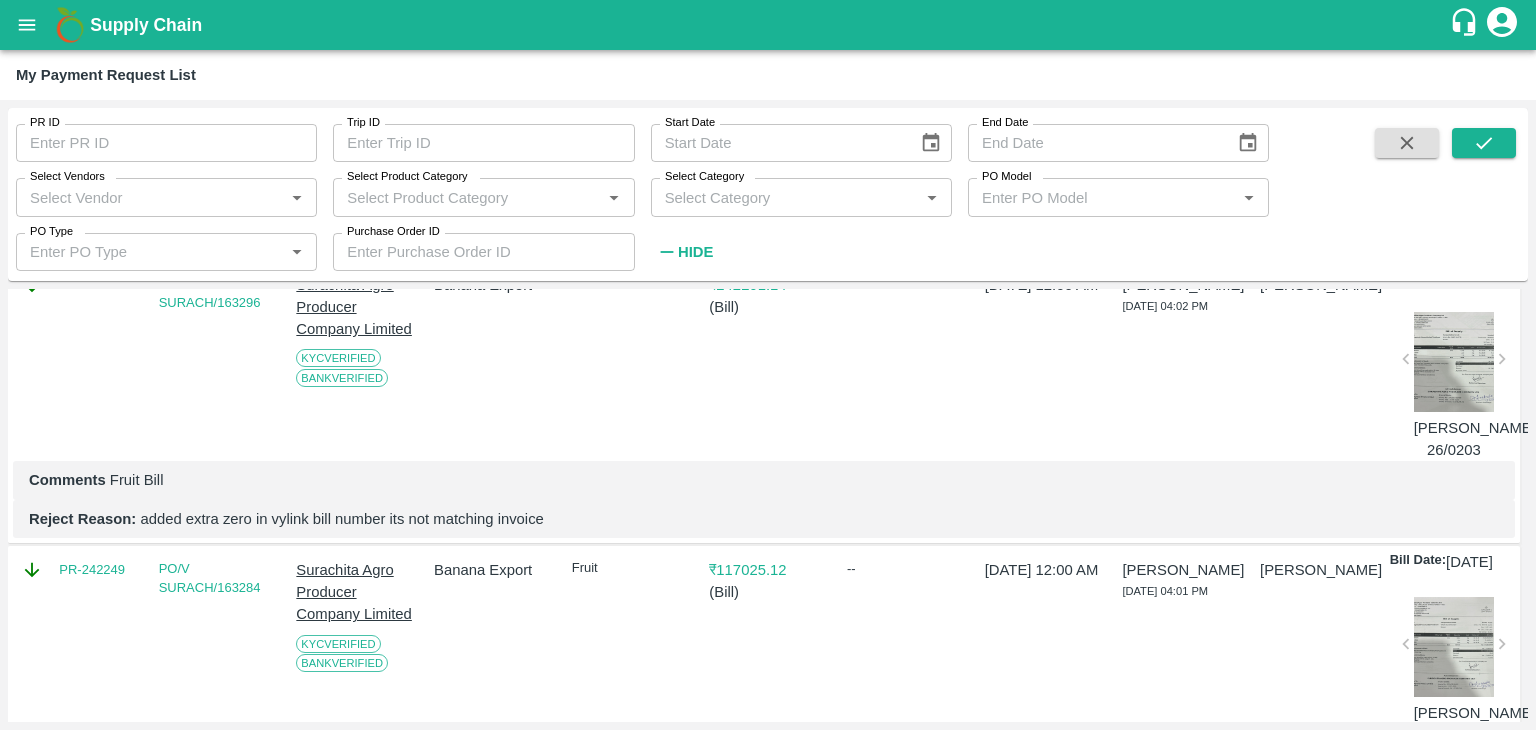 scroll, scrollTop: 3951, scrollLeft: 0, axis: vertical 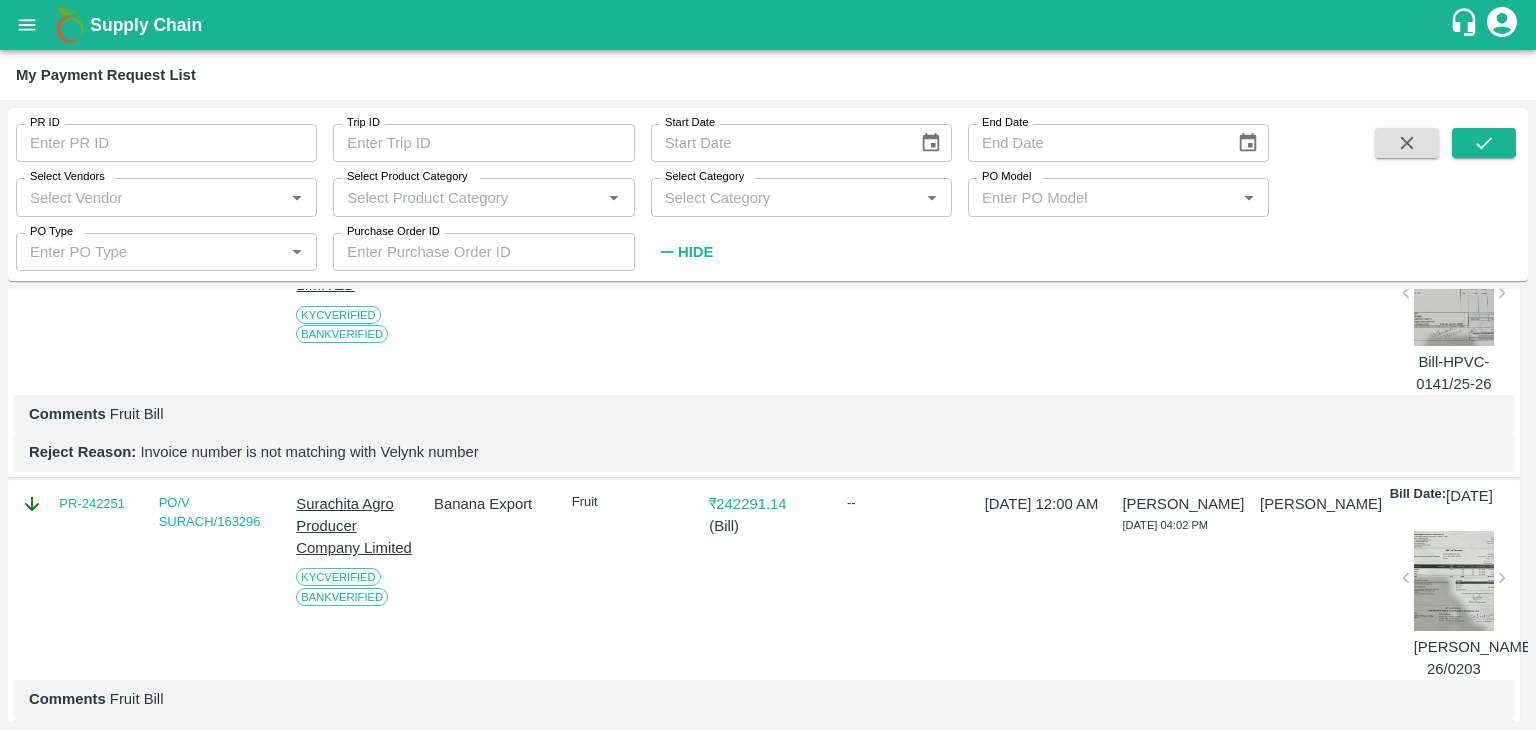click on "PR-242590" at bounding box center [92, 219] 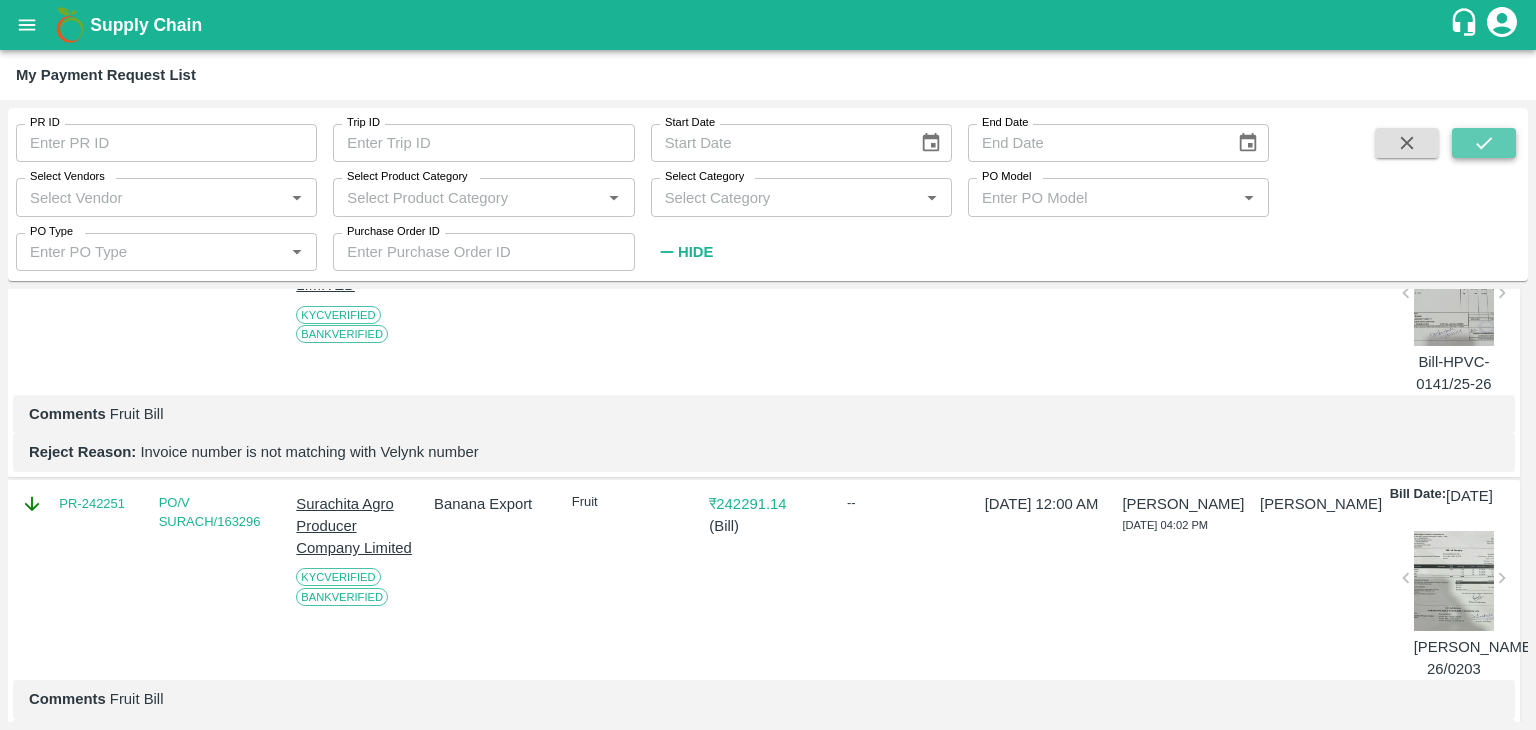click 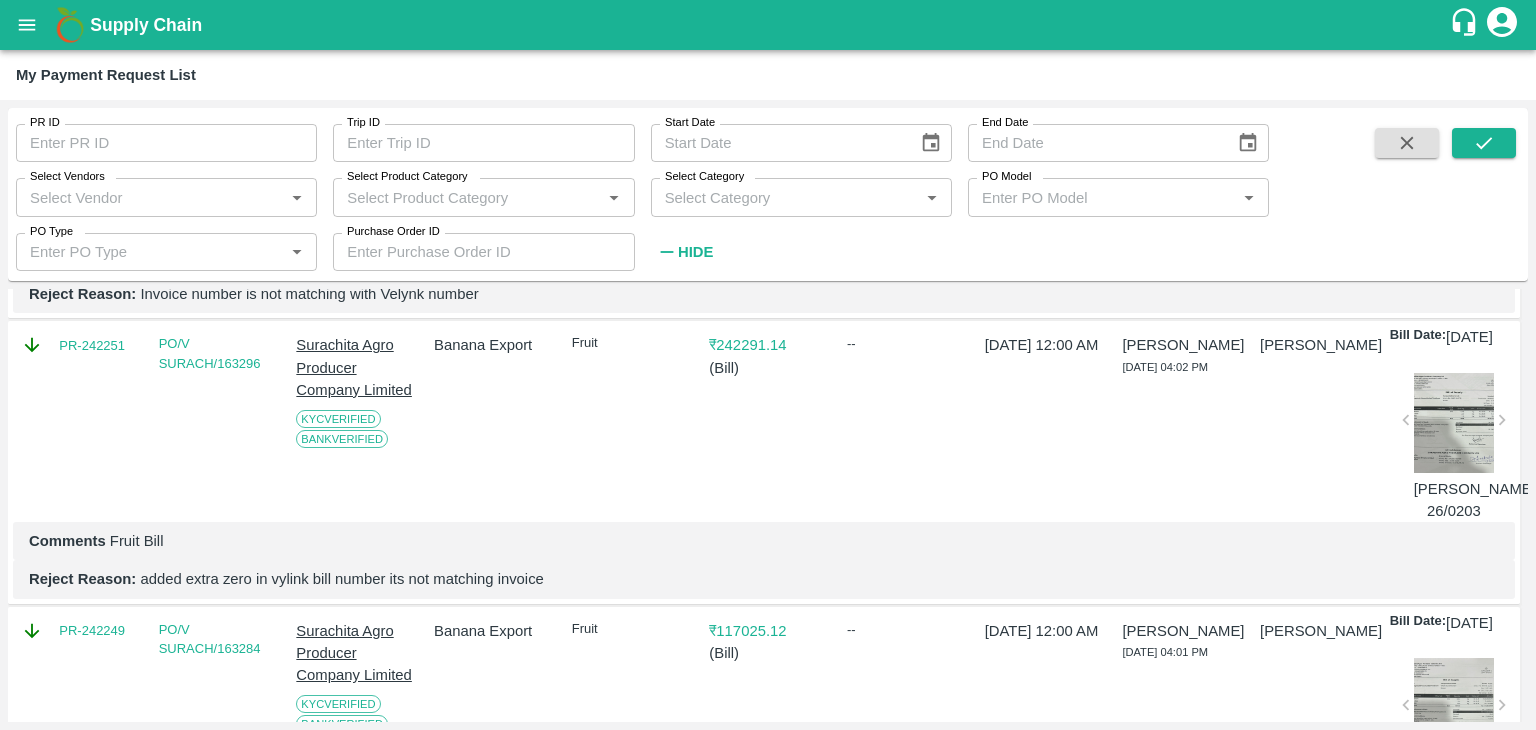 scroll, scrollTop: 3824, scrollLeft: 0, axis: vertical 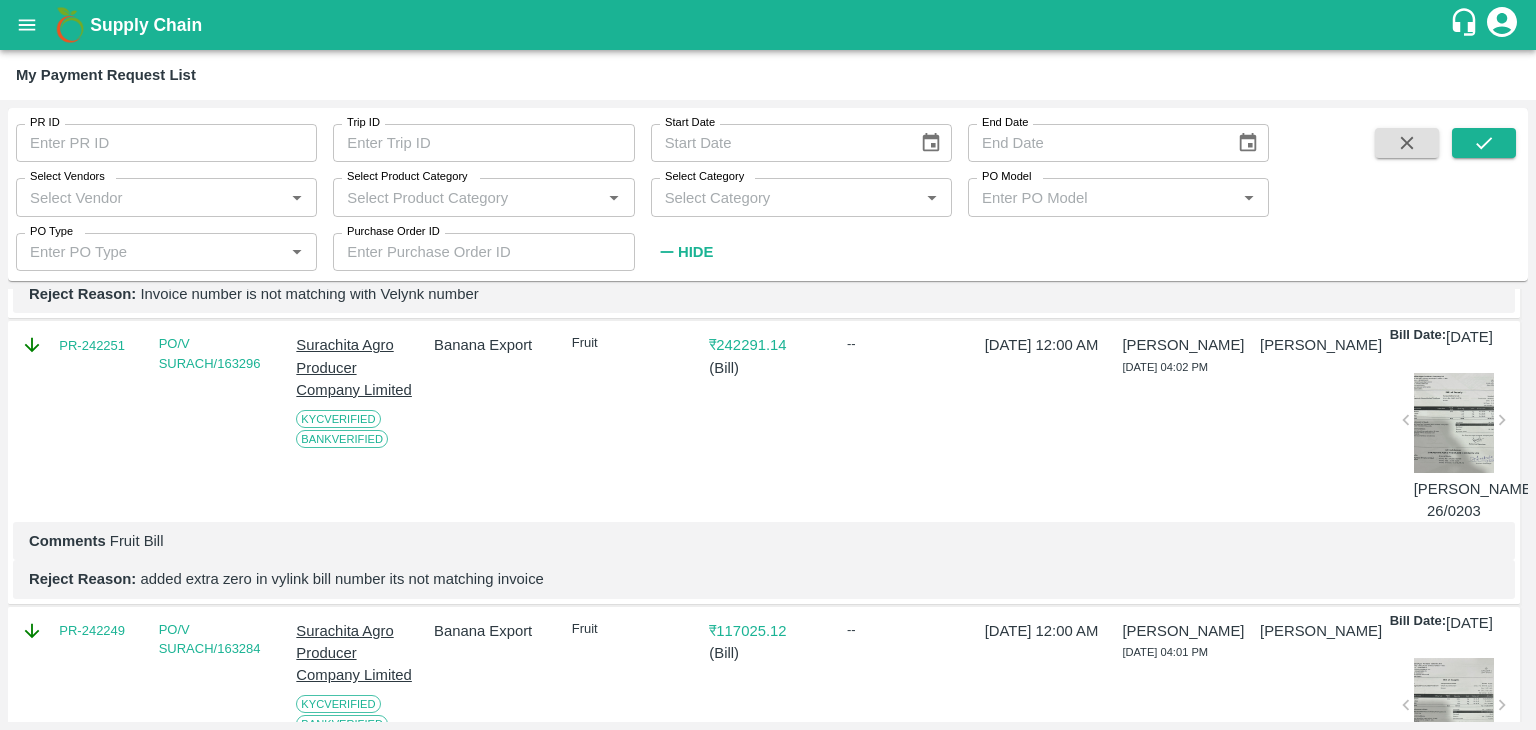 click on "PR-242592" at bounding box center [92, 61] 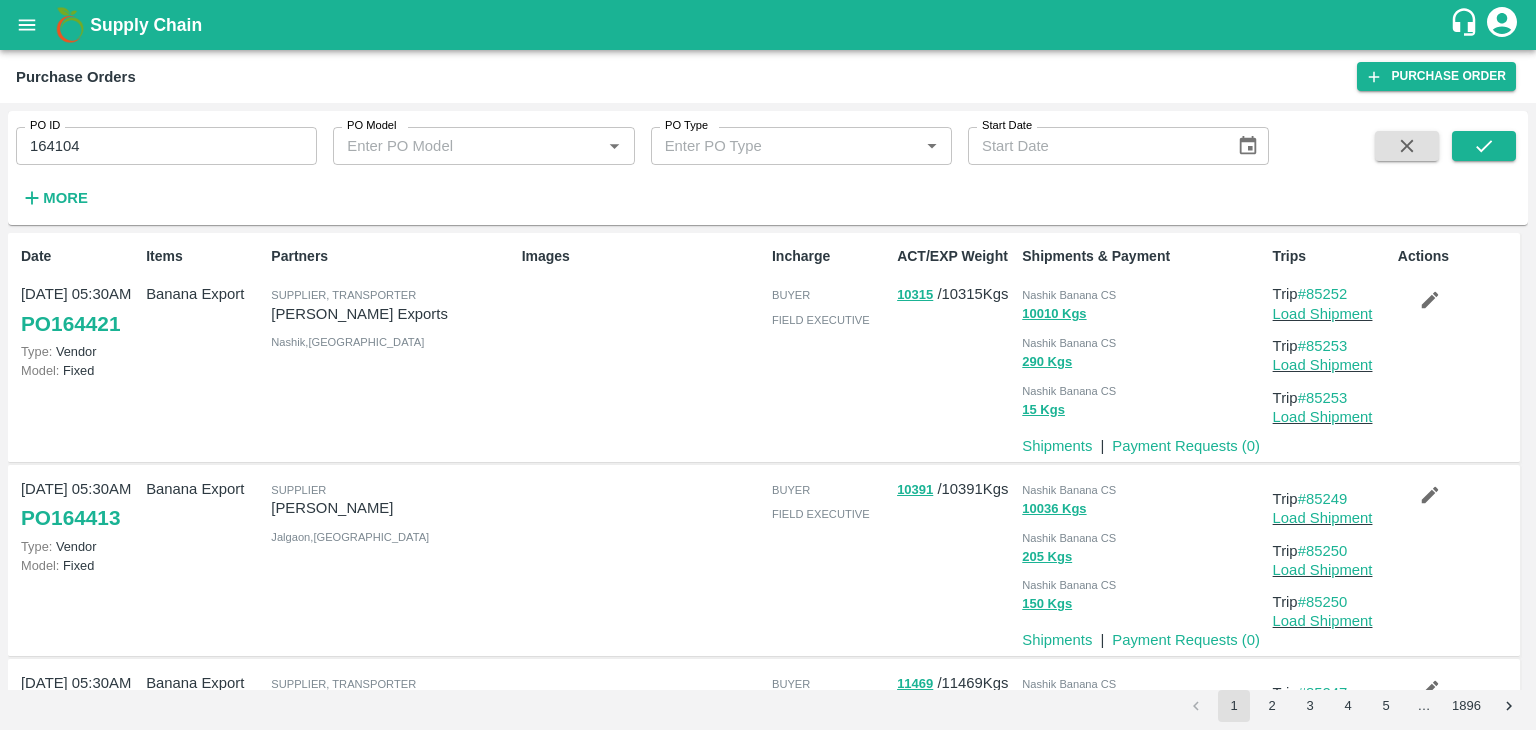 scroll, scrollTop: 0, scrollLeft: 0, axis: both 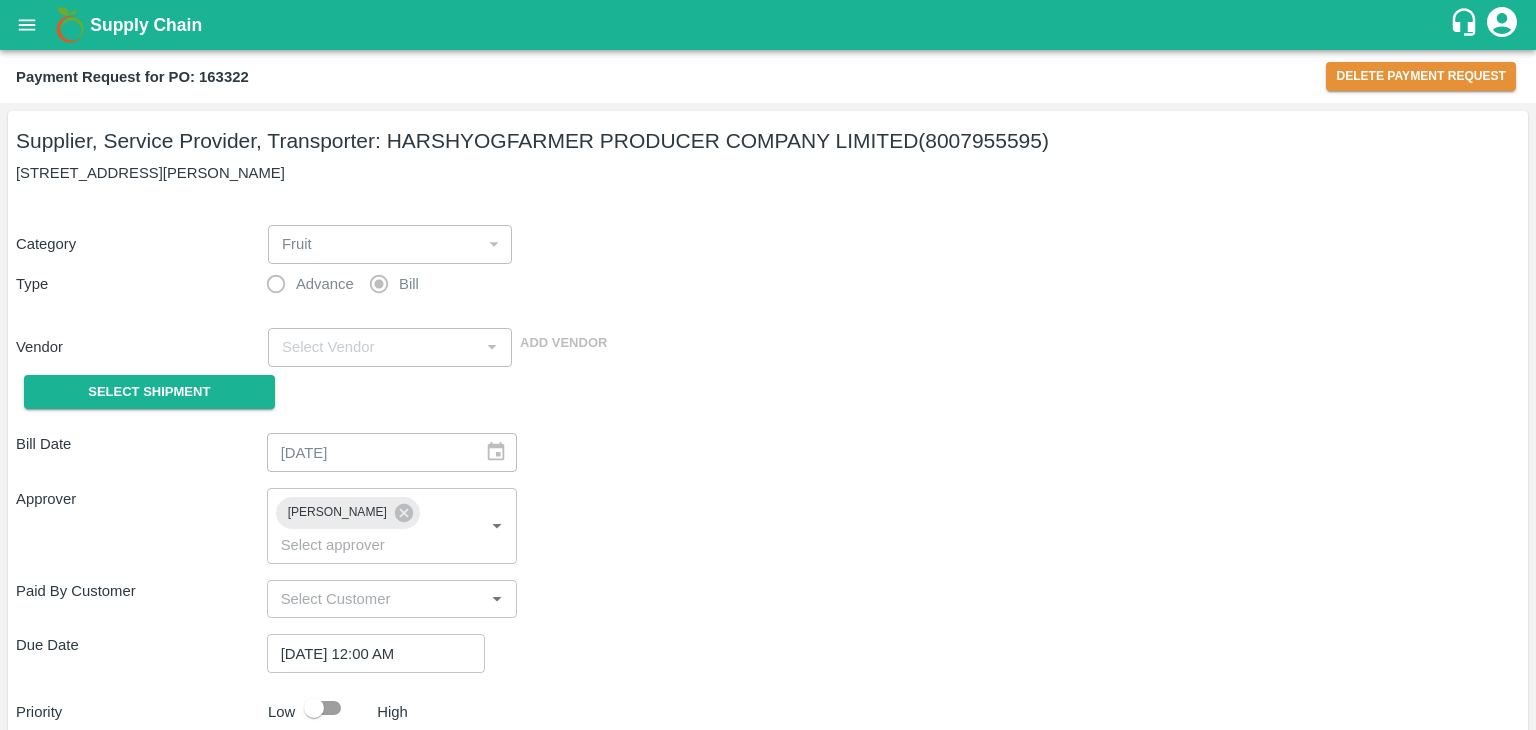 type on "HARSHYOGFARMER PRODUCER COMPANY LIMITED - 8007955595(Supplier, Service Provider, Transporter)" 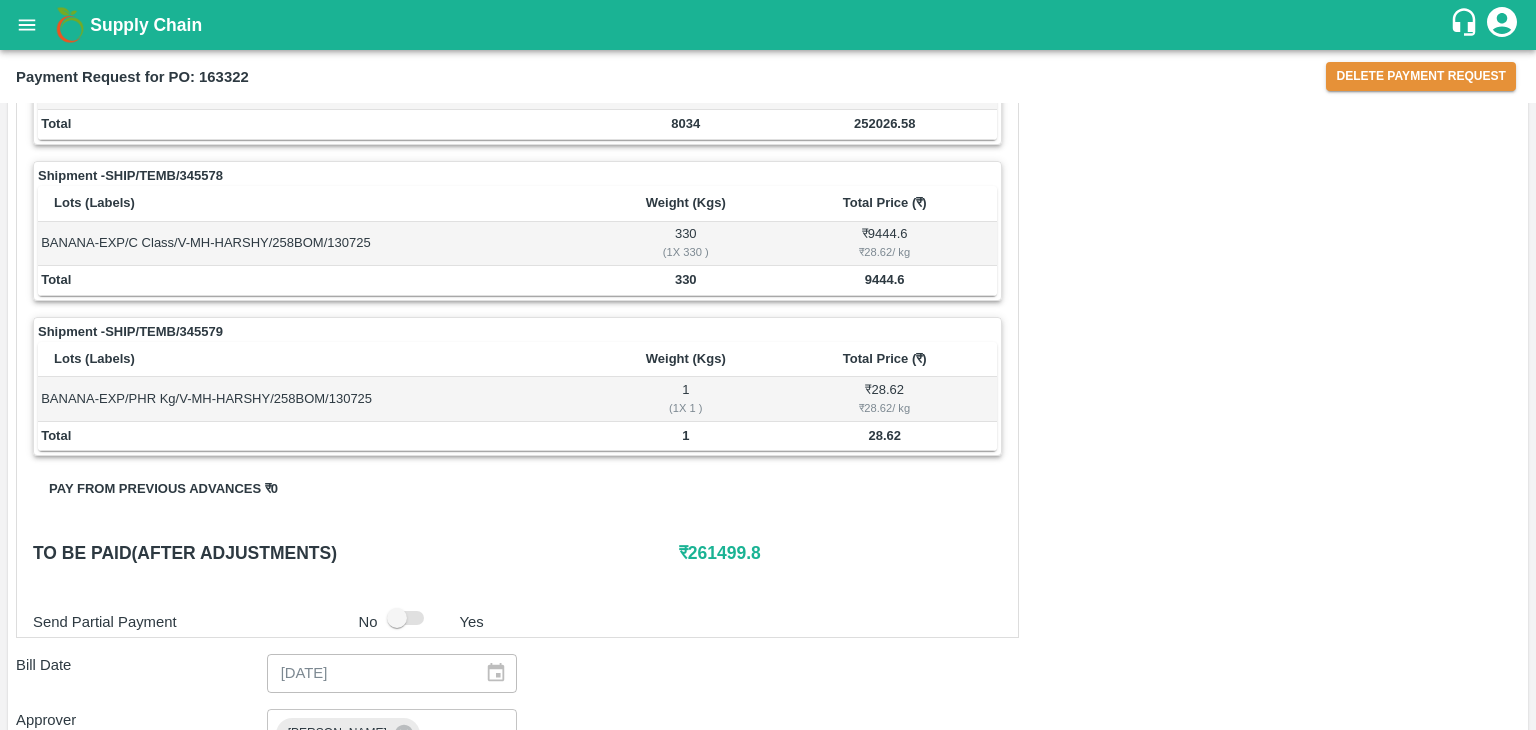 scroll, scrollTop: 1114, scrollLeft: 0, axis: vertical 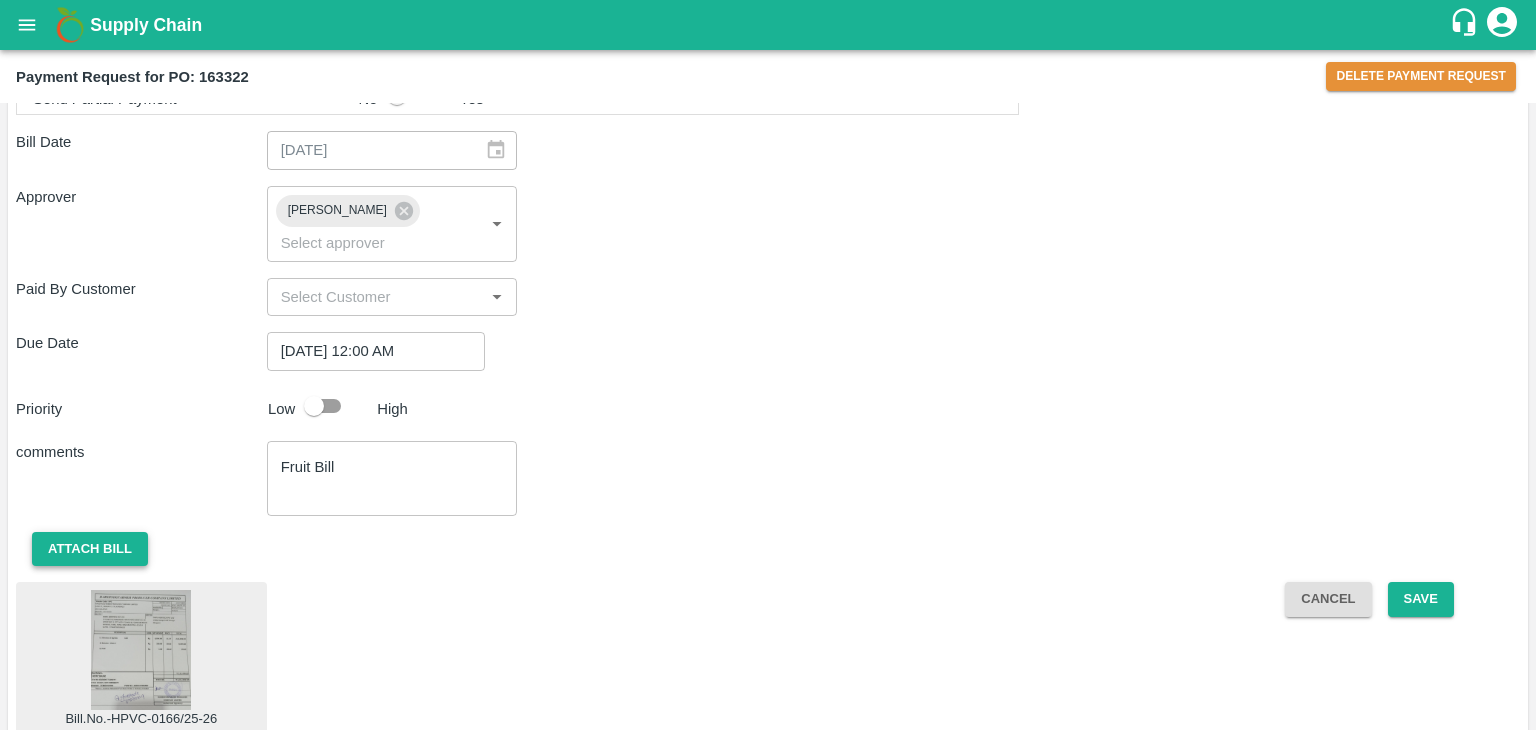 click on "Attach bill" at bounding box center [90, 549] 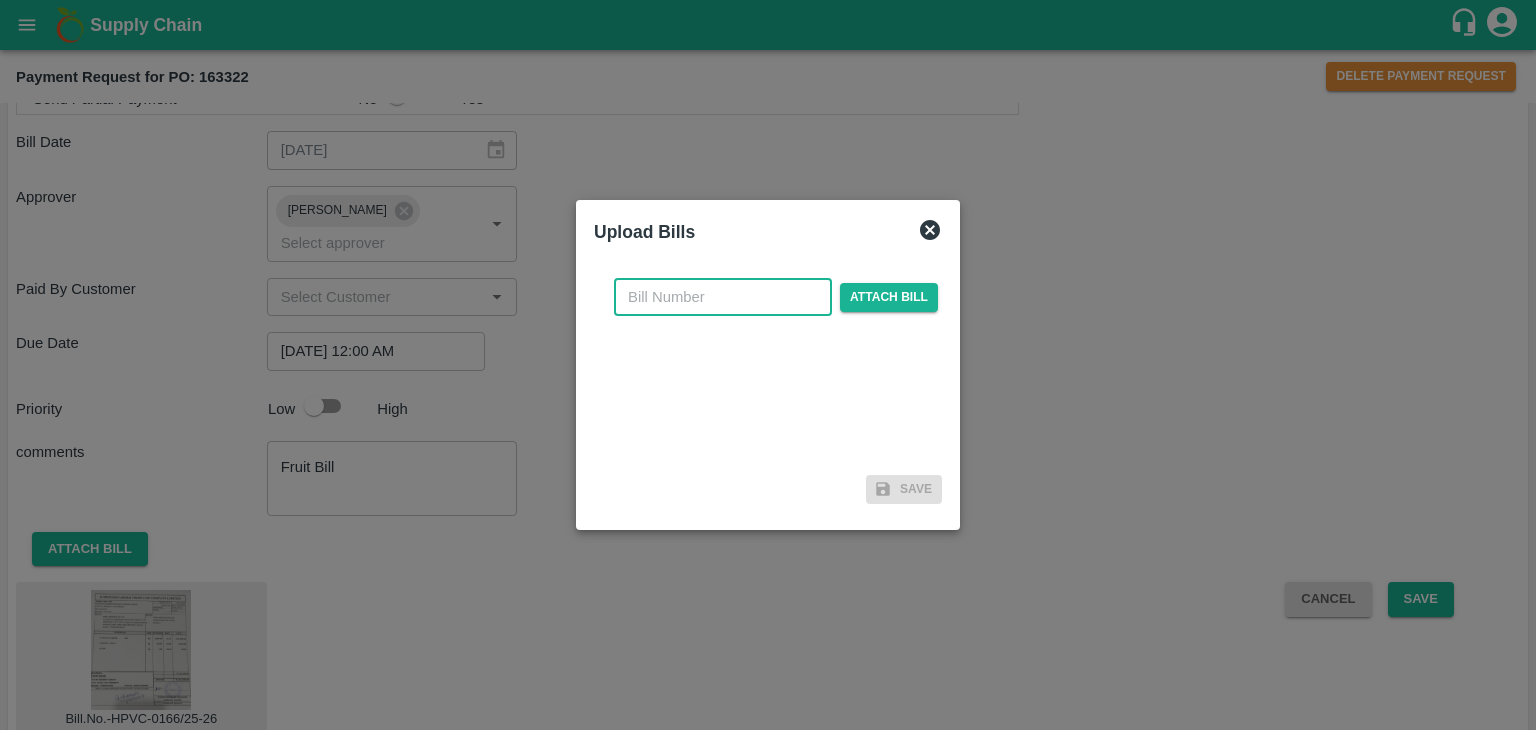 click at bounding box center [723, 297] 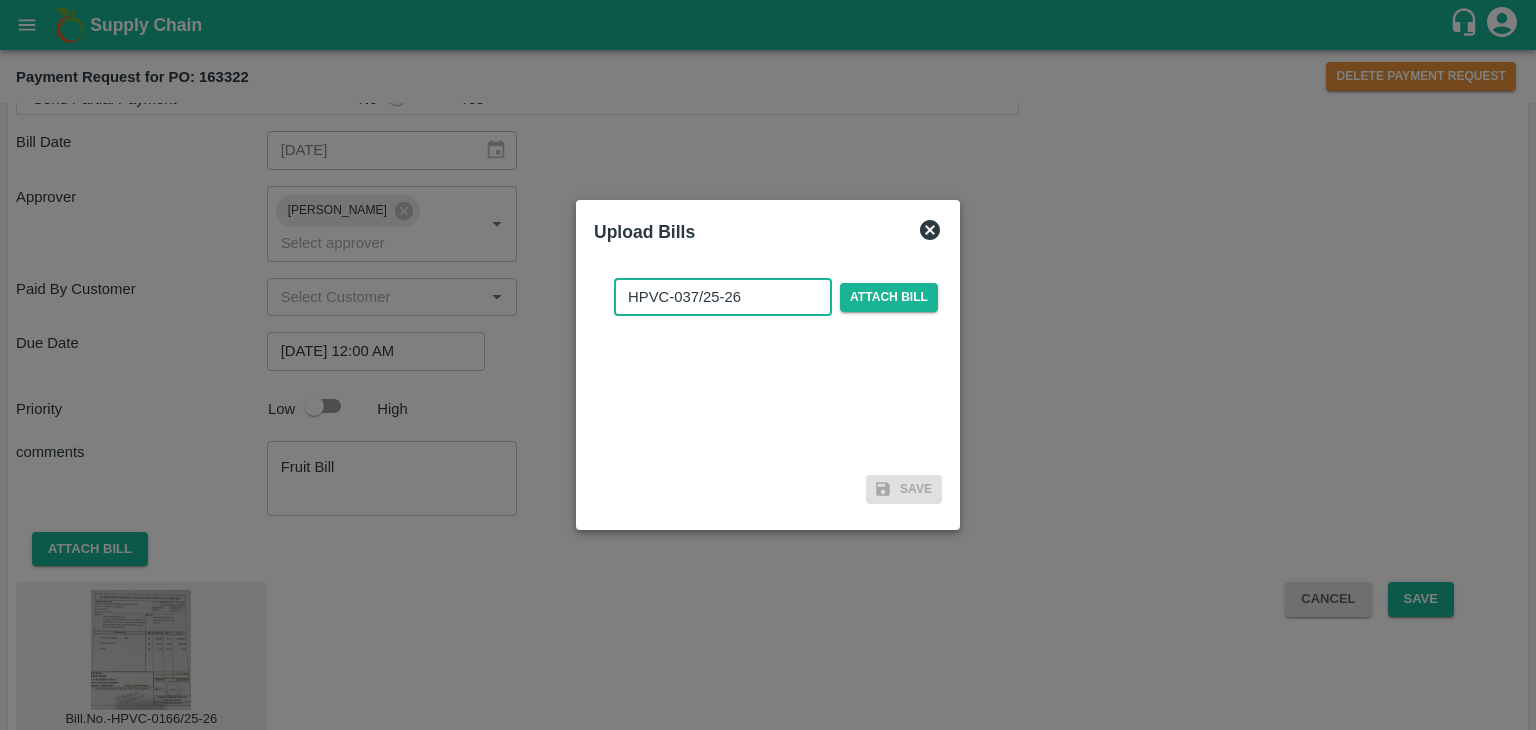 click on "HPVC-037/25-26" at bounding box center (723, 297) 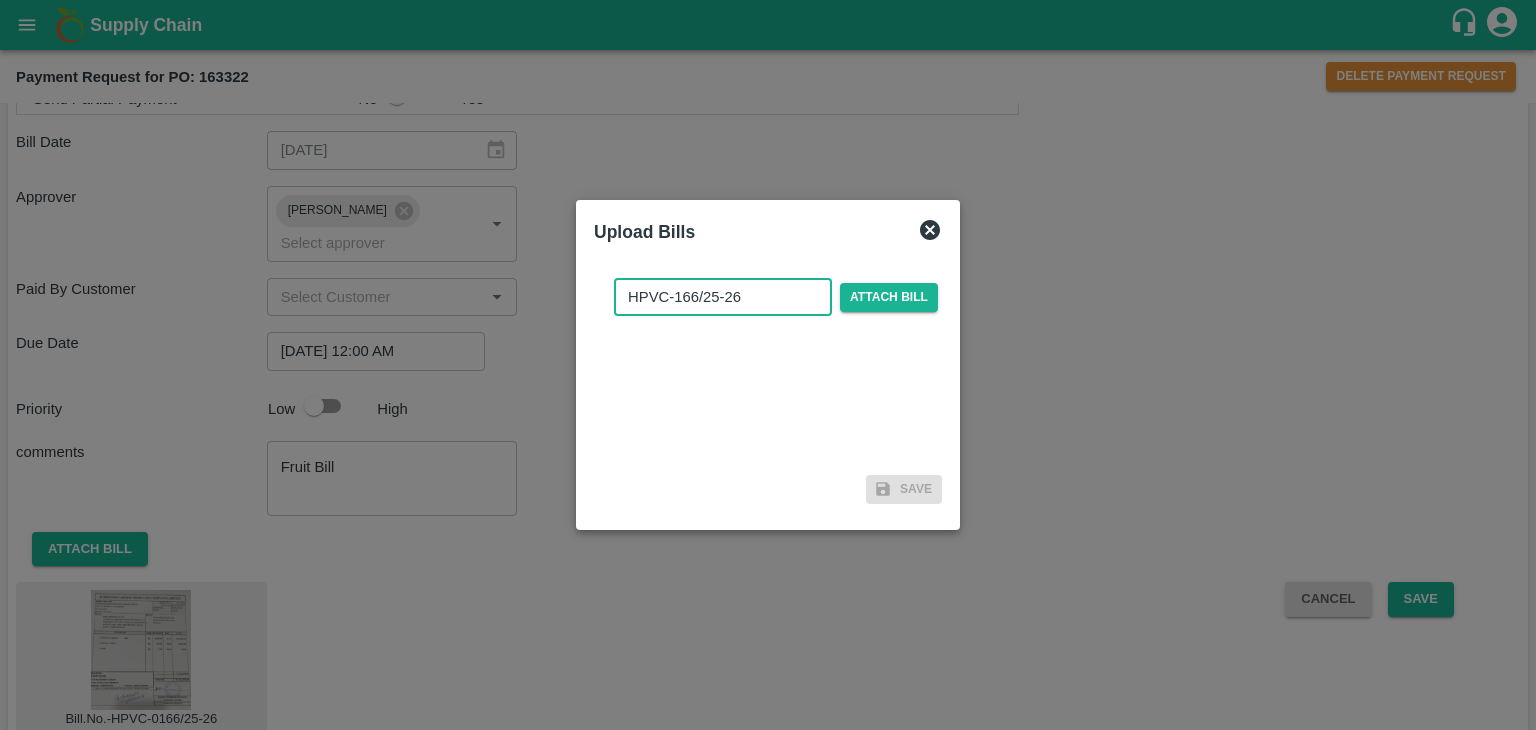 type on "HPVC-166/25-26" 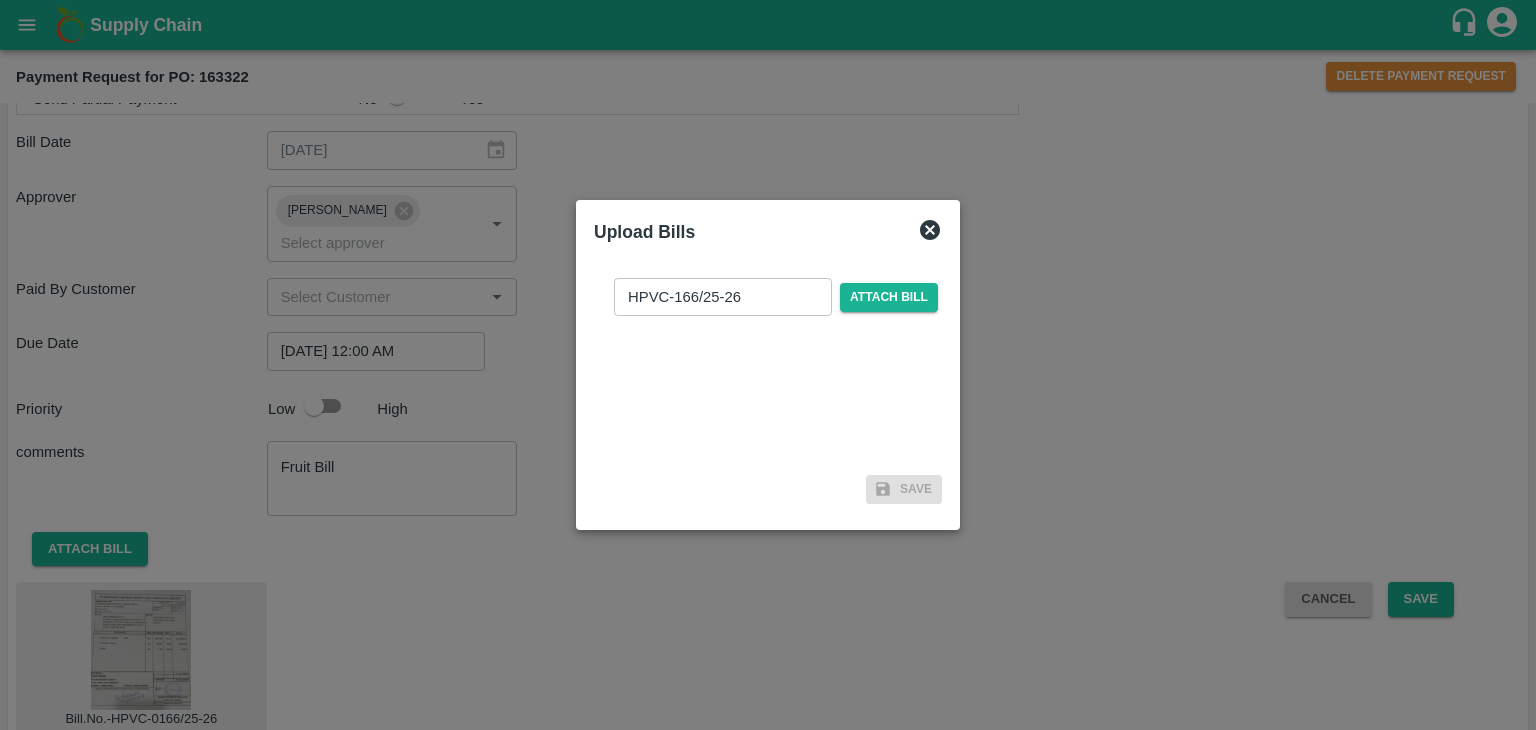 click on "HPVC-166/25-26 ​ Attach bill" at bounding box center (768, 364) 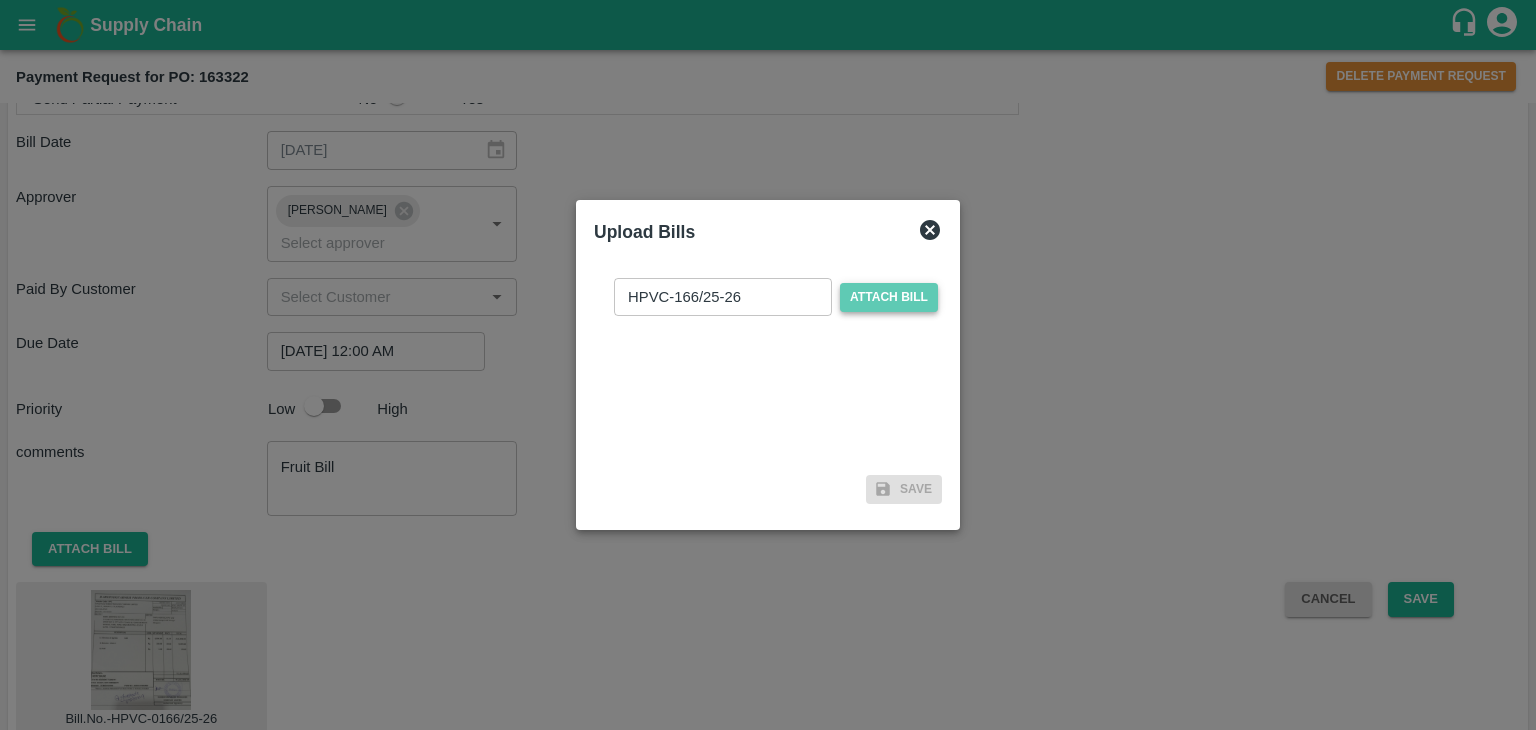 click on "Attach bill" at bounding box center (889, 297) 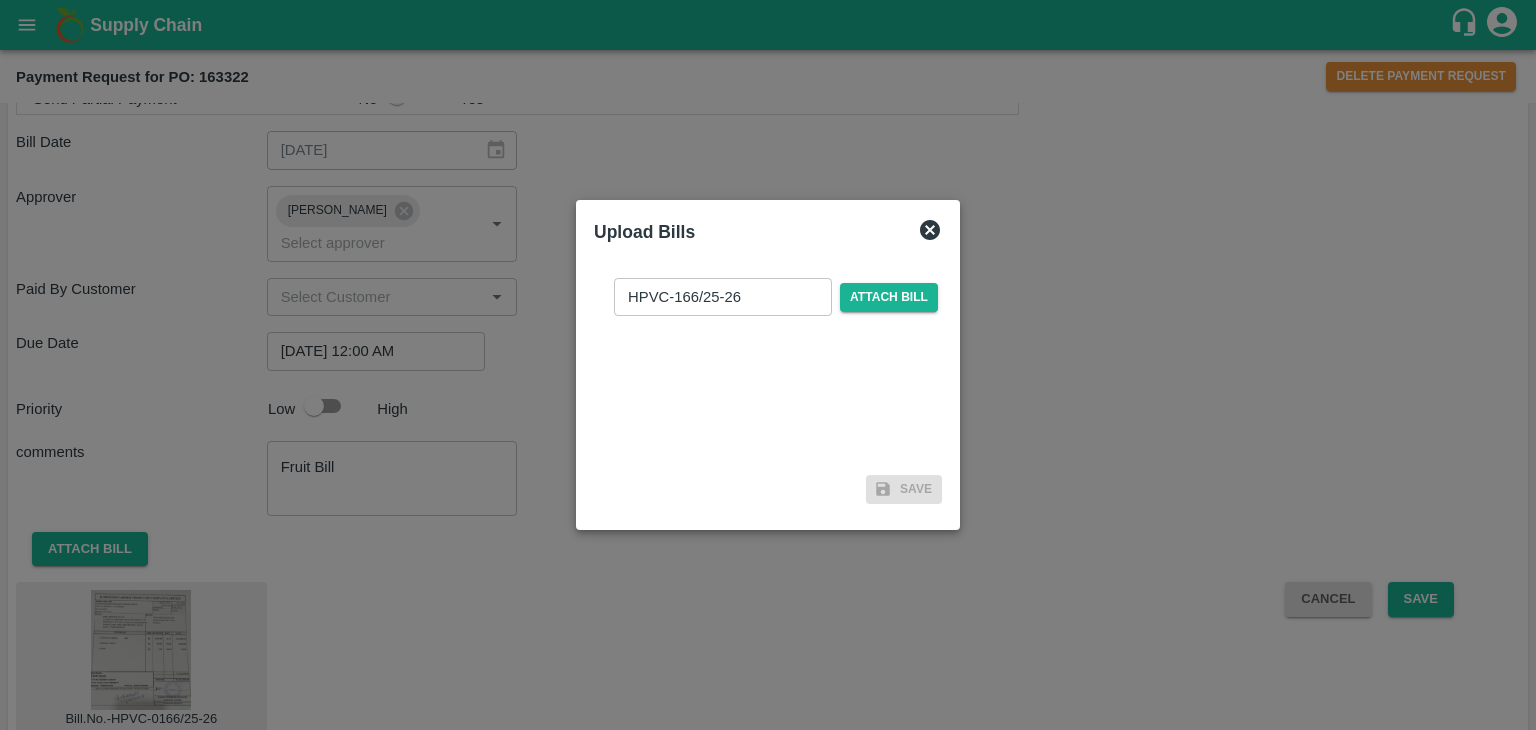 click 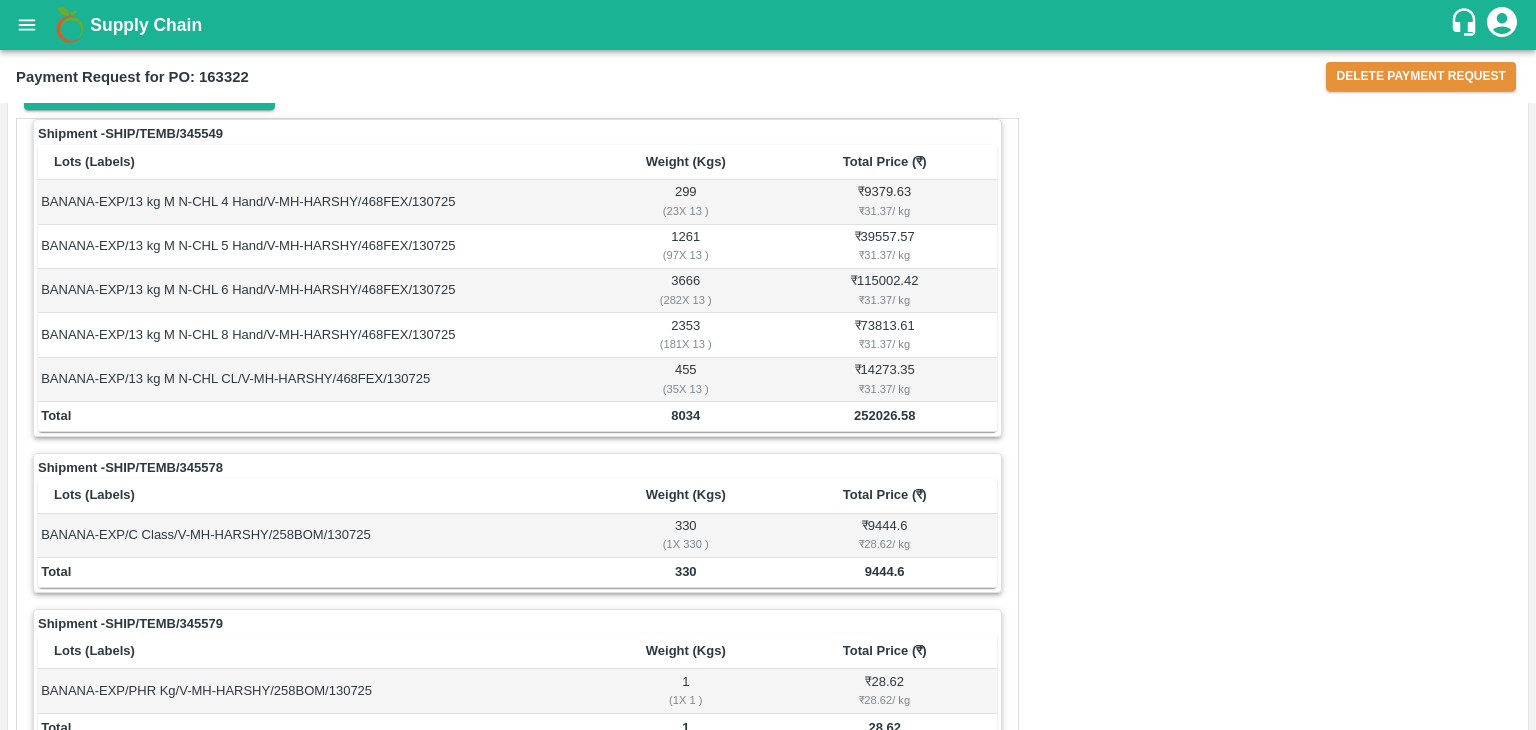 scroll, scrollTop: 0, scrollLeft: 0, axis: both 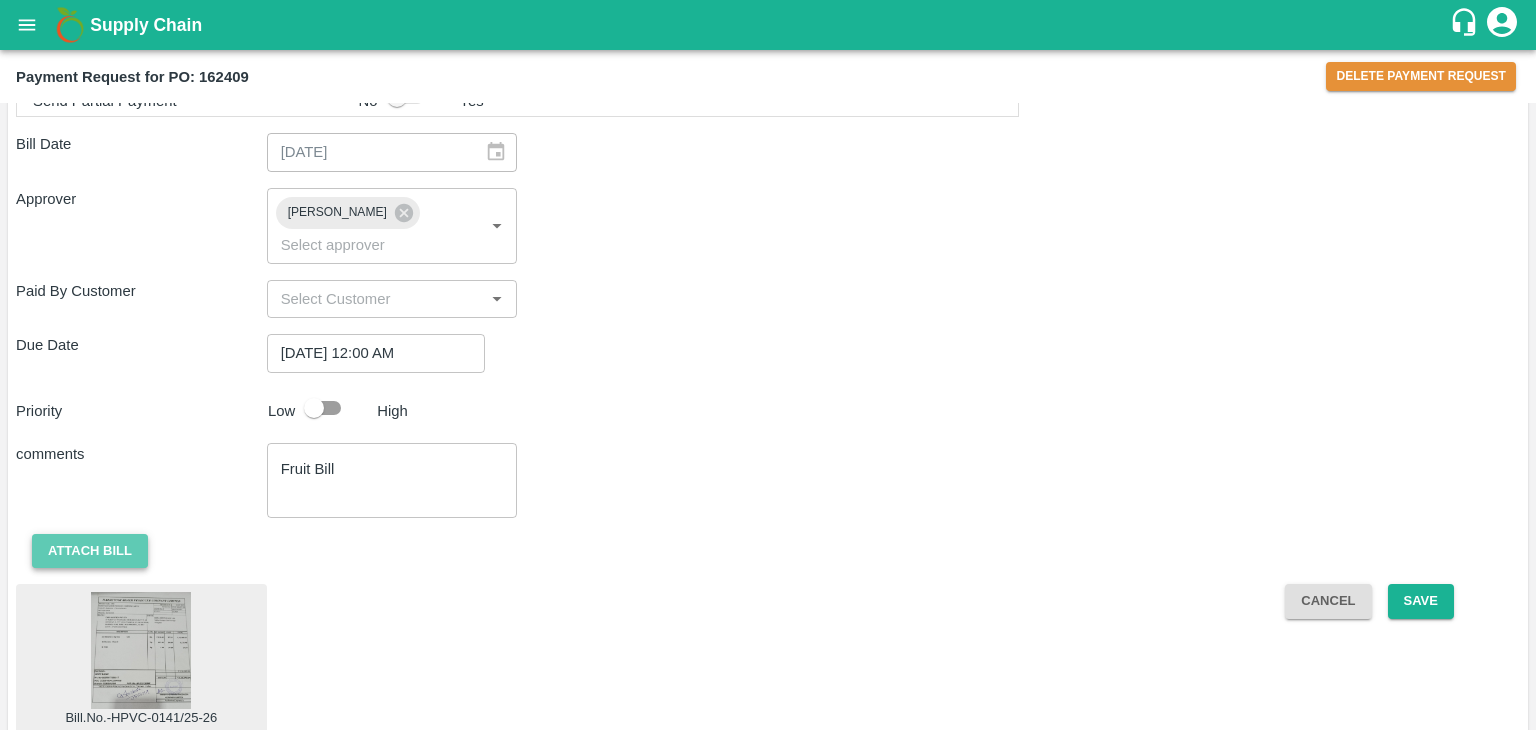 click on "Attach bill" at bounding box center [90, 551] 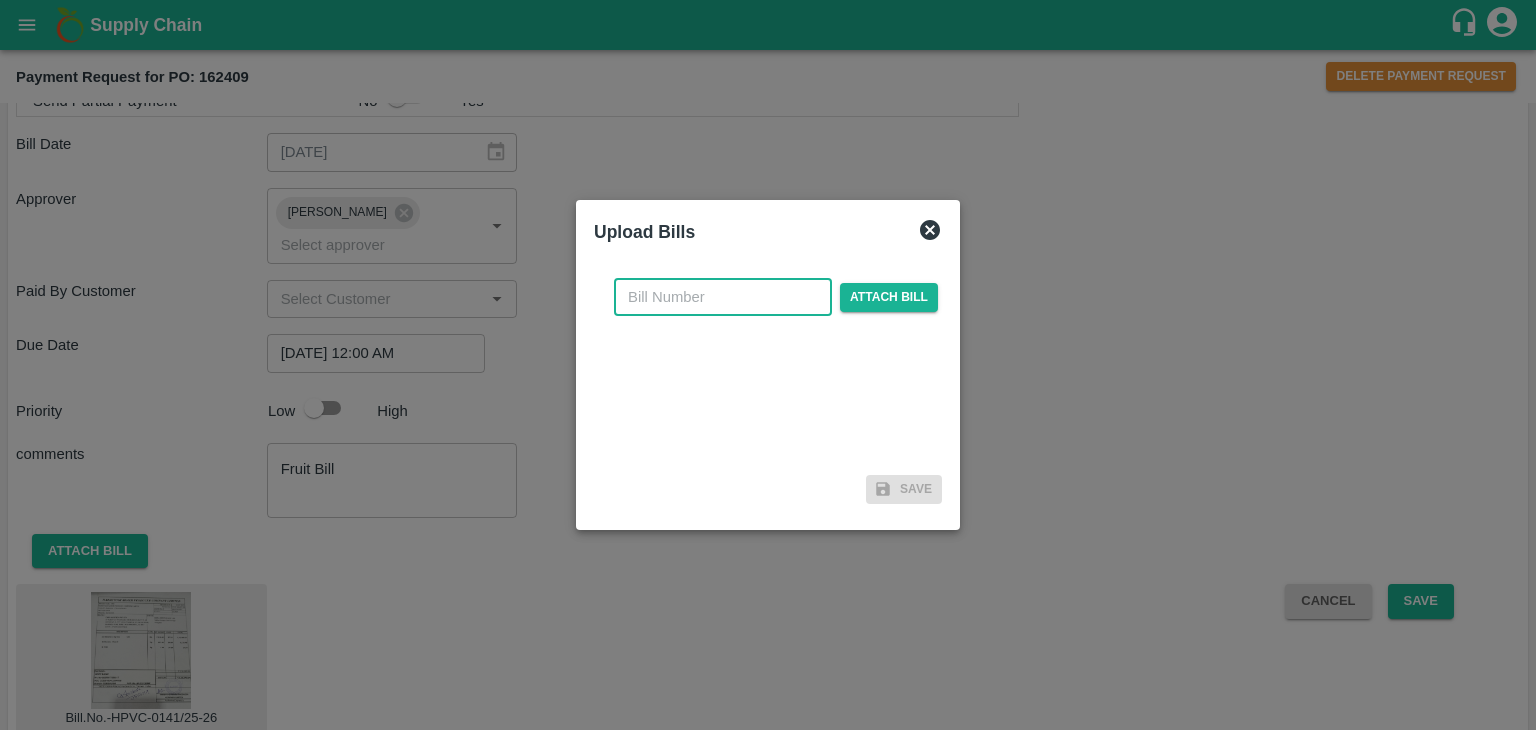 click at bounding box center (723, 297) 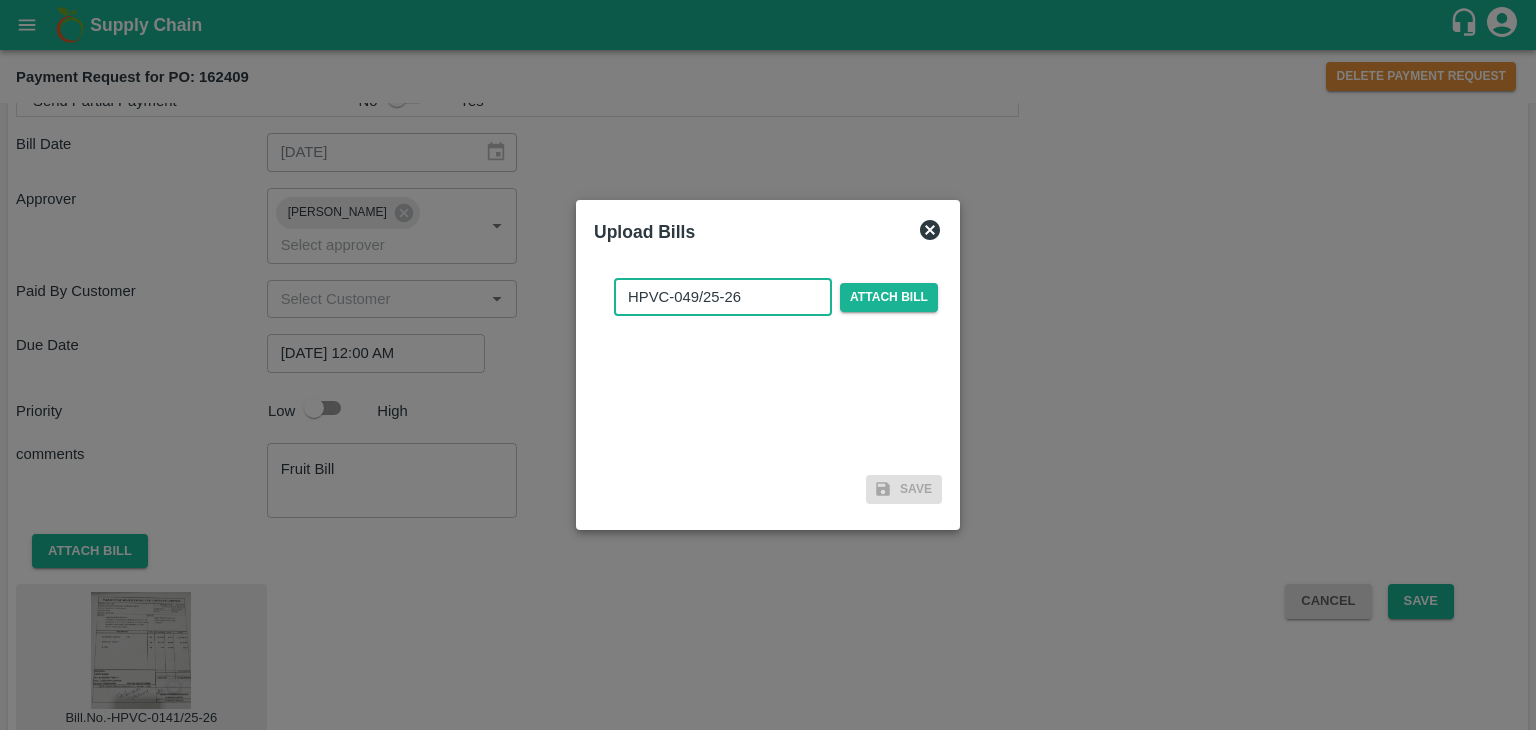 click on "HPVC-049/25-26" at bounding box center [723, 297] 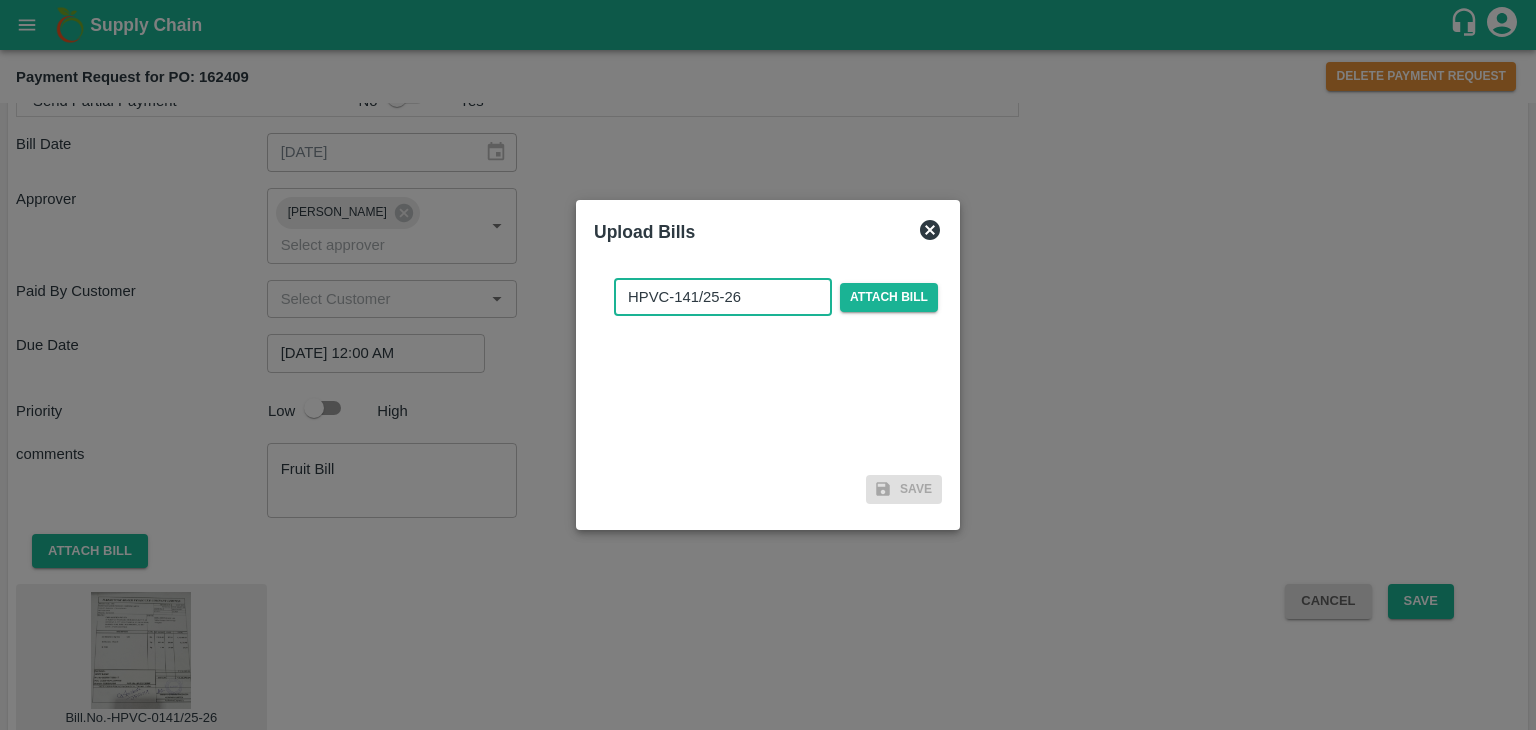 click on "HPVC-141/25-26" at bounding box center [723, 297] 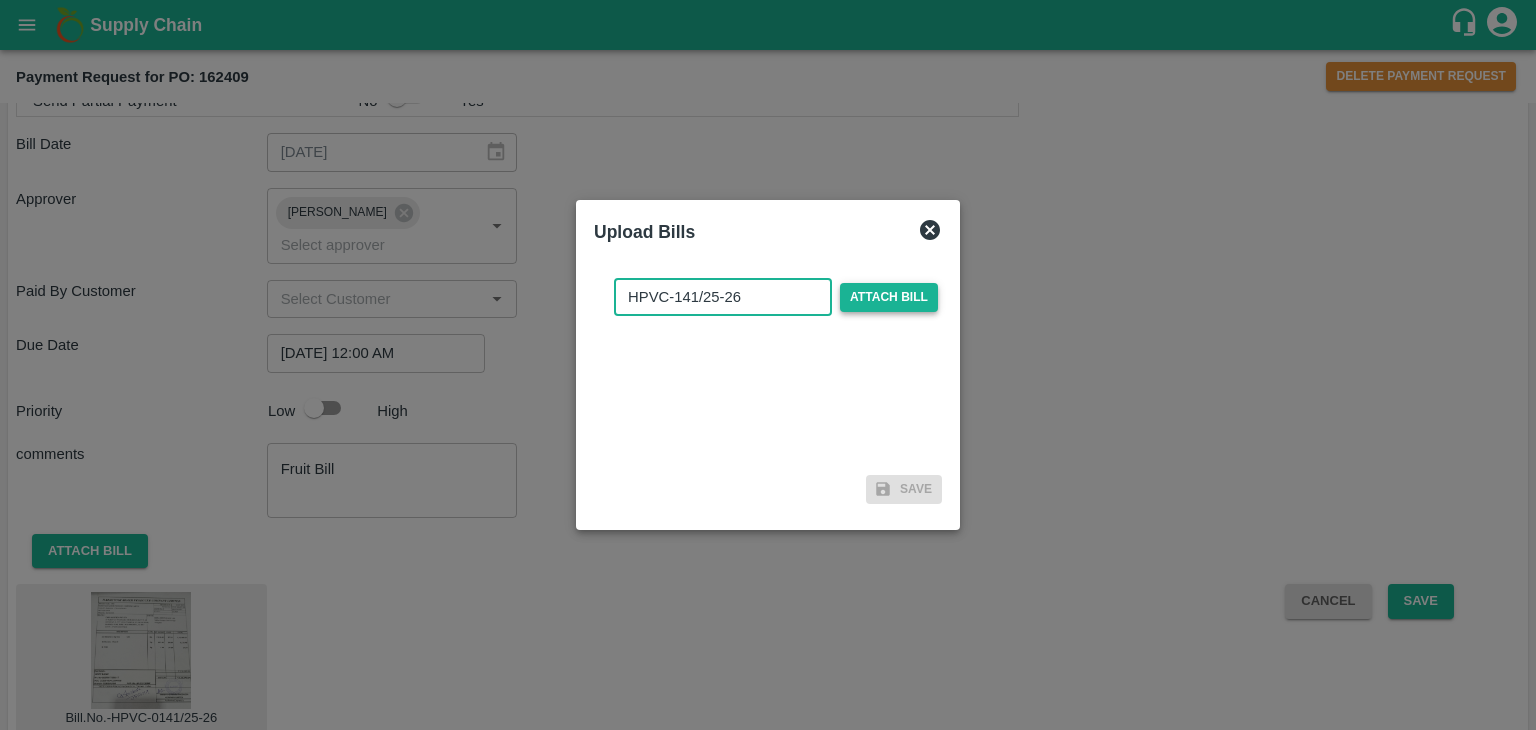 click on "Attach bill" at bounding box center [889, 297] 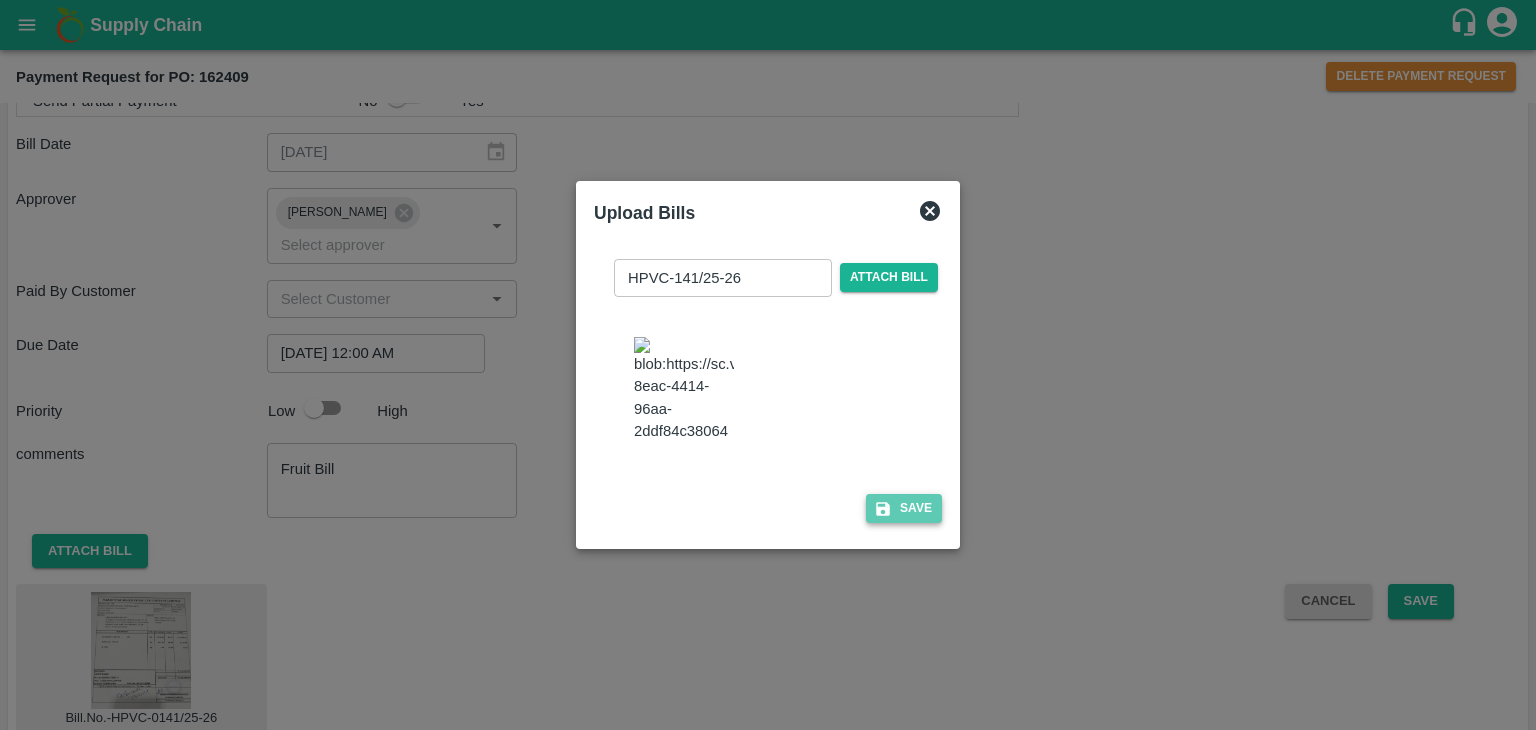 click 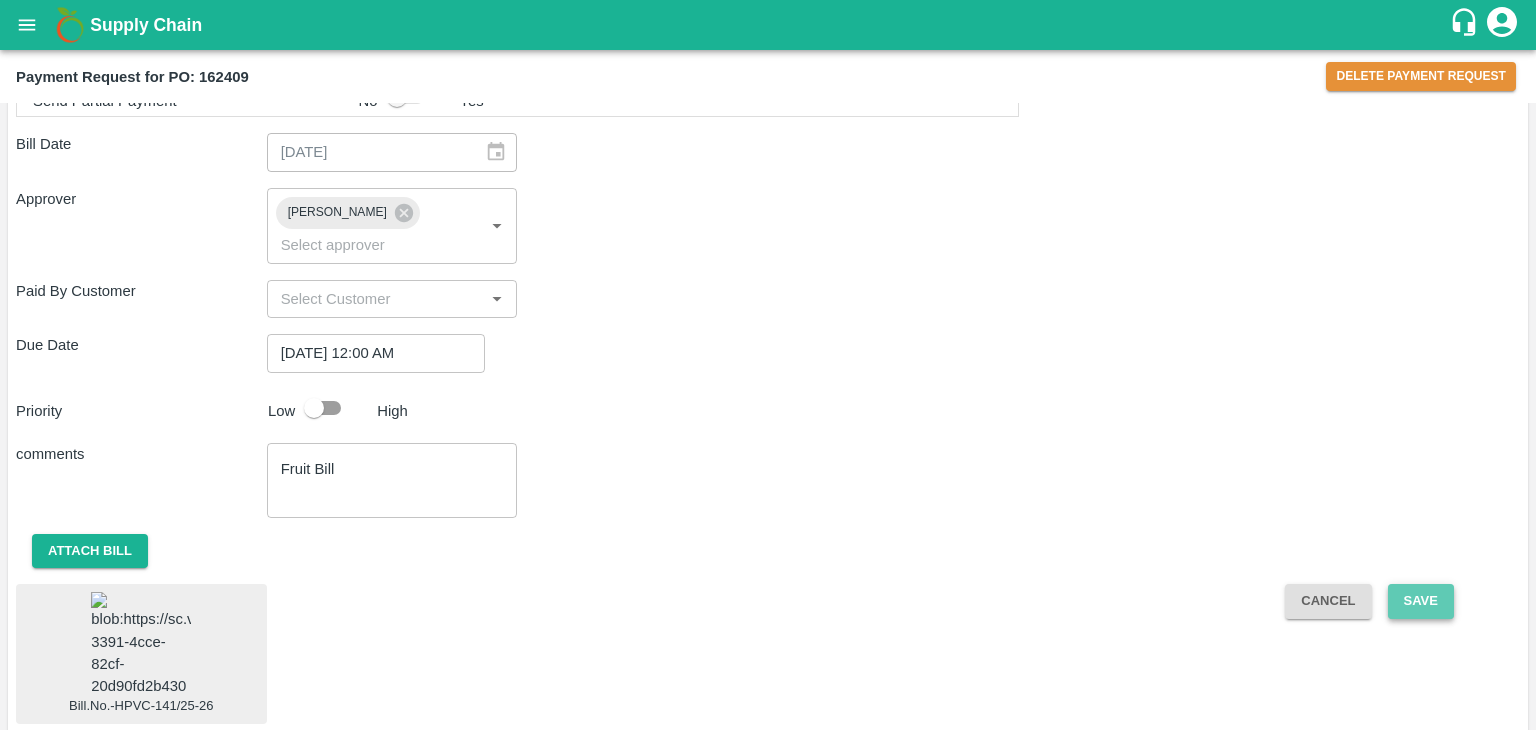 click on "Save" at bounding box center (1421, 601) 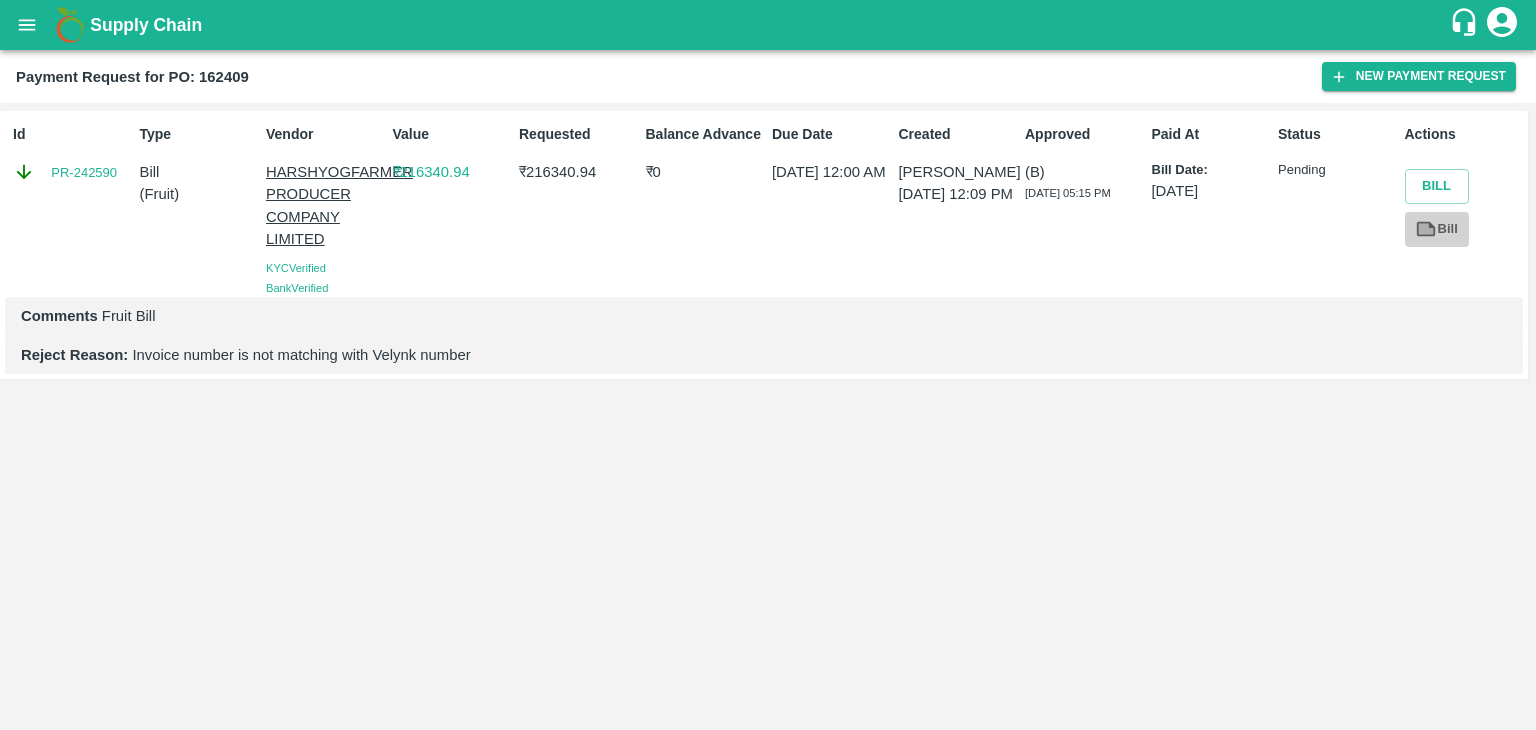 click 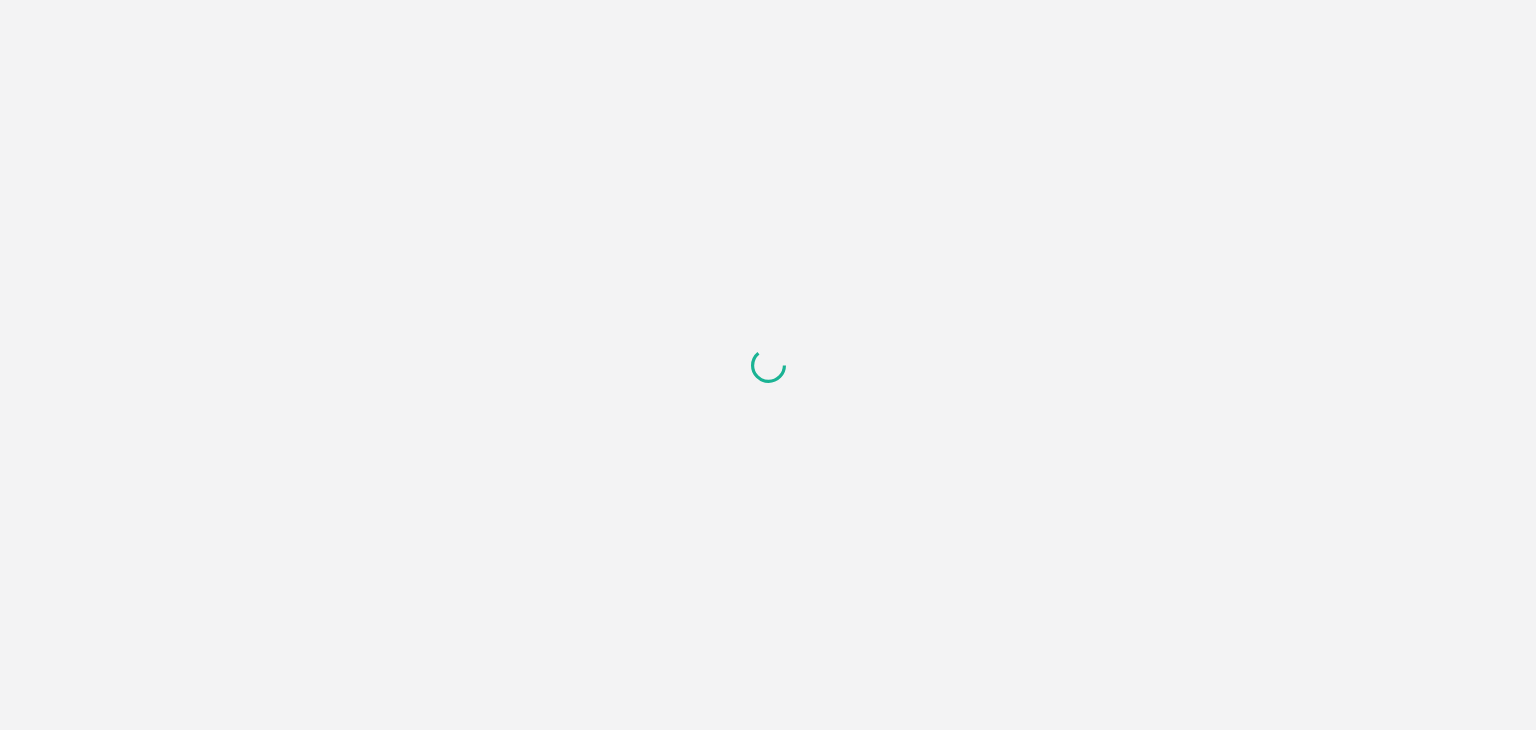 scroll, scrollTop: 0, scrollLeft: 0, axis: both 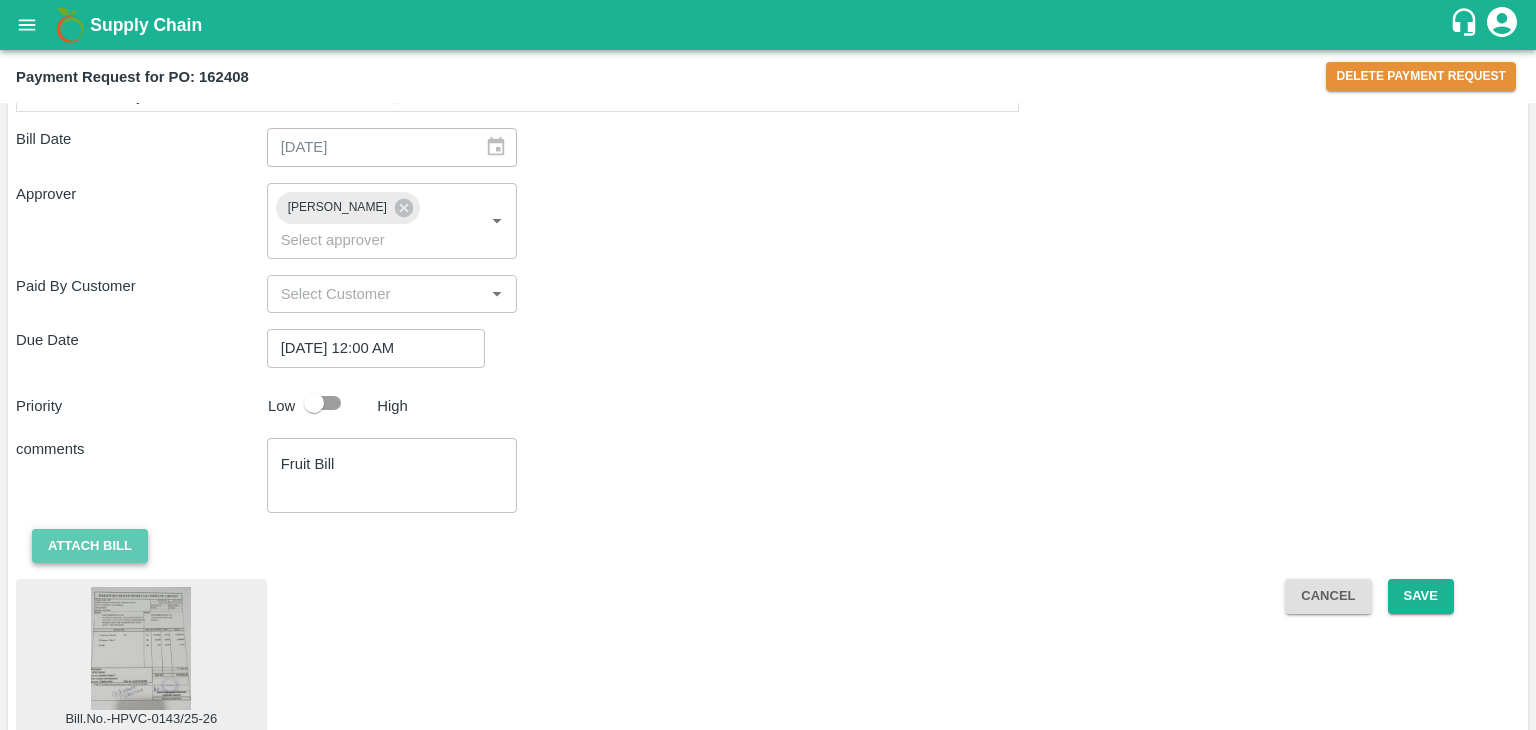 click on "Attach bill" at bounding box center (90, 546) 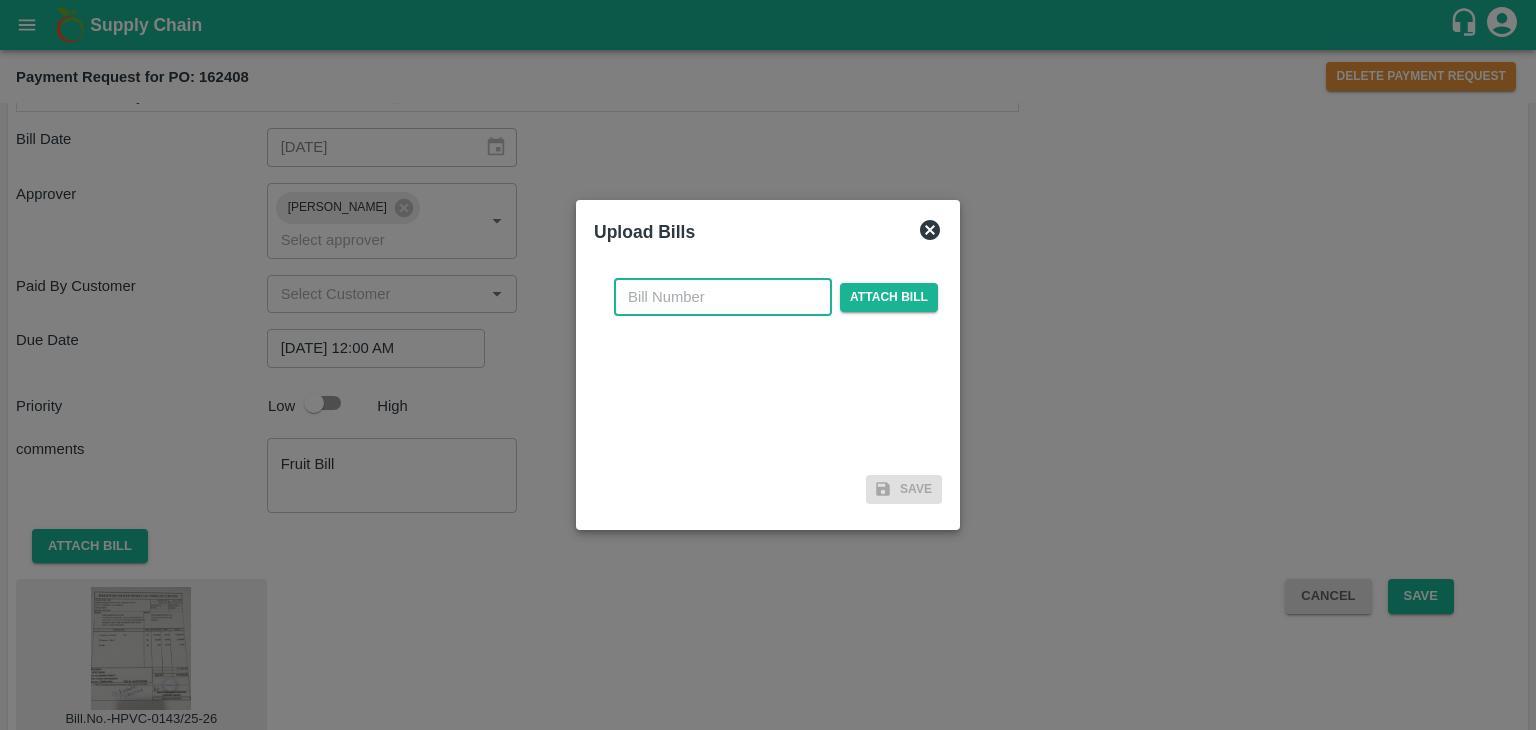 click at bounding box center [723, 297] 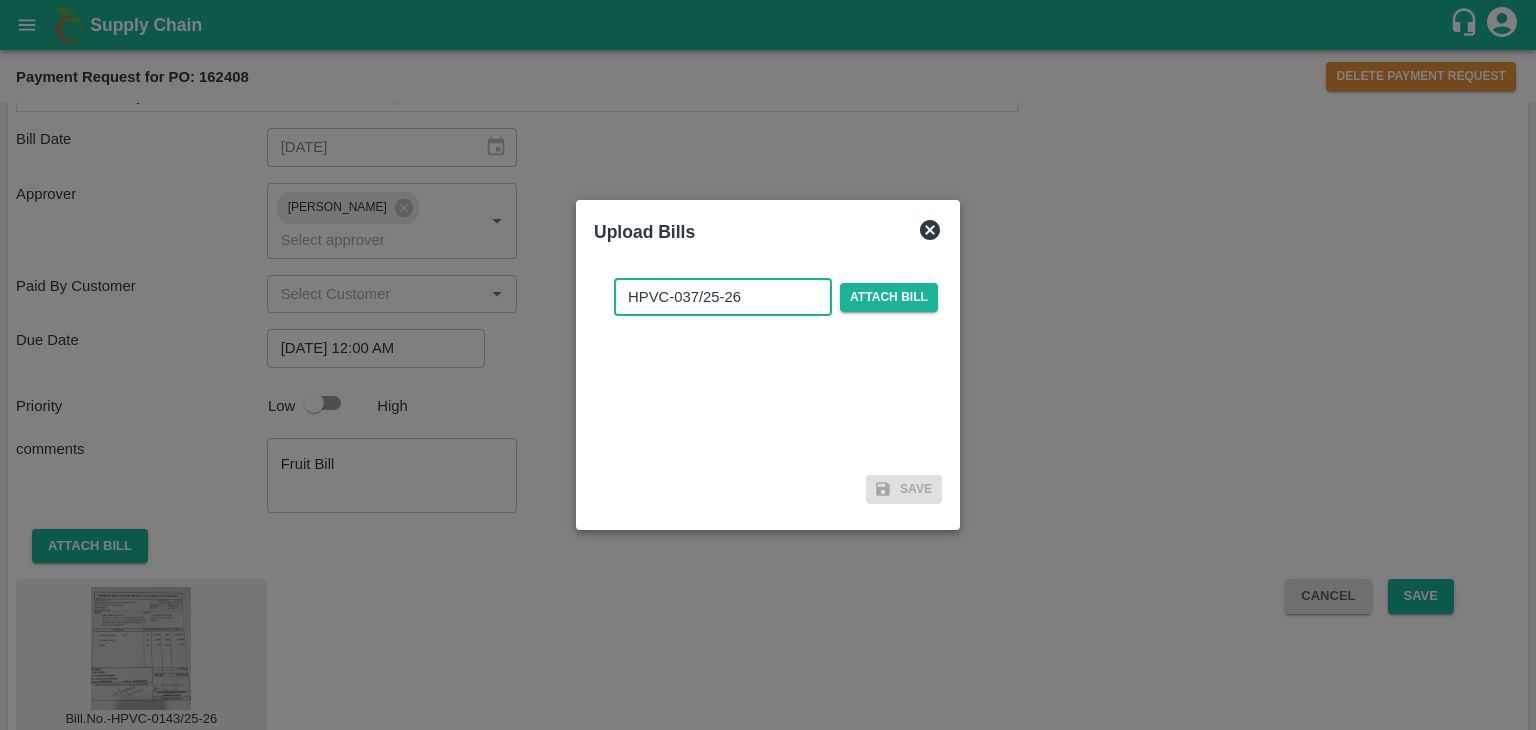 click on "HPVC-037/25-26" at bounding box center (723, 297) 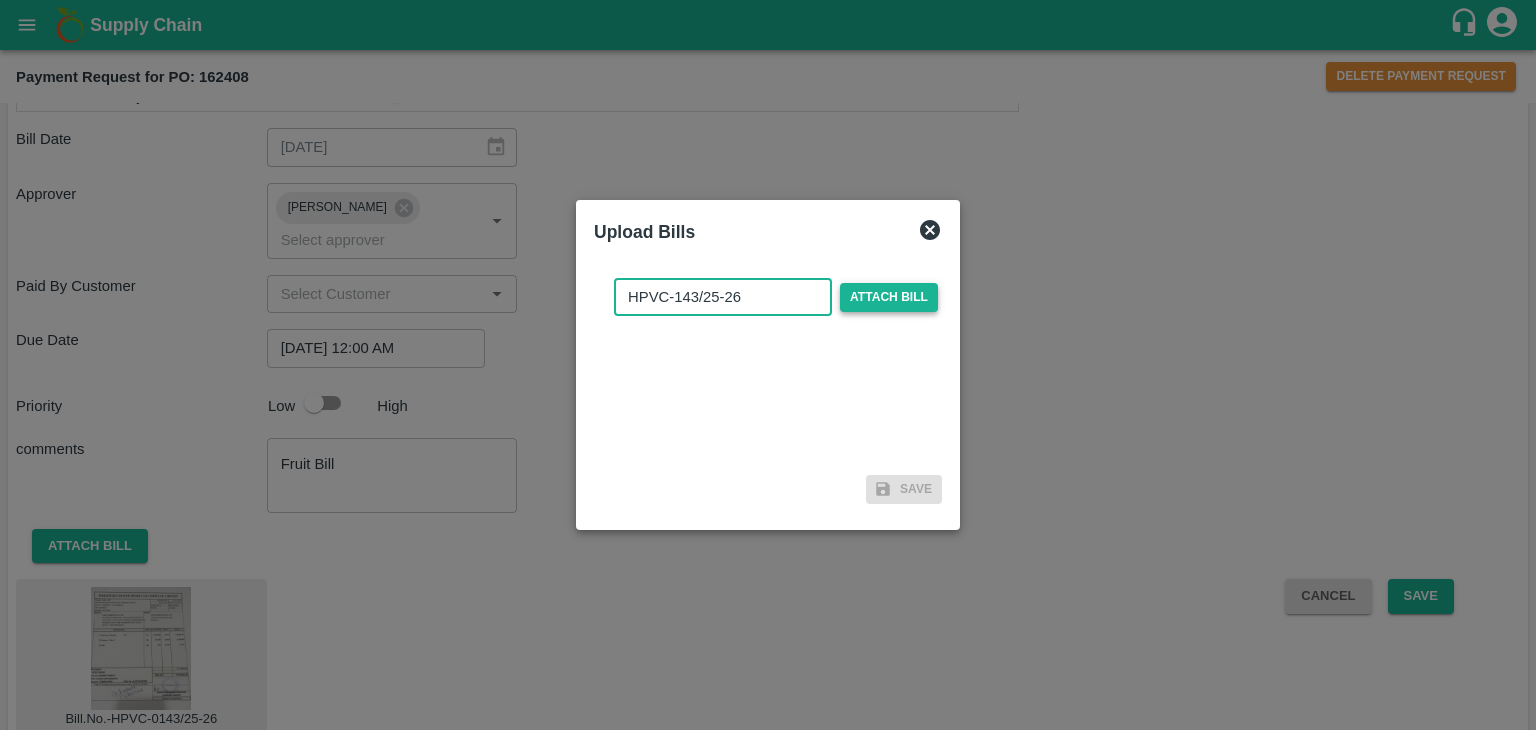 type on "HPVC-143/25-26" 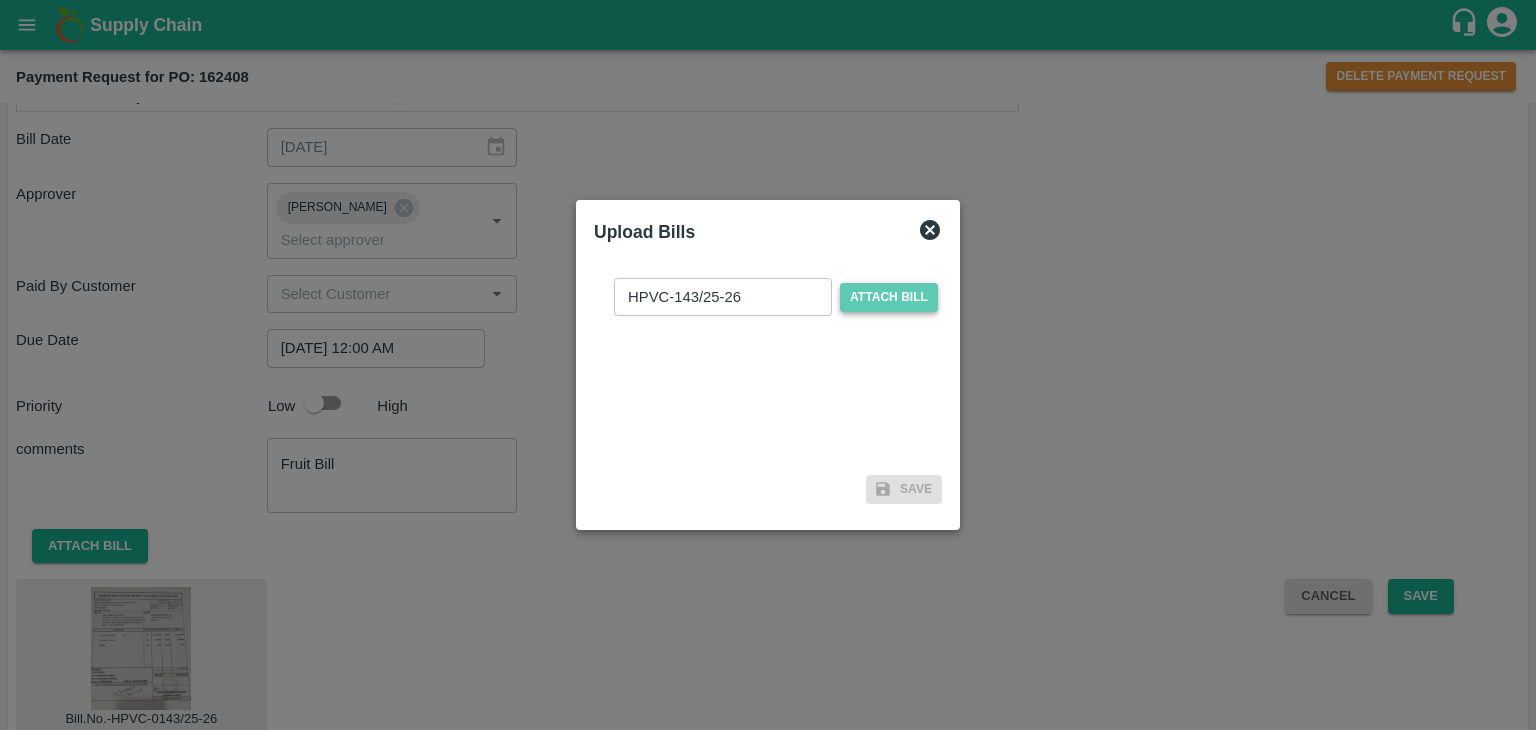 click on "Attach bill" at bounding box center (889, 297) 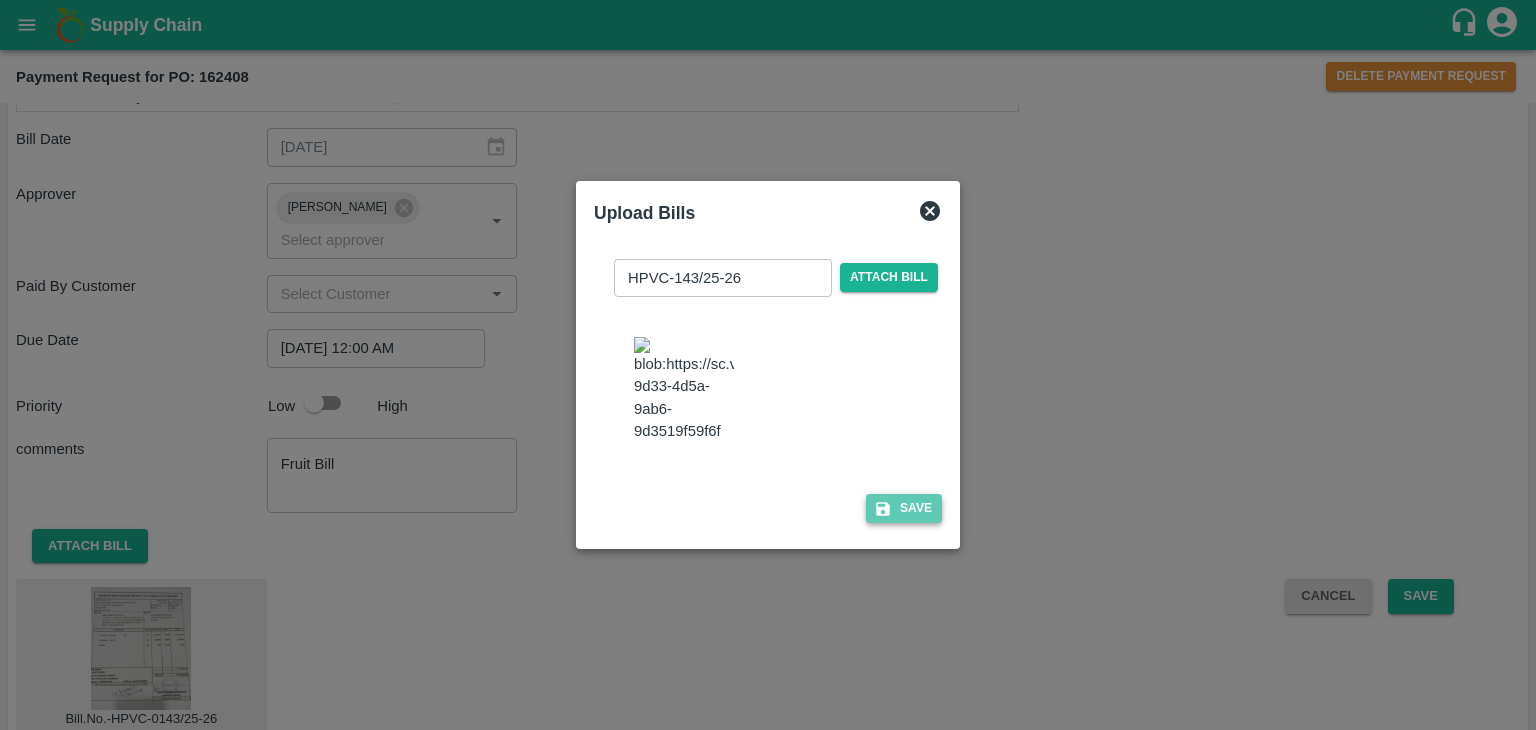 click on "Save" at bounding box center (904, 508) 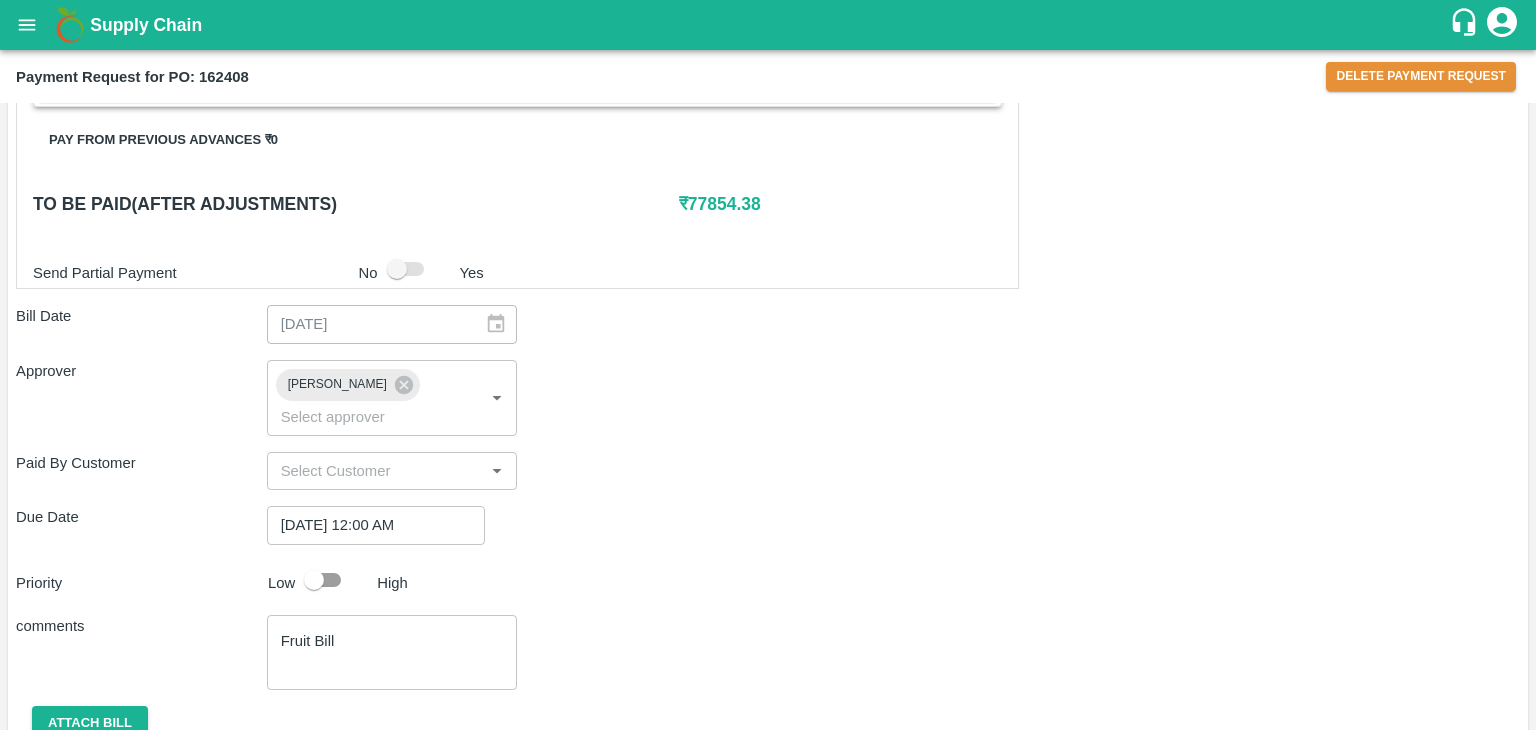 scroll, scrollTop: 1117, scrollLeft: 0, axis: vertical 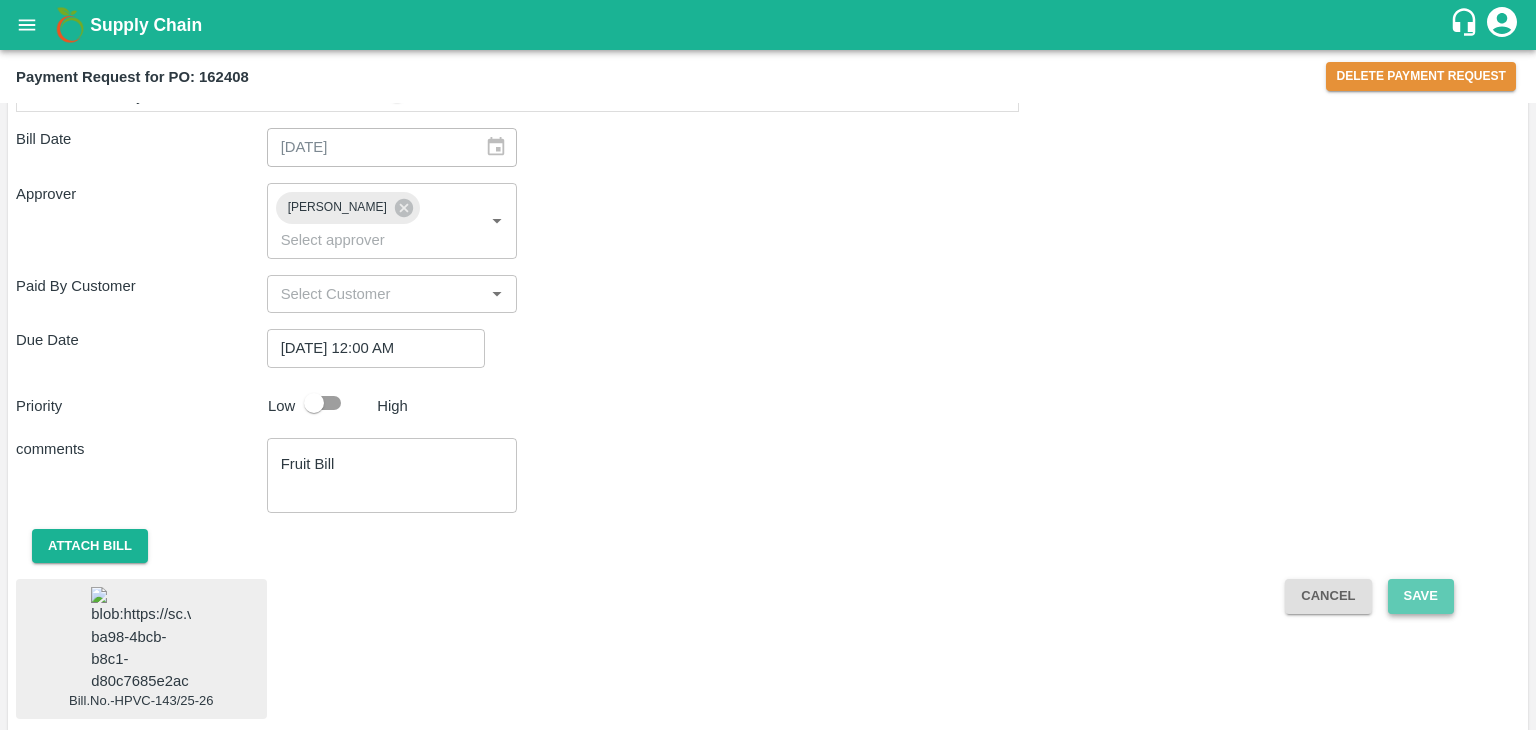 click on "Save" at bounding box center (1421, 596) 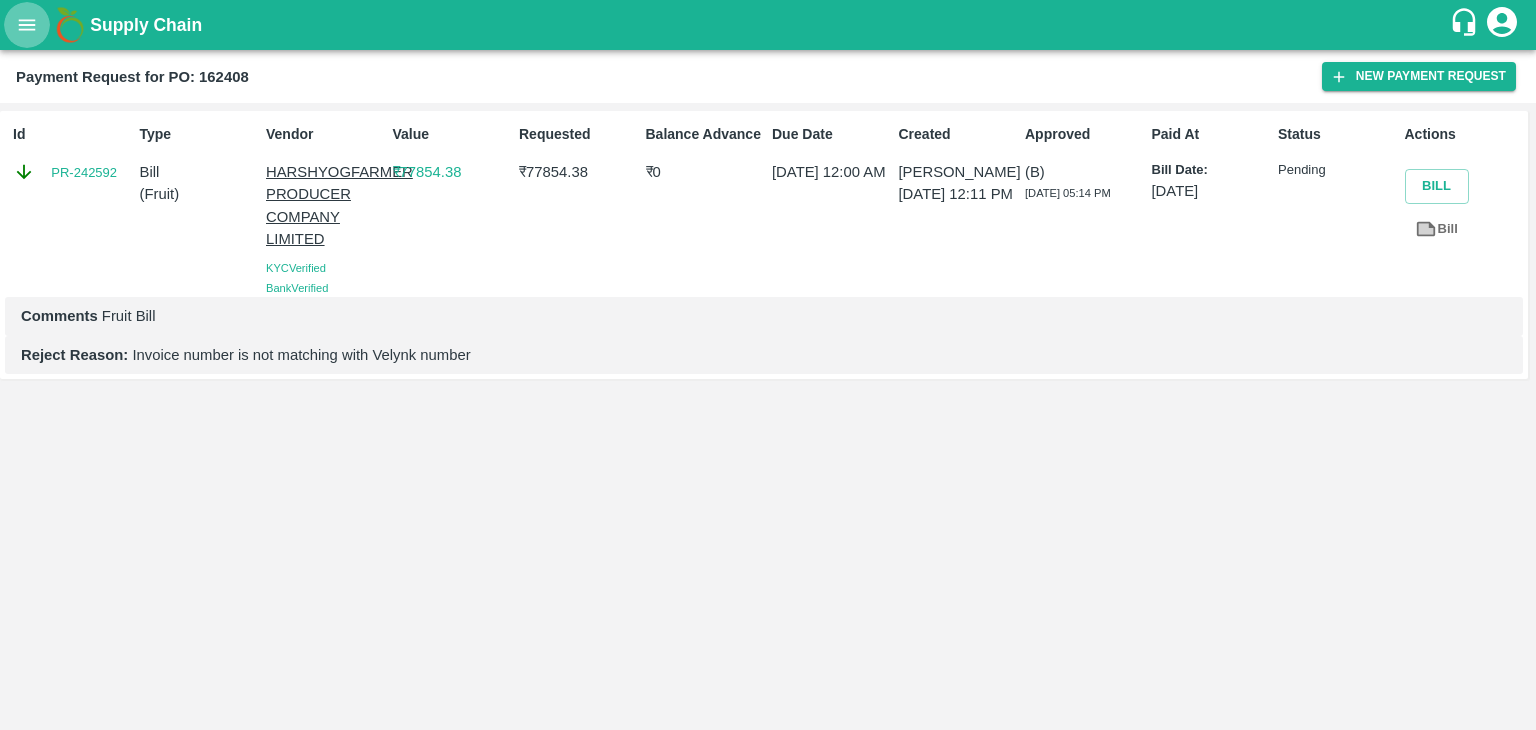 click 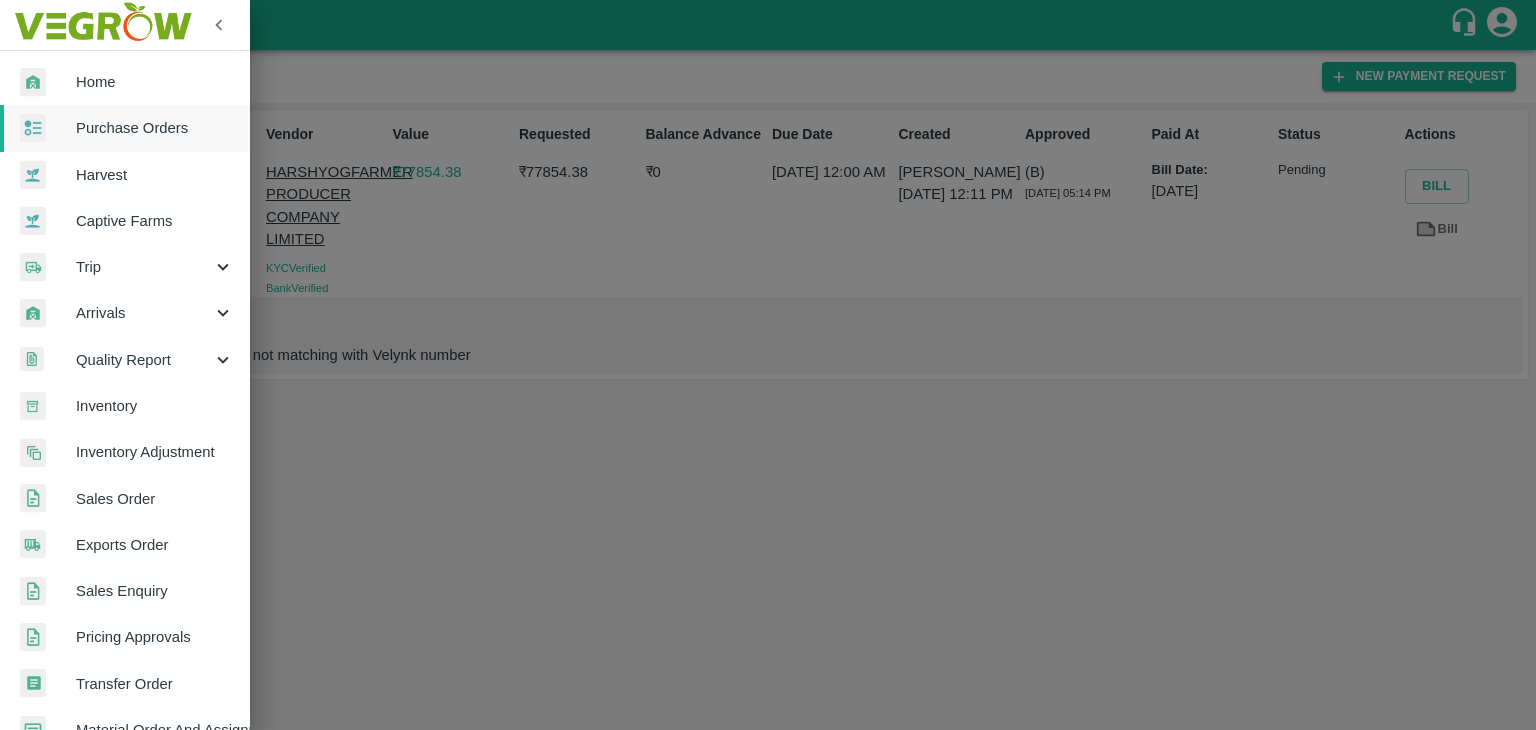 scroll, scrollTop: 409, scrollLeft: 0, axis: vertical 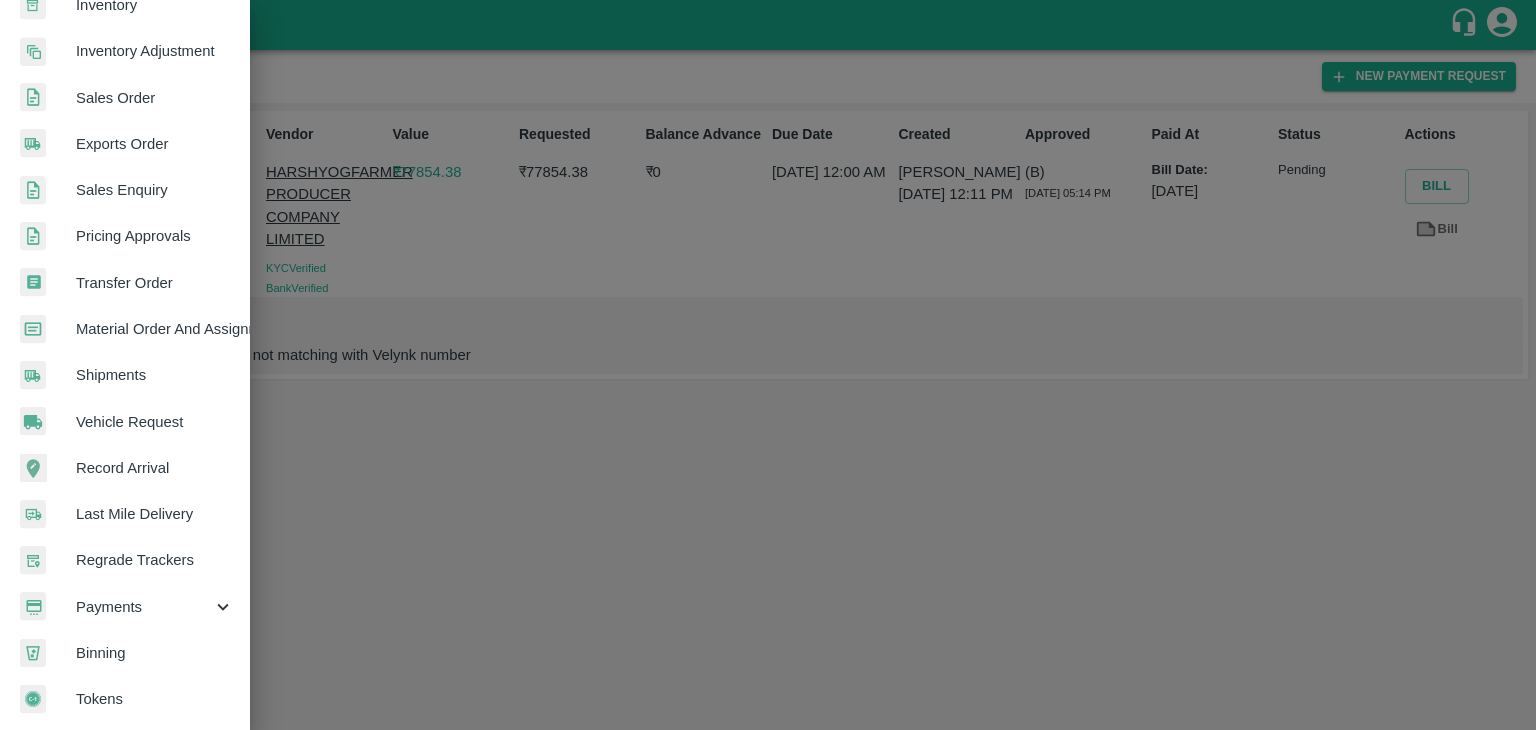 click on "Payments" at bounding box center [144, 607] 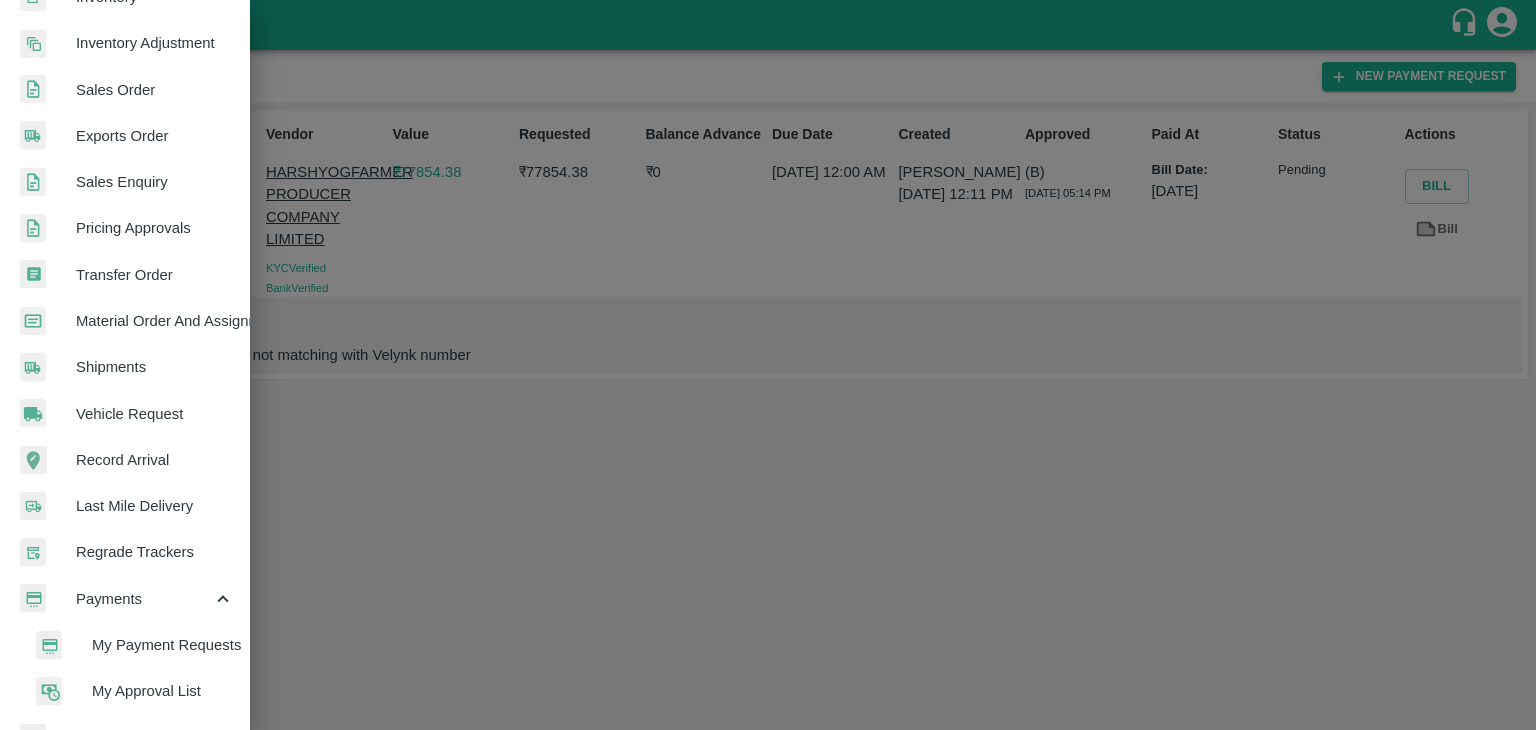 click on "My Payment Requests" at bounding box center [163, 645] 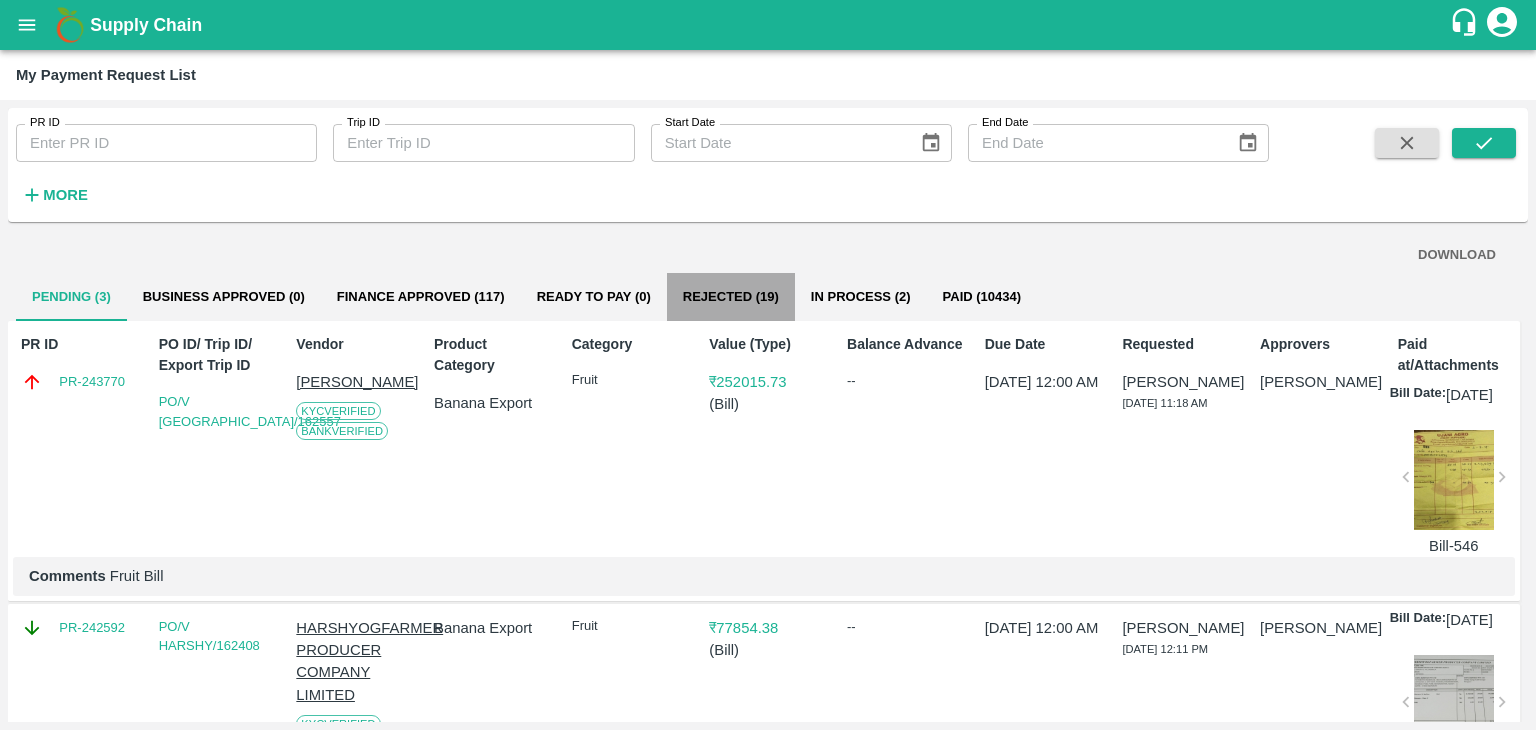 click on "Rejected (19)" at bounding box center (731, 297) 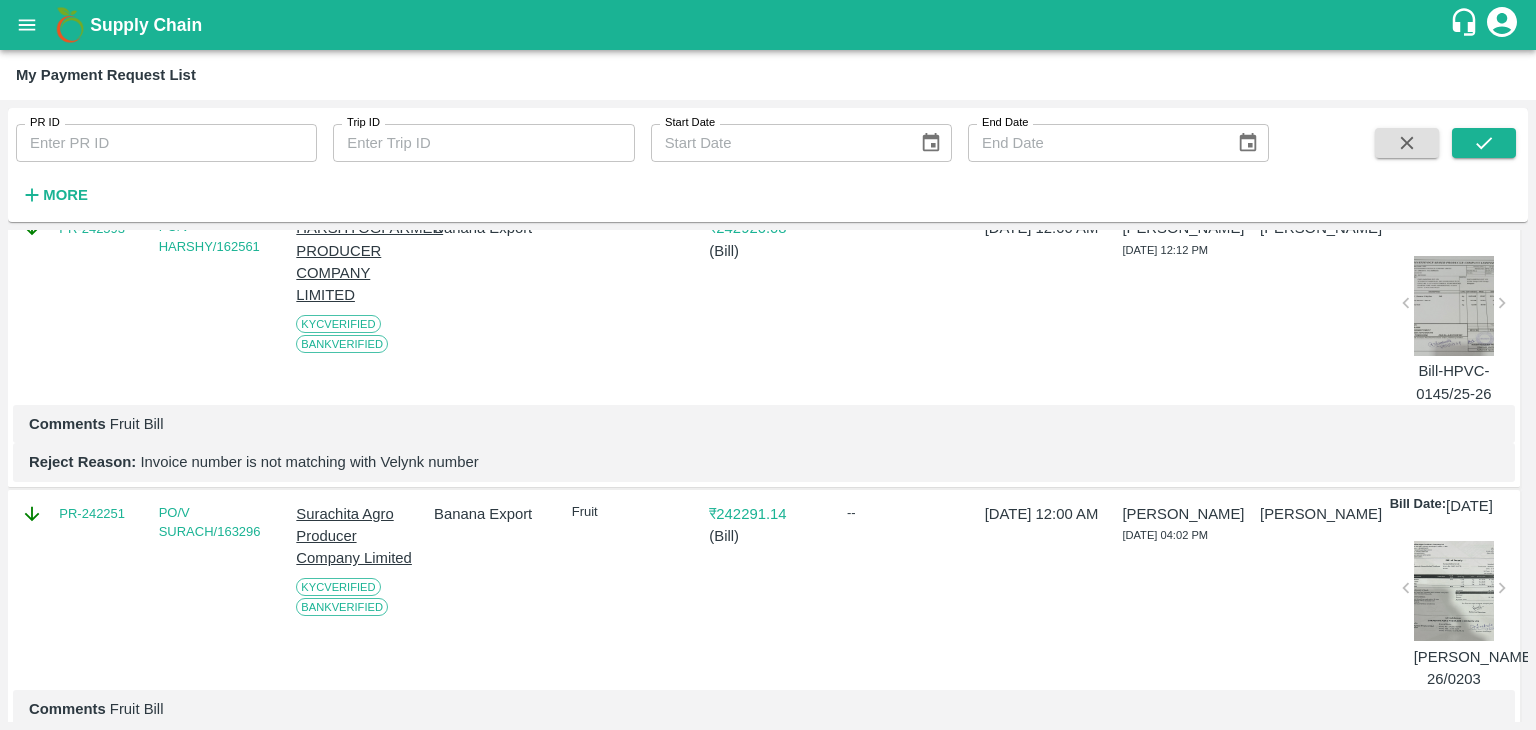 scroll, scrollTop: 3312, scrollLeft: 0, axis: vertical 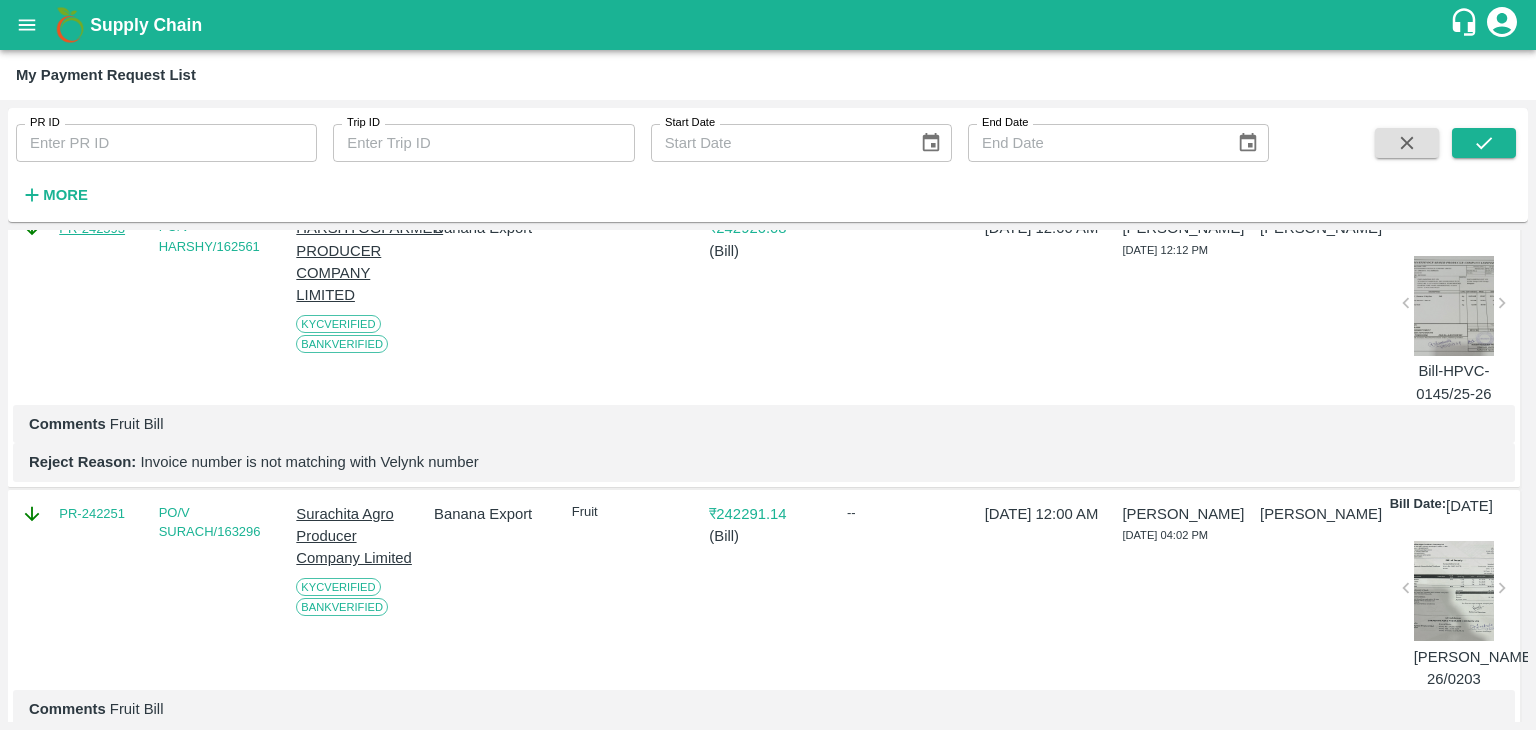 click on "PR-242593" at bounding box center [92, 229] 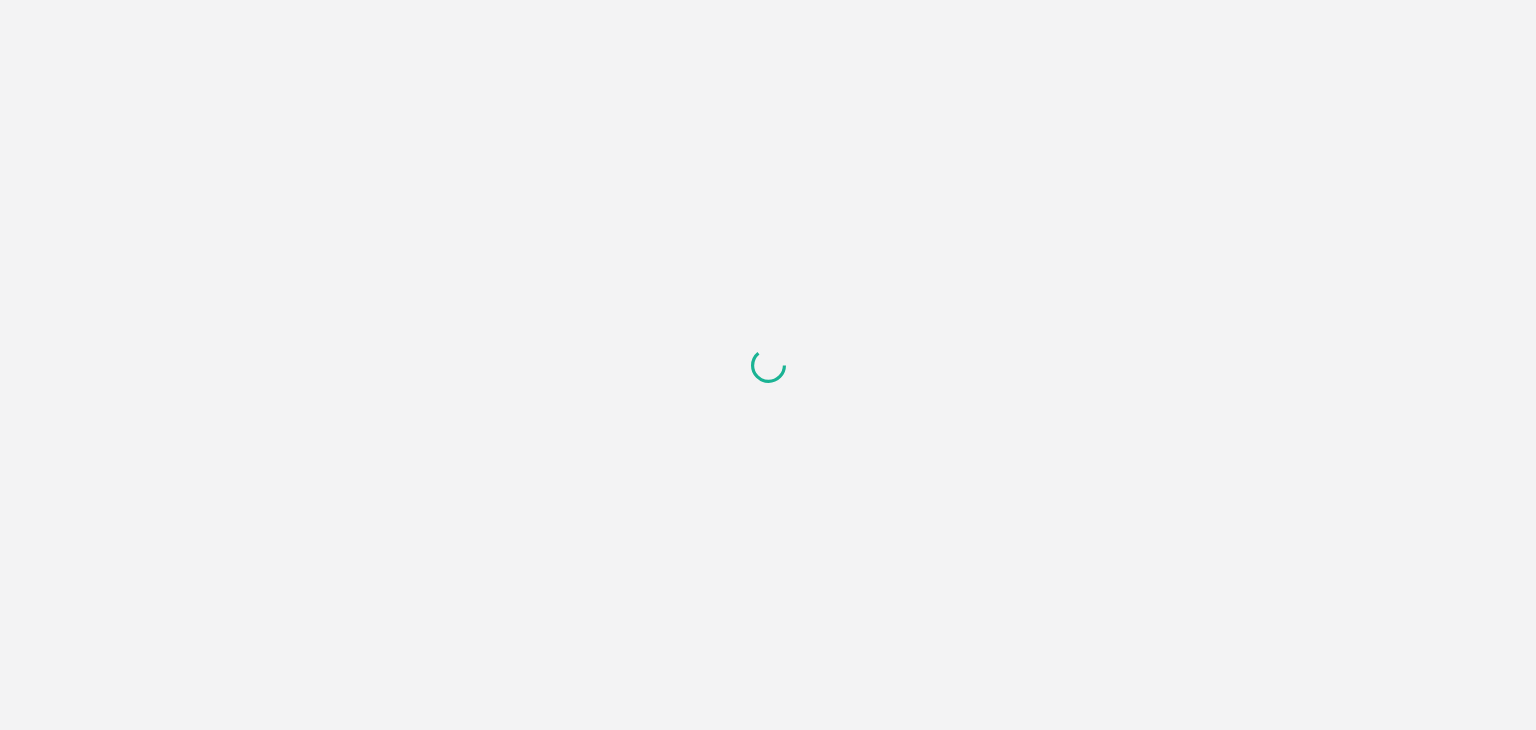 scroll, scrollTop: 0, scrollLeft: 0, axis: both 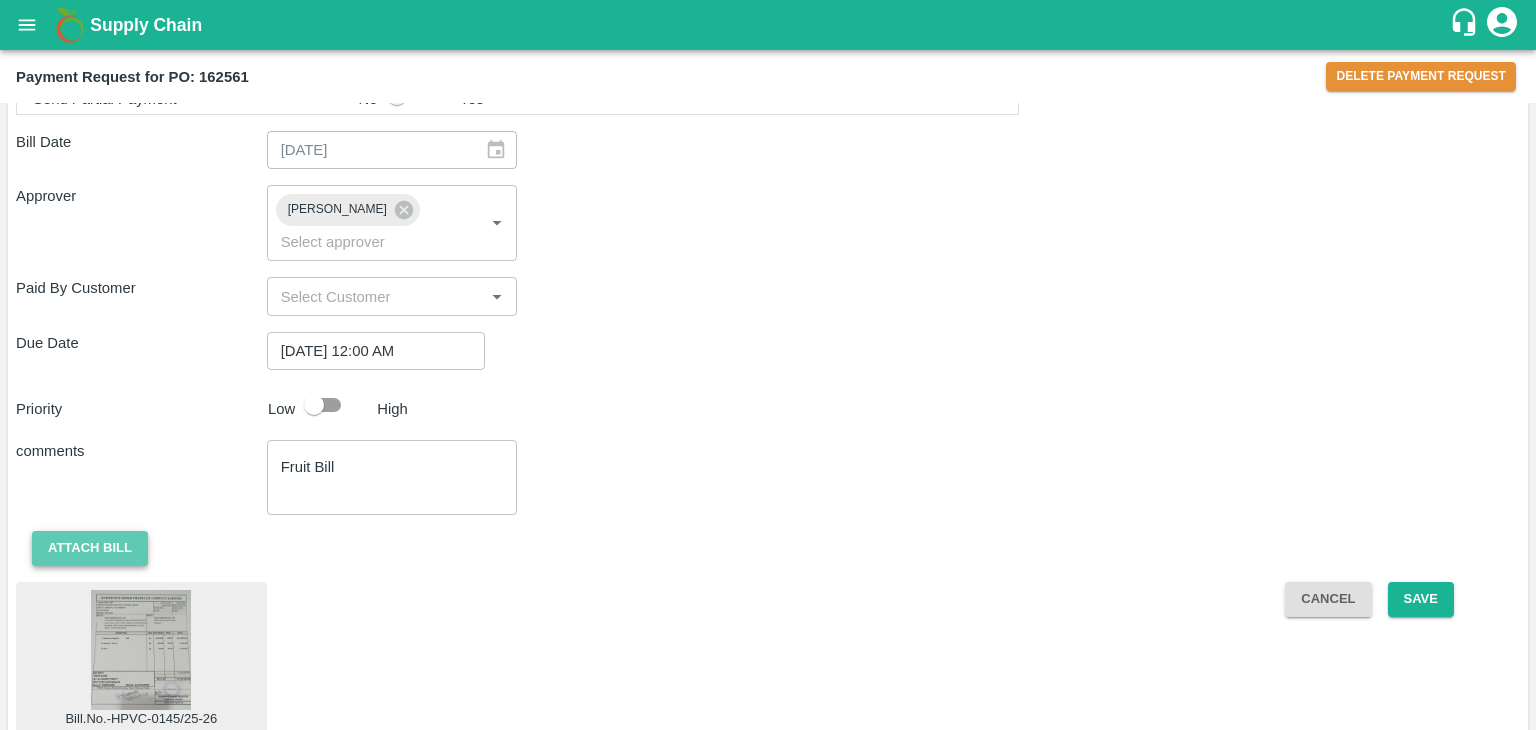 click on "Attach bill" at bounding box center (90, 548) 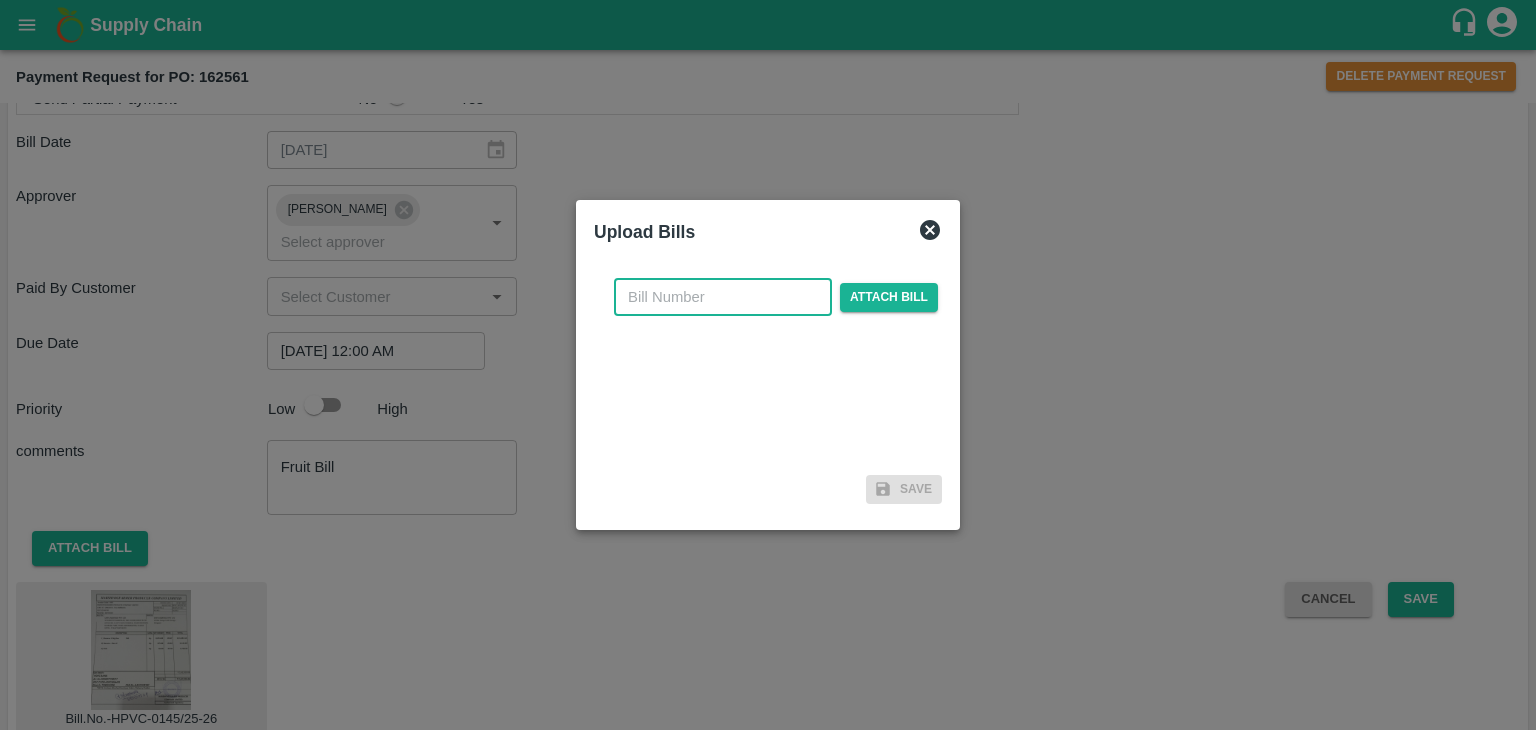 click at bounding box center (723, 297) 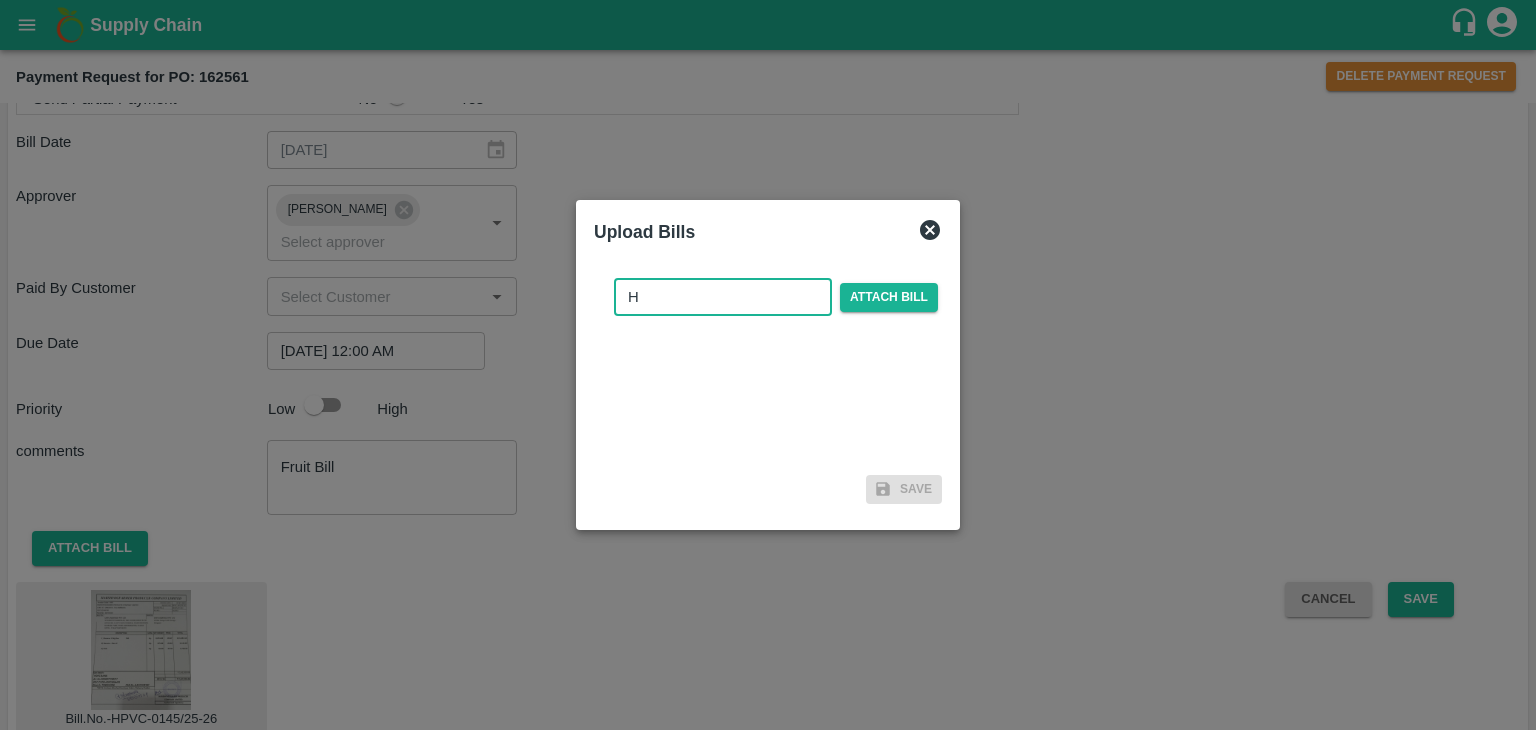 click on "H" at bounding box center (723, 297) 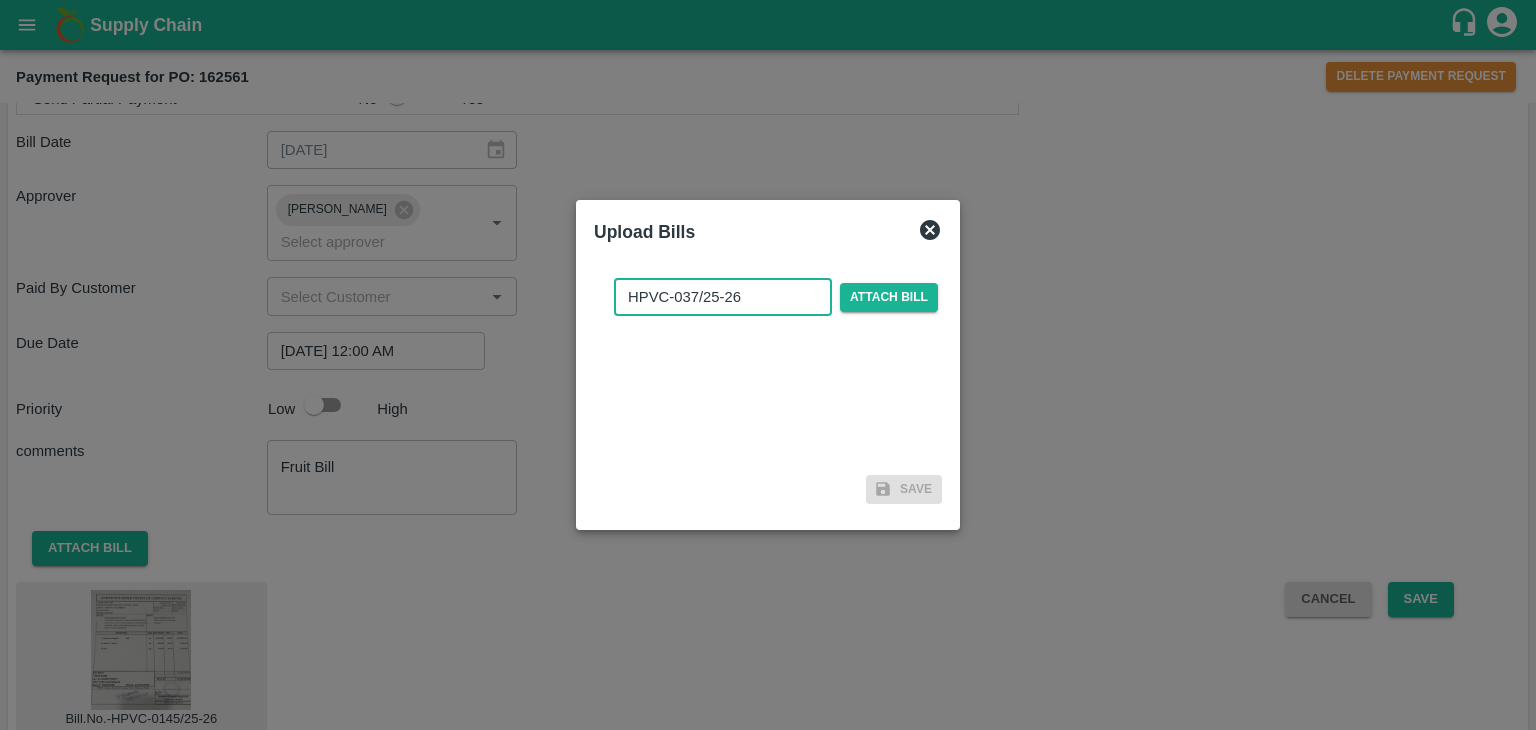 click on "HPVC-037/25-26" at bounding box center [723, 297] 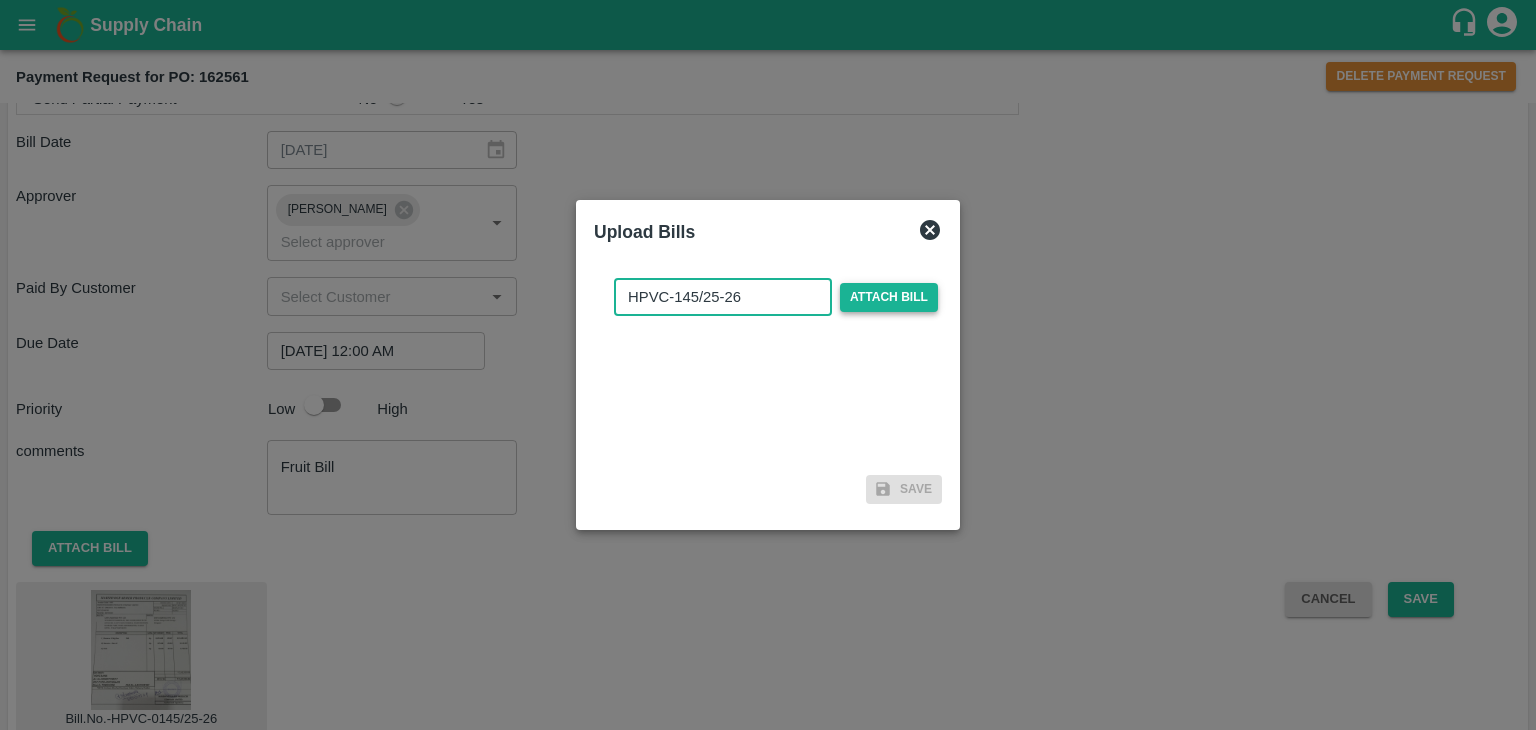 type on "HPVC-145/25-26" 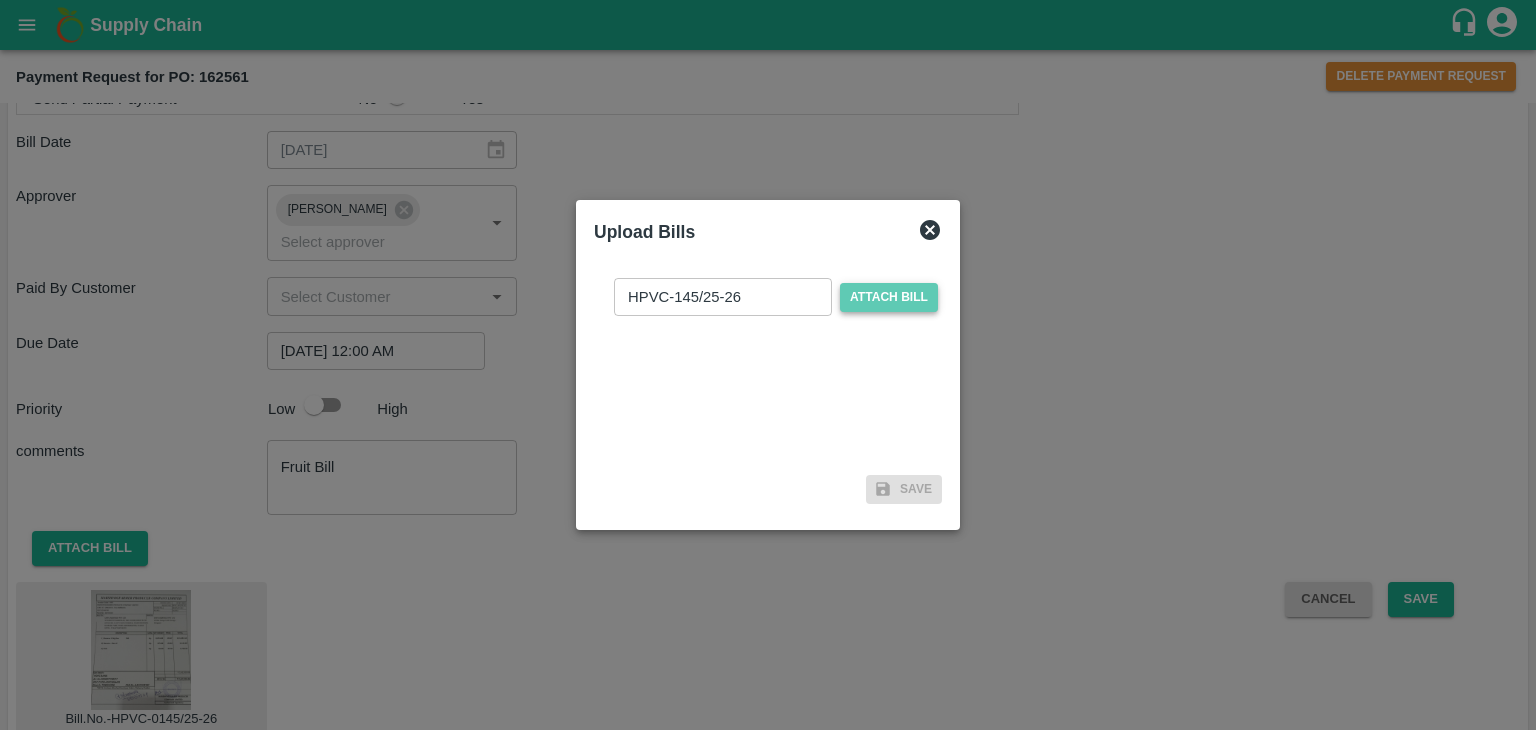 click on "Attach bill" at bounding box center [889, 297] 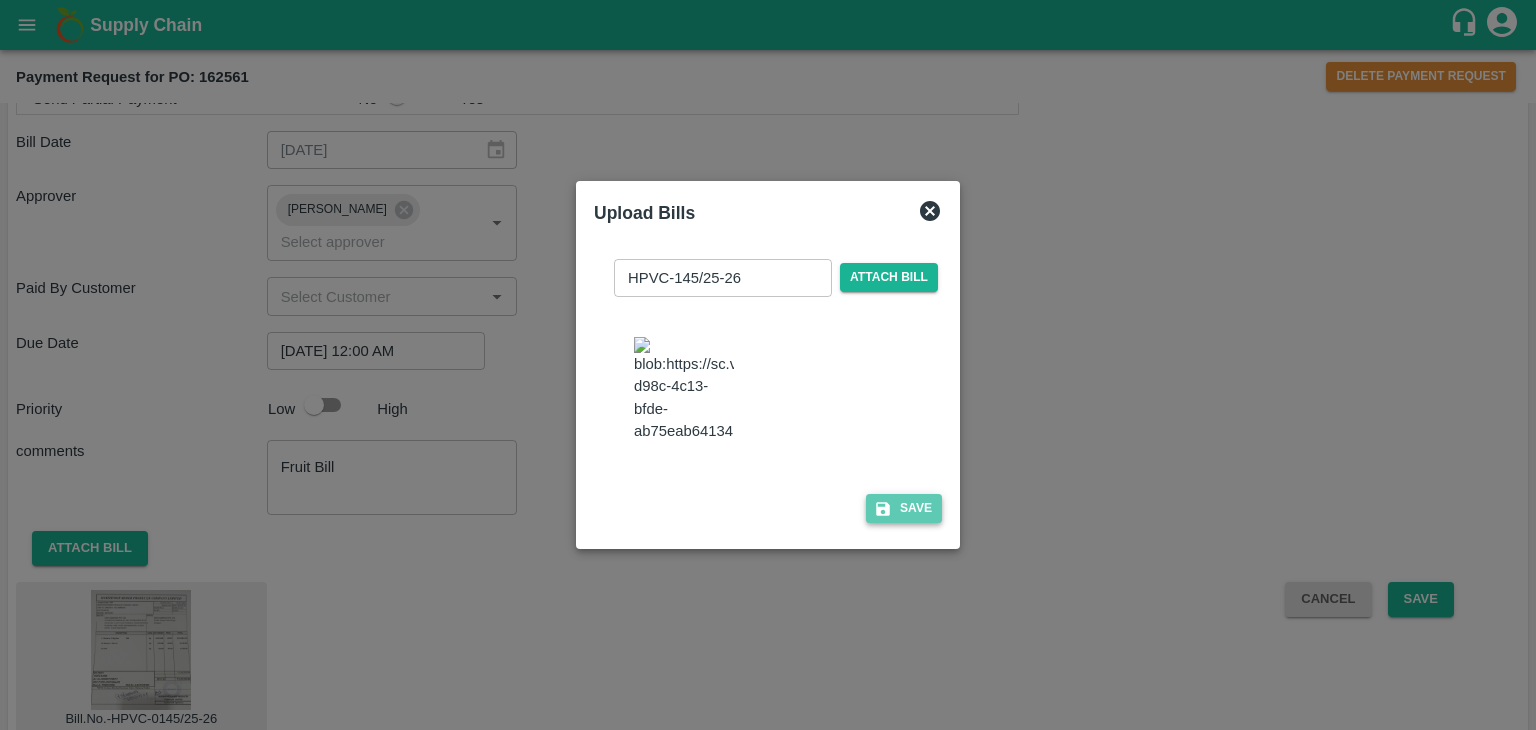 click on "Save" at bounding box center (904, 508) 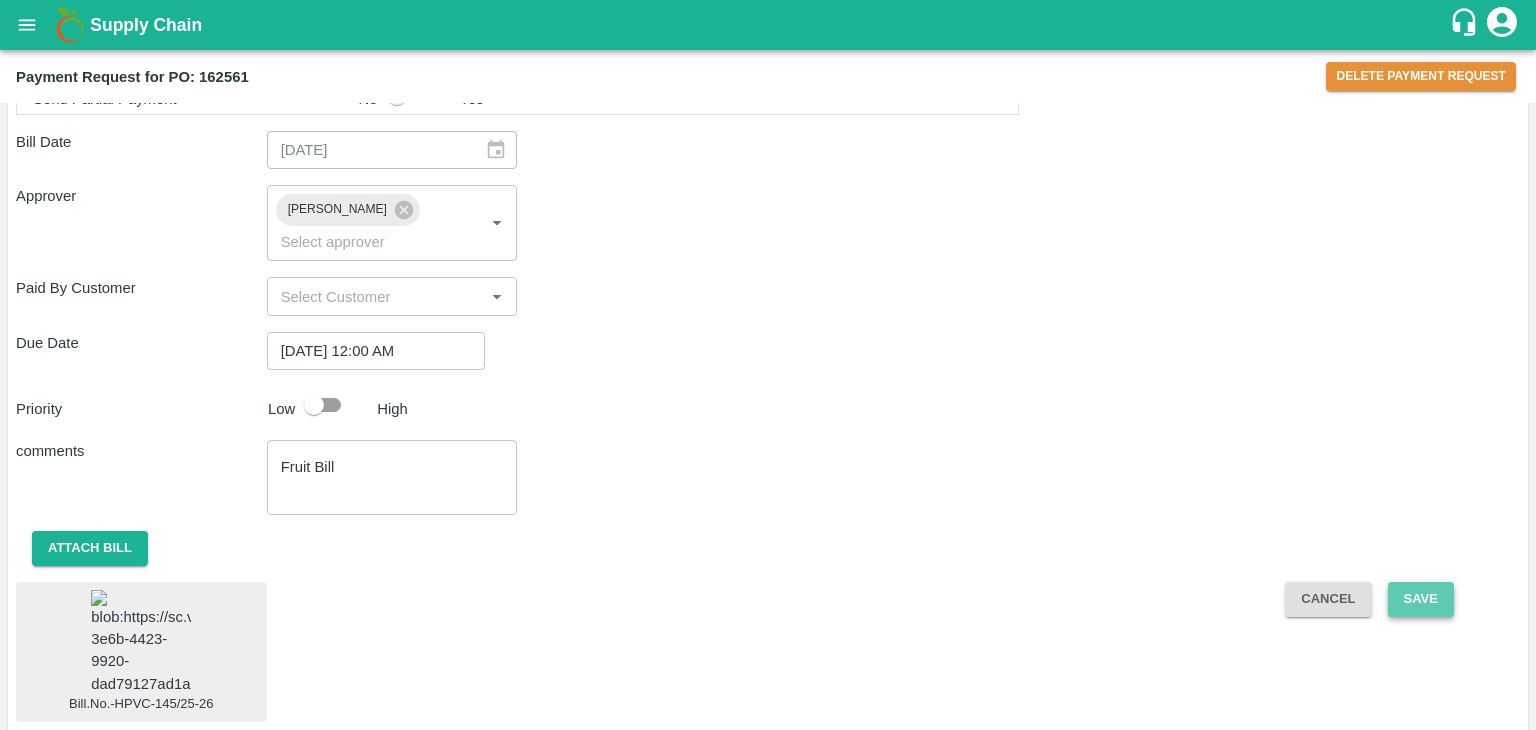click on "Save" at bounding box center (1421, 599) 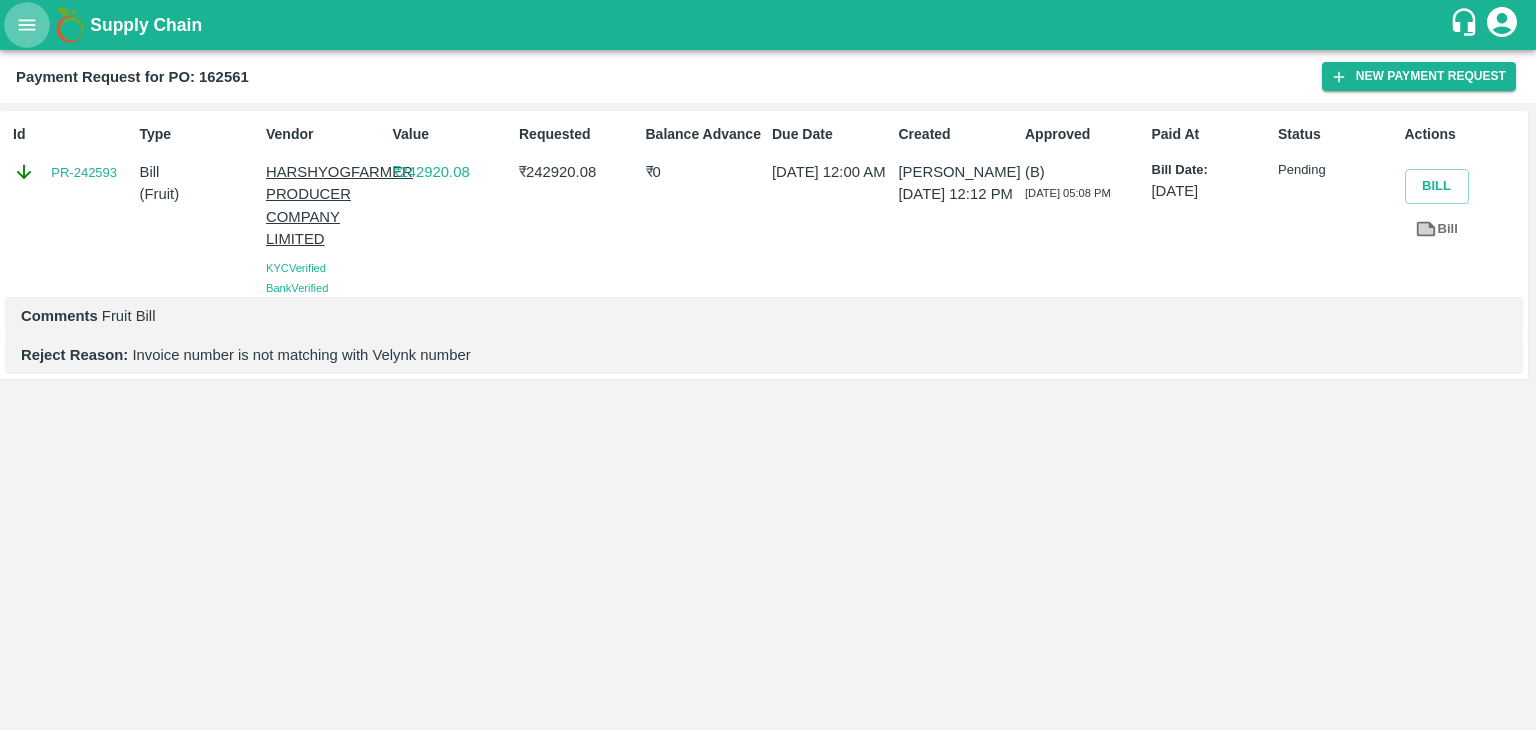 click 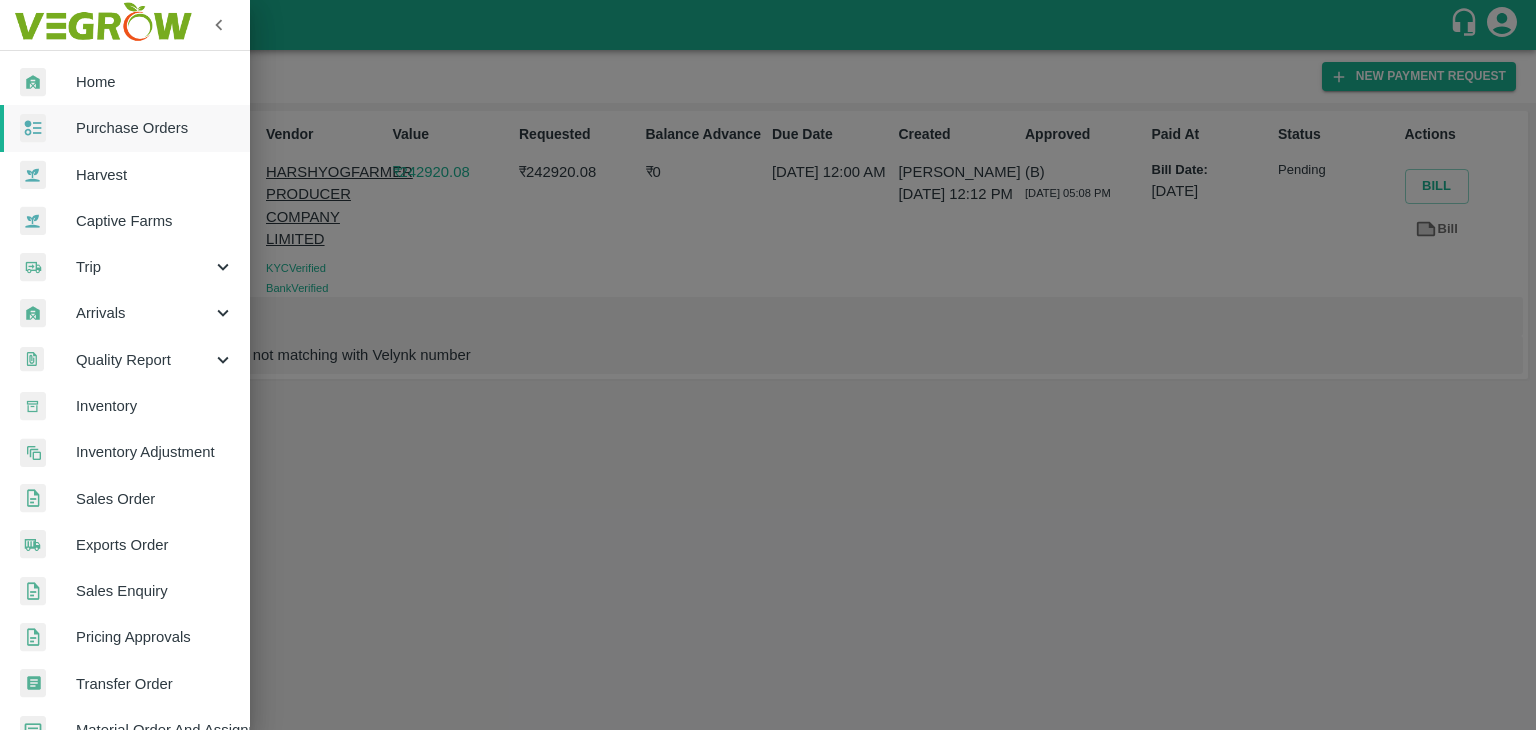 scroll, scrollTop: 409, scrollLeft: 0, axis: vertical 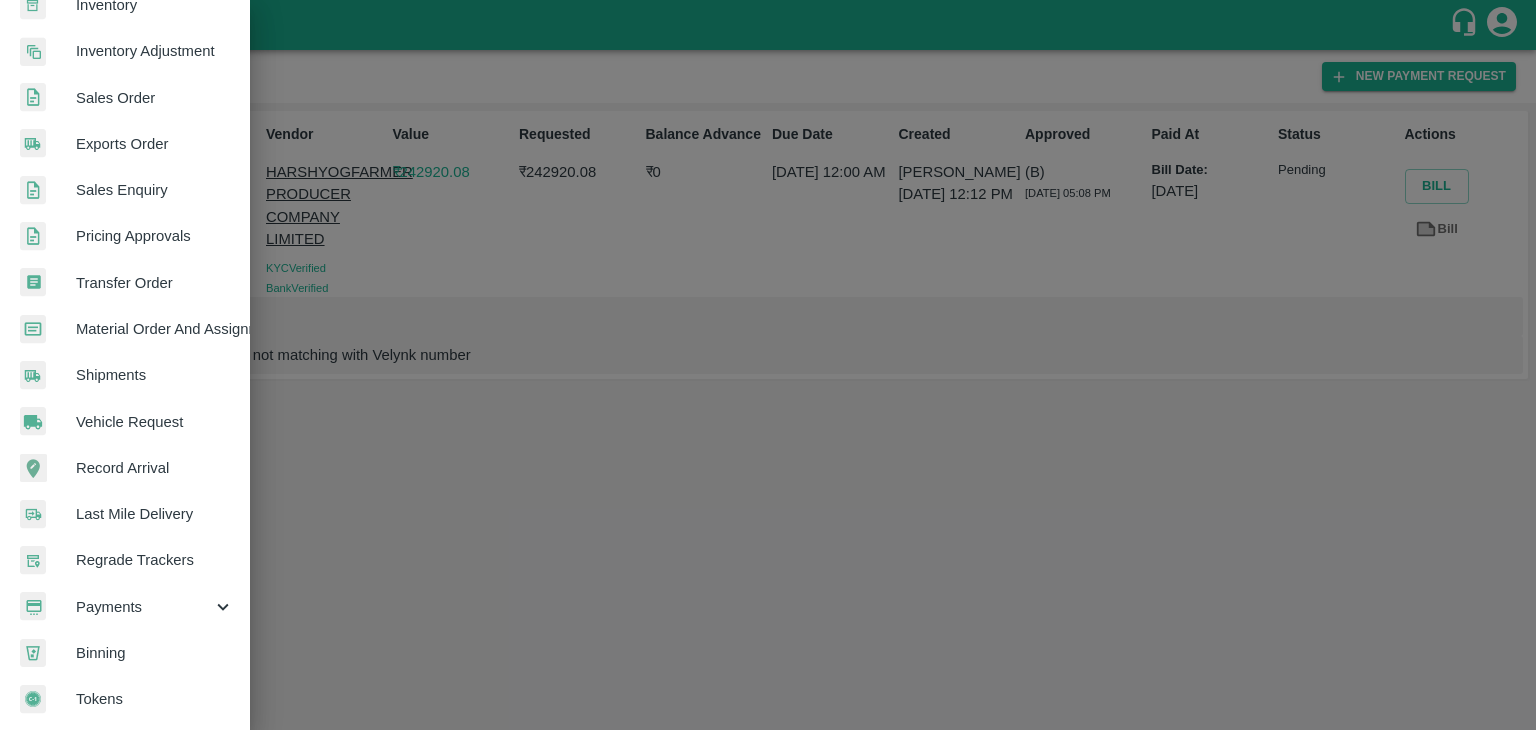 click on "Payments" at bounding box center (144, 607) 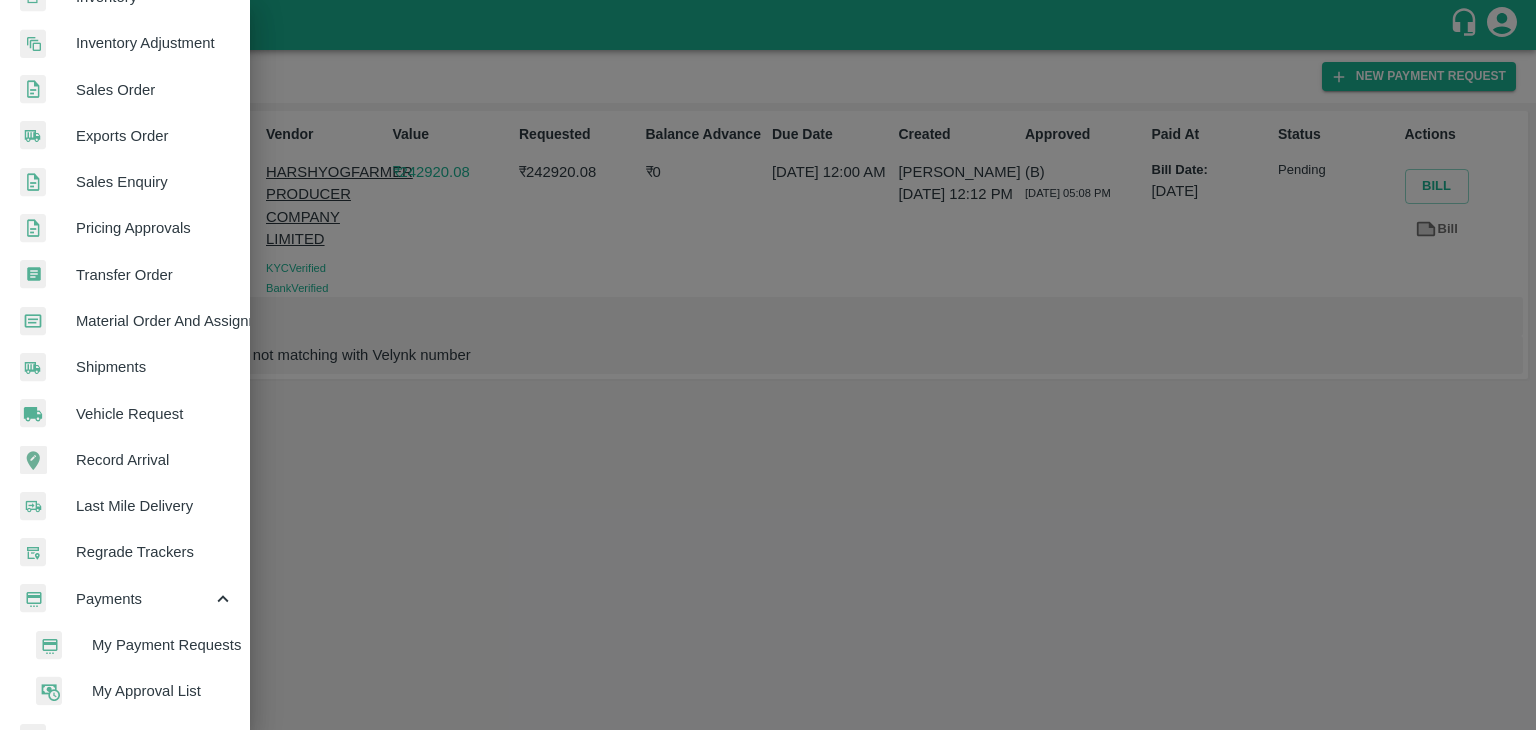 click on "My Payment Requests" at bounding box center [163, 645] 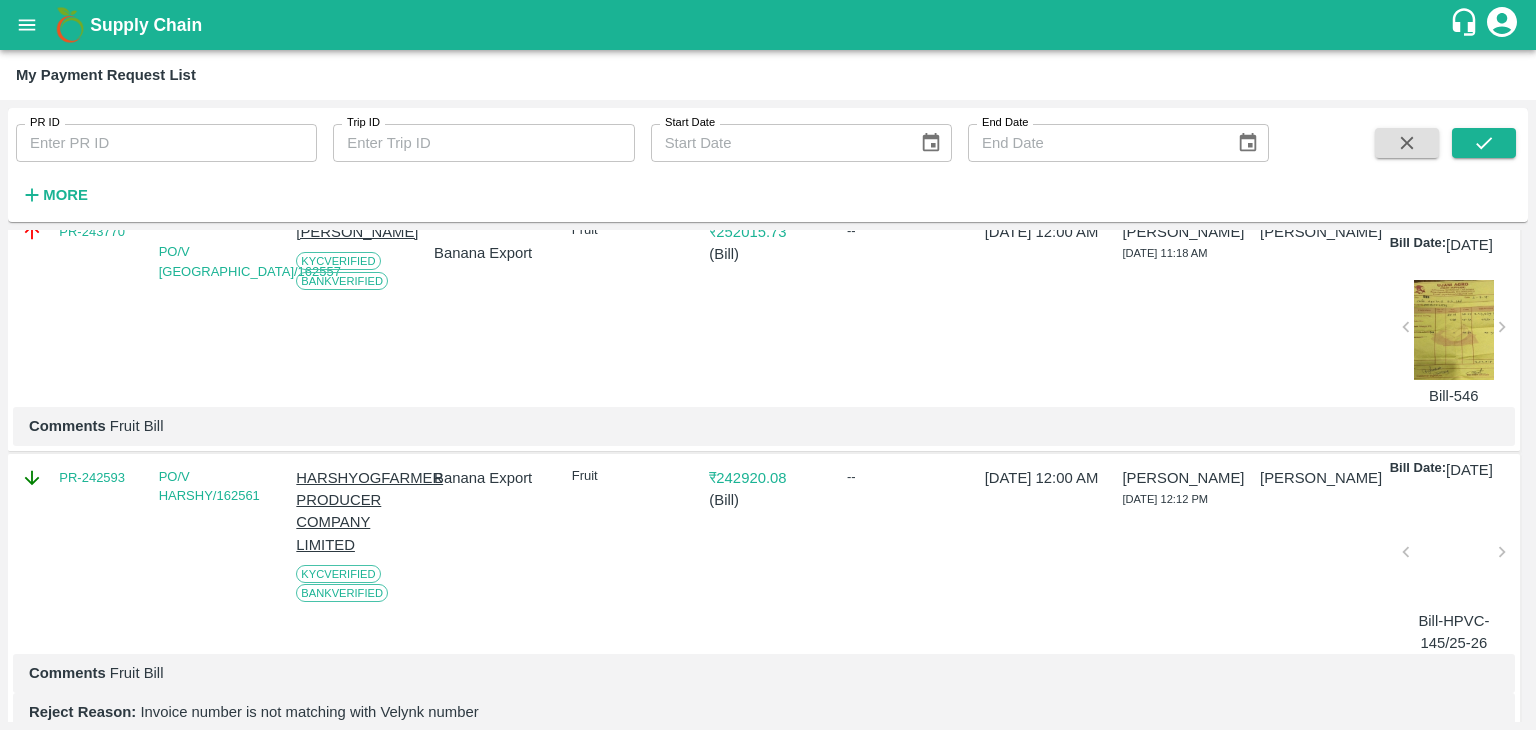scroll, scrollTop: 0, scrollLeft: 0, axis: both 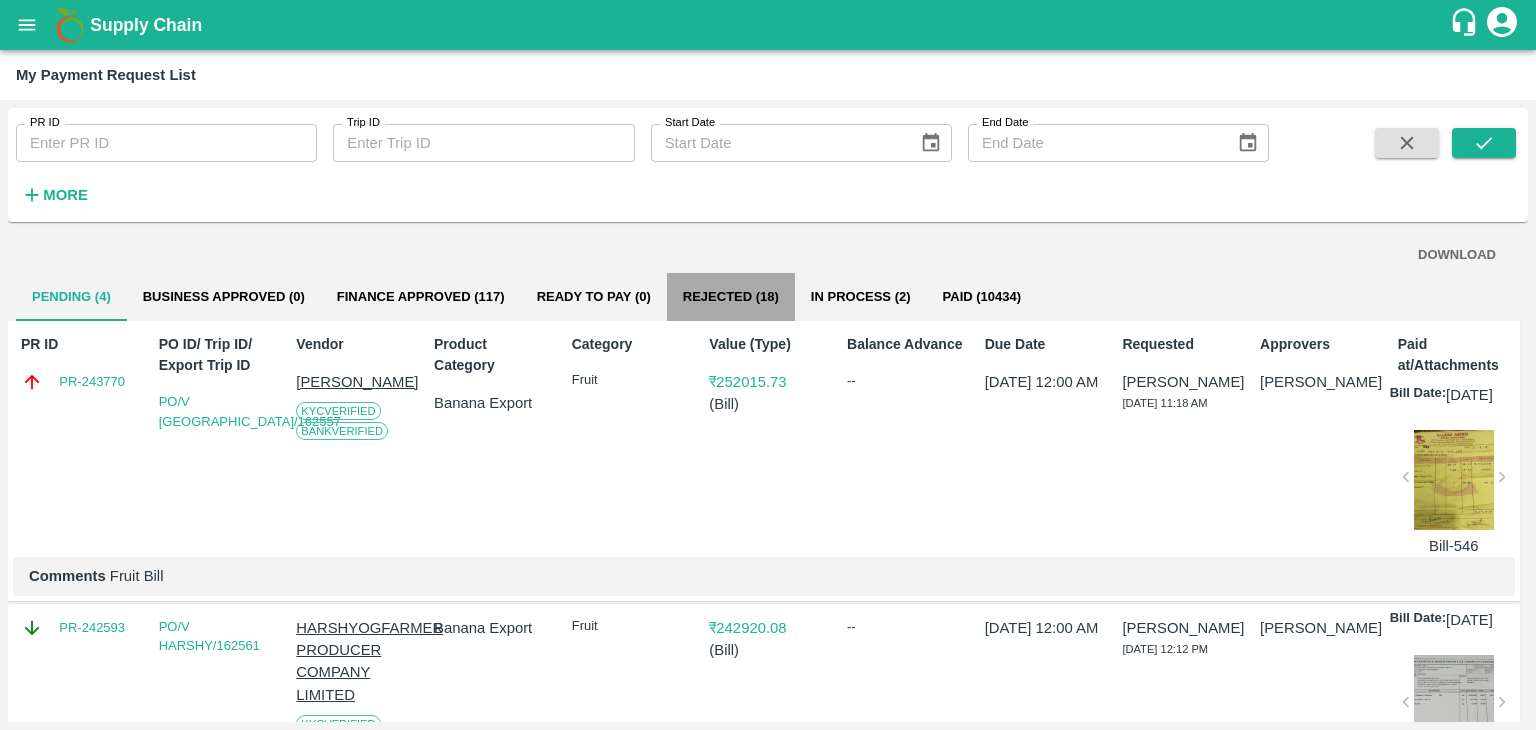 click on "Rejected (18)" at bounding box center [731, 297] 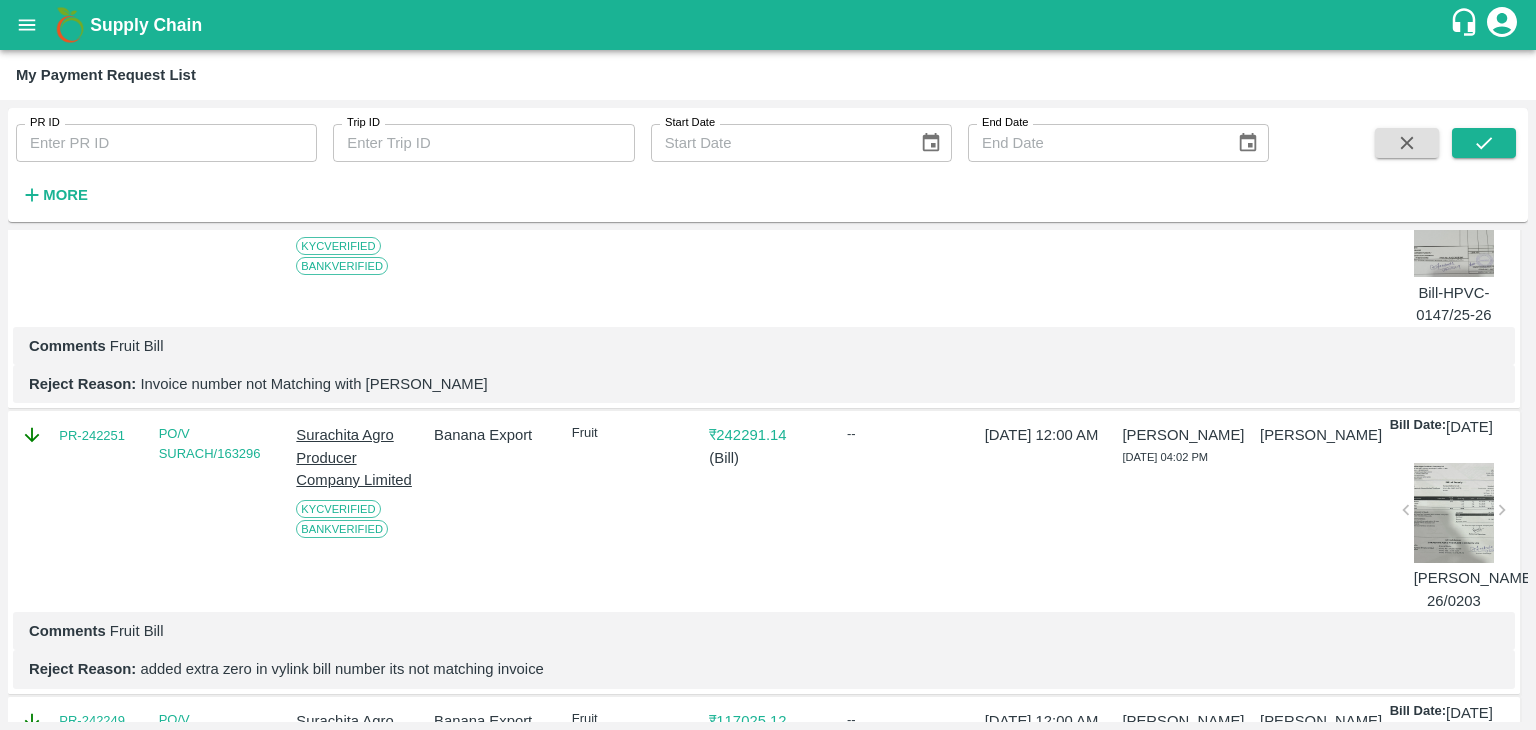 scroll, scrollTop: 3104, scrollLeft: 0, axis: vertical 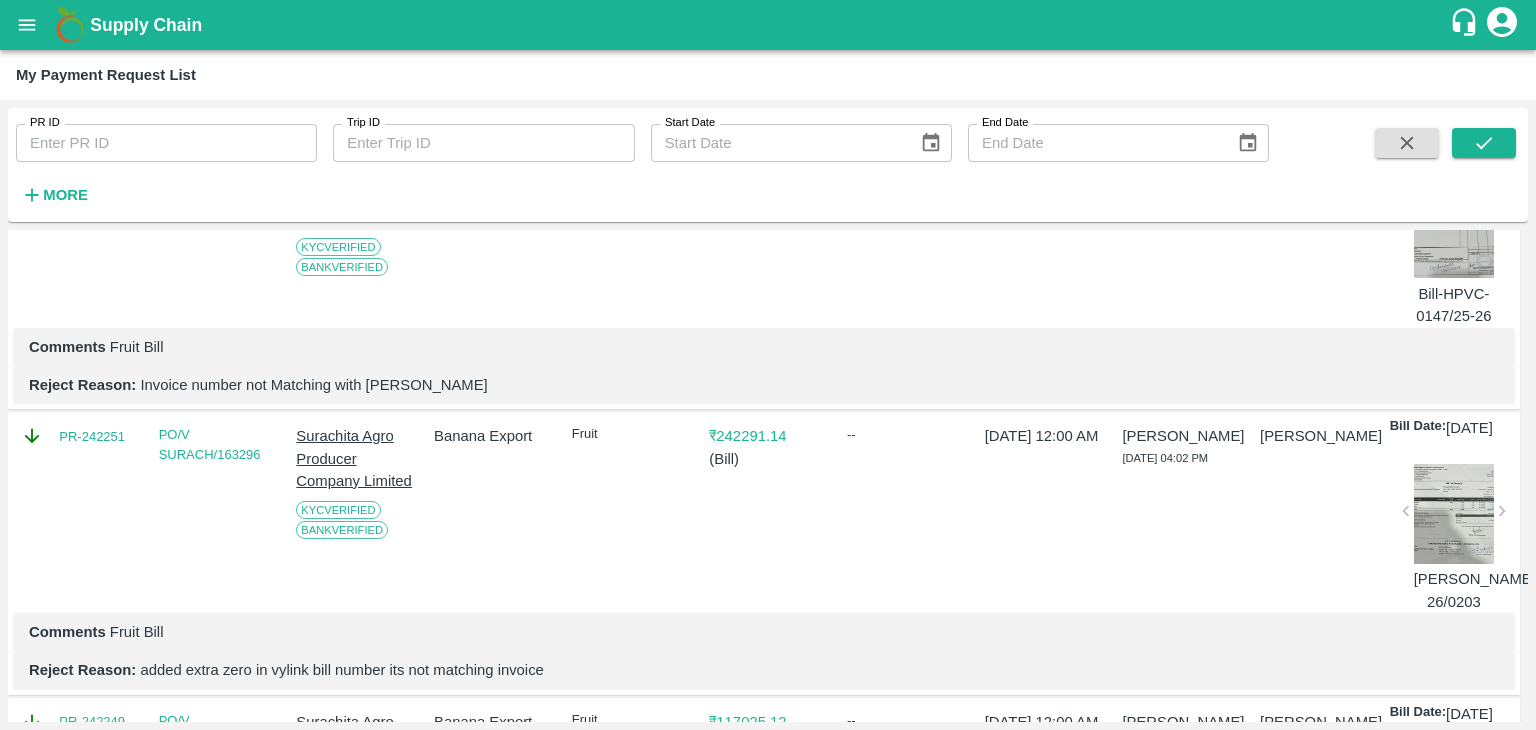 click on "PR-242594" at bounding box center (92, 152) 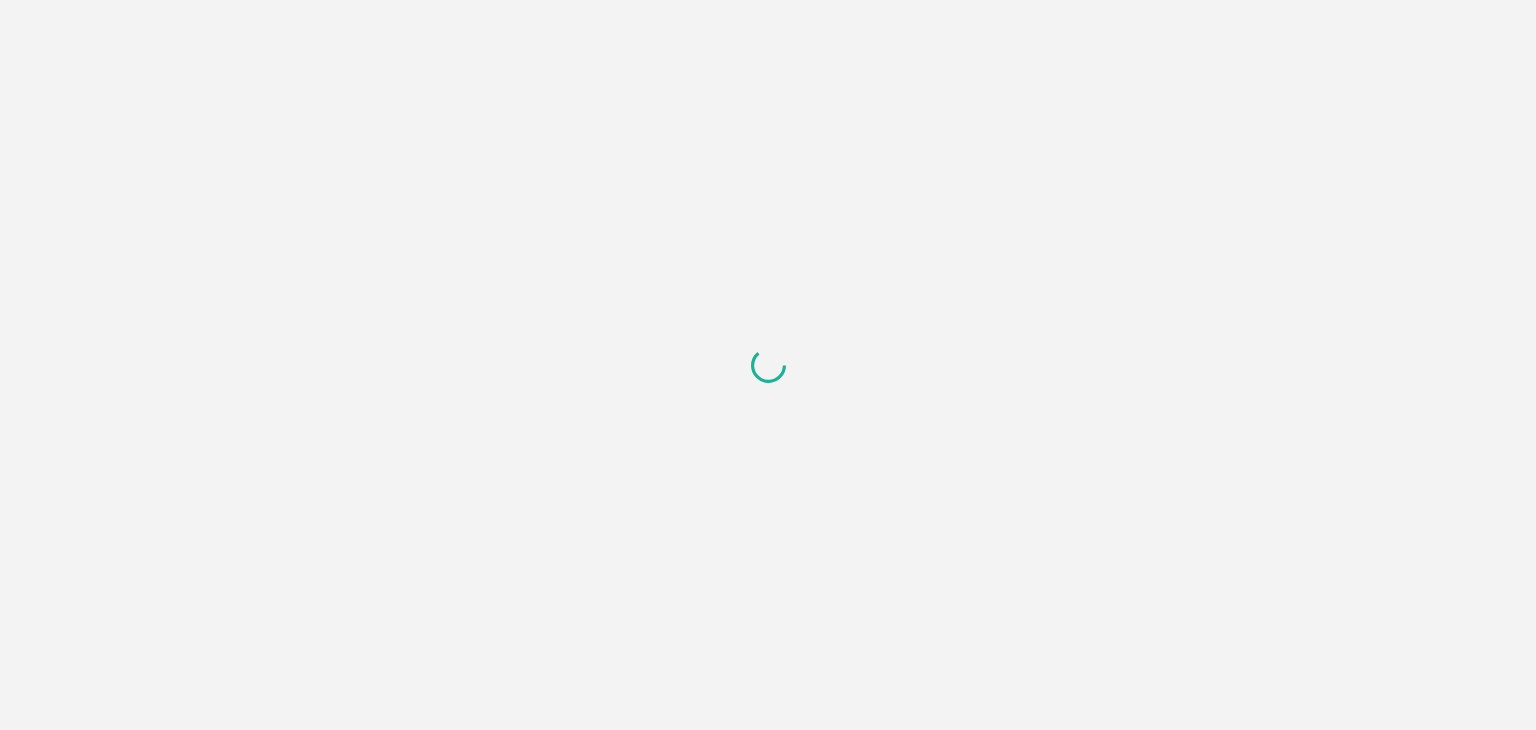 scroll, scrollTop: 0, scrollLeft: 0, axis: both 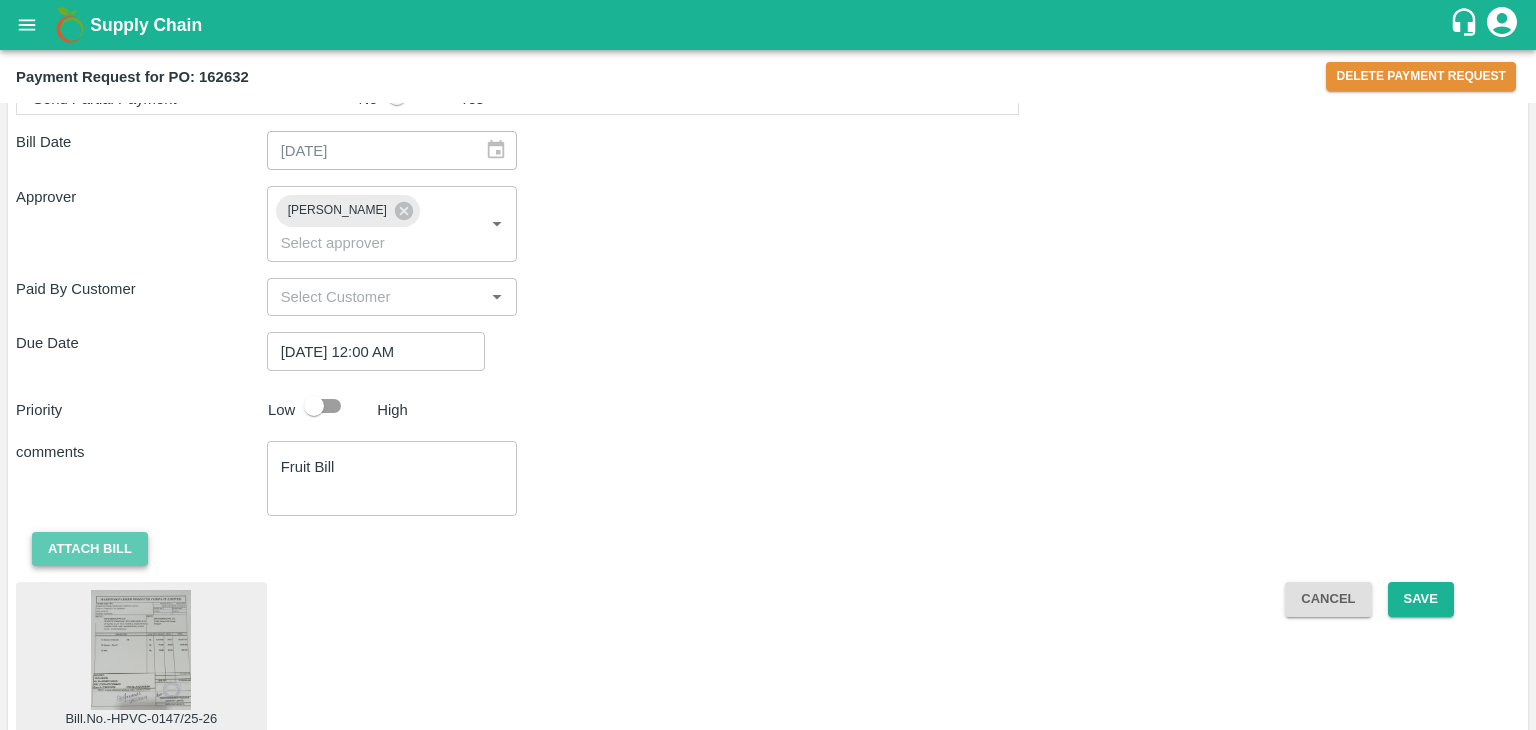 click on "Attach bill" at bounding box center [90, 549] 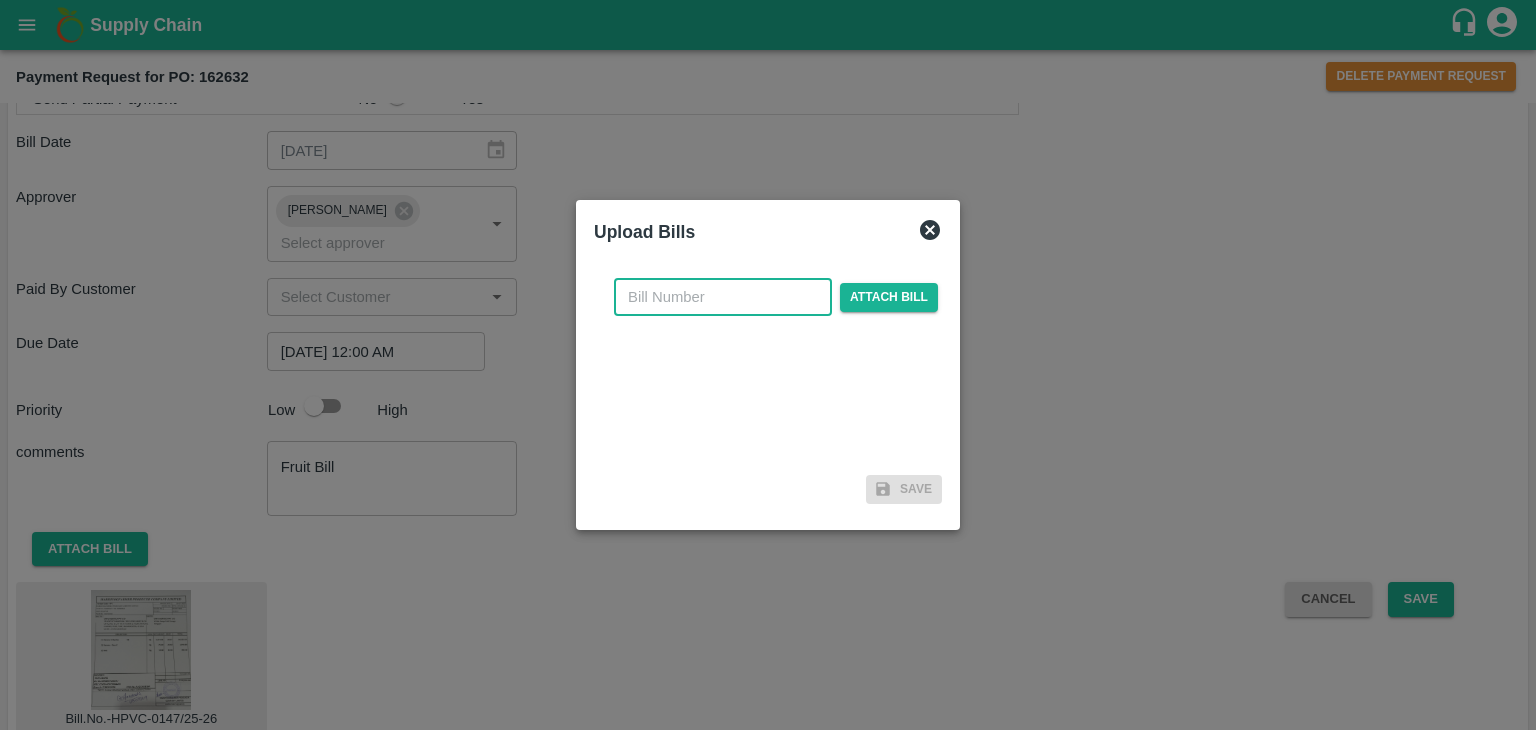 click at bounding box center [723, 297] 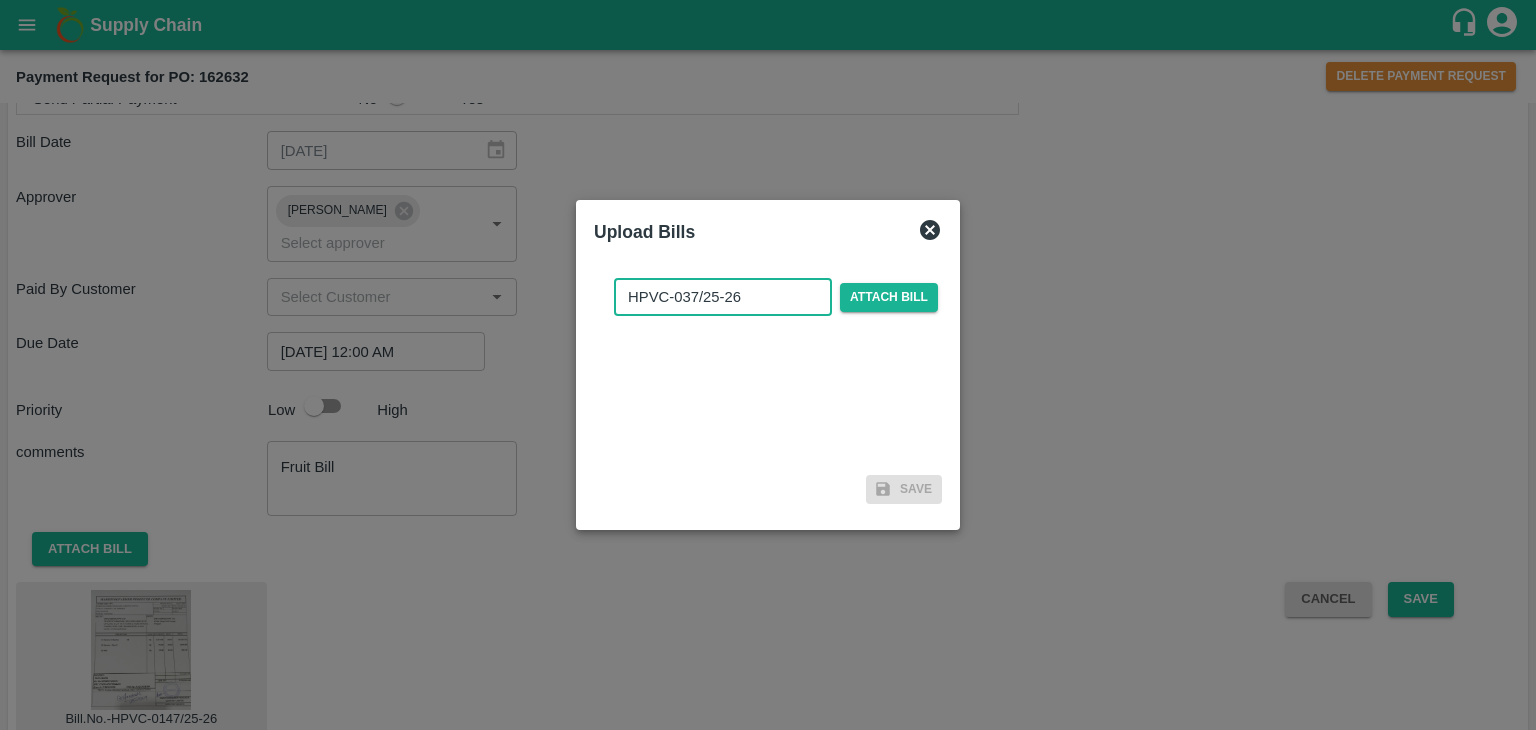 click on "HPVC-037/25-26" at bounding box center [723, 297] 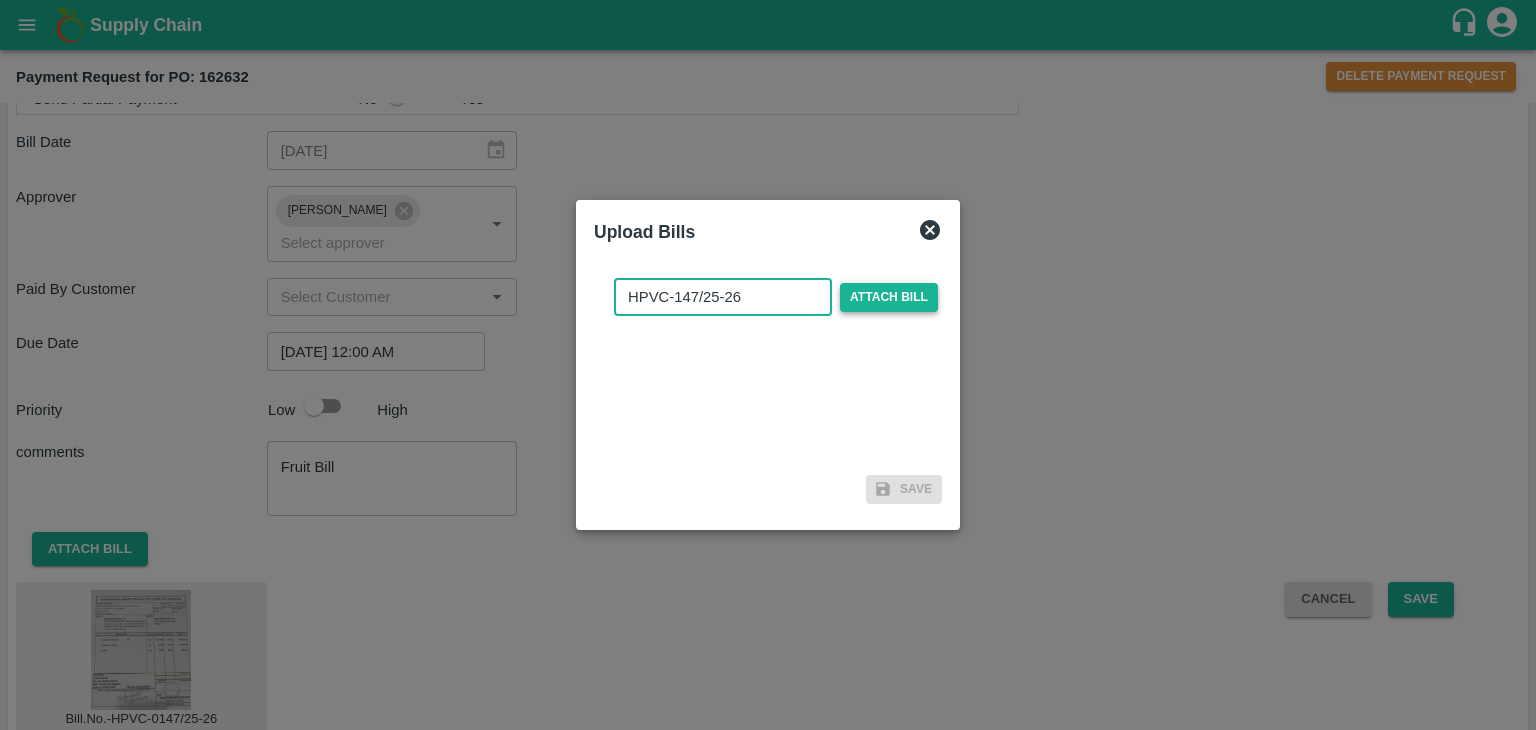 type on "HPVC-147/25-26" 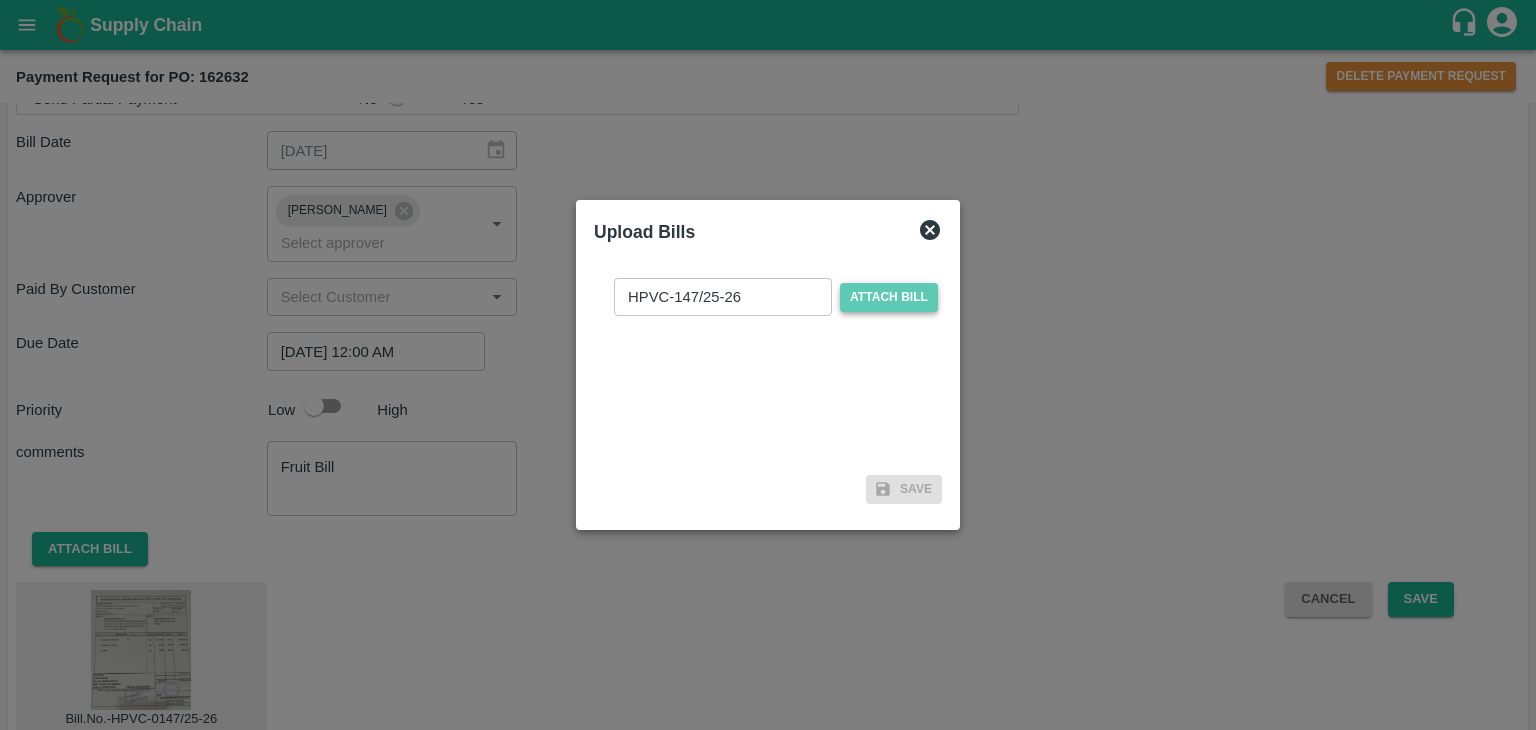 click on "Attach bill" at bounding box center (889, 297) 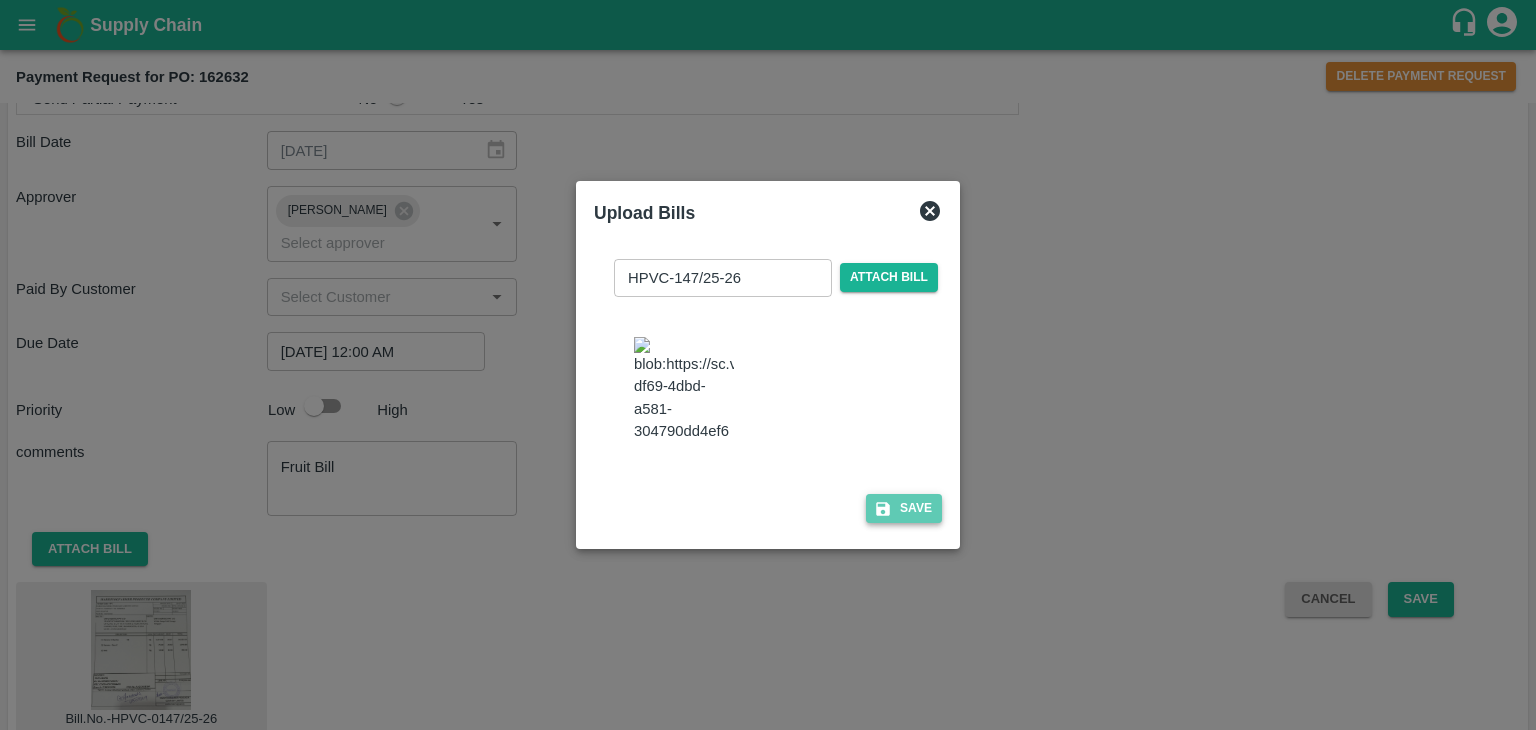 click on "Save" at bounding box center [904, 508] 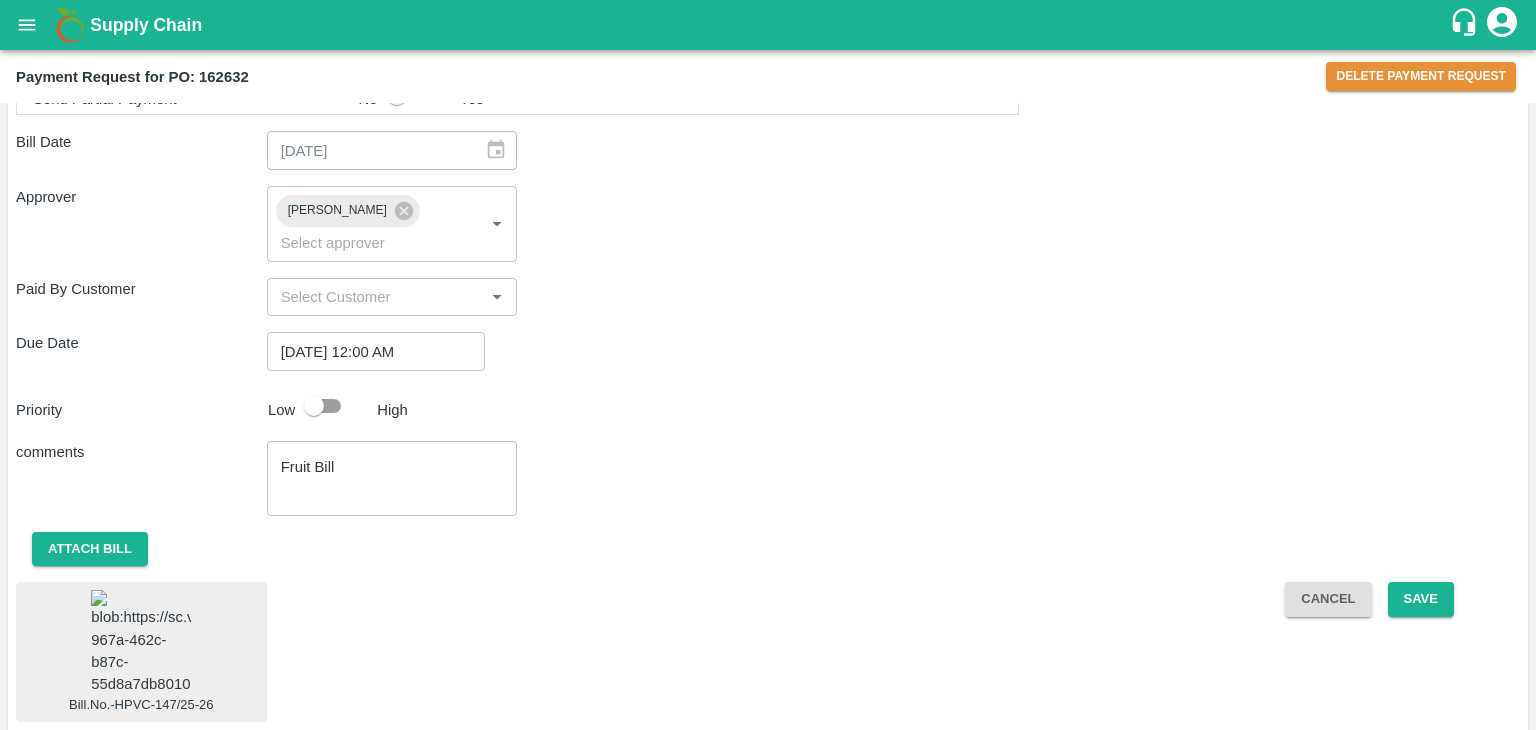 click at bounding box center [141, 642] 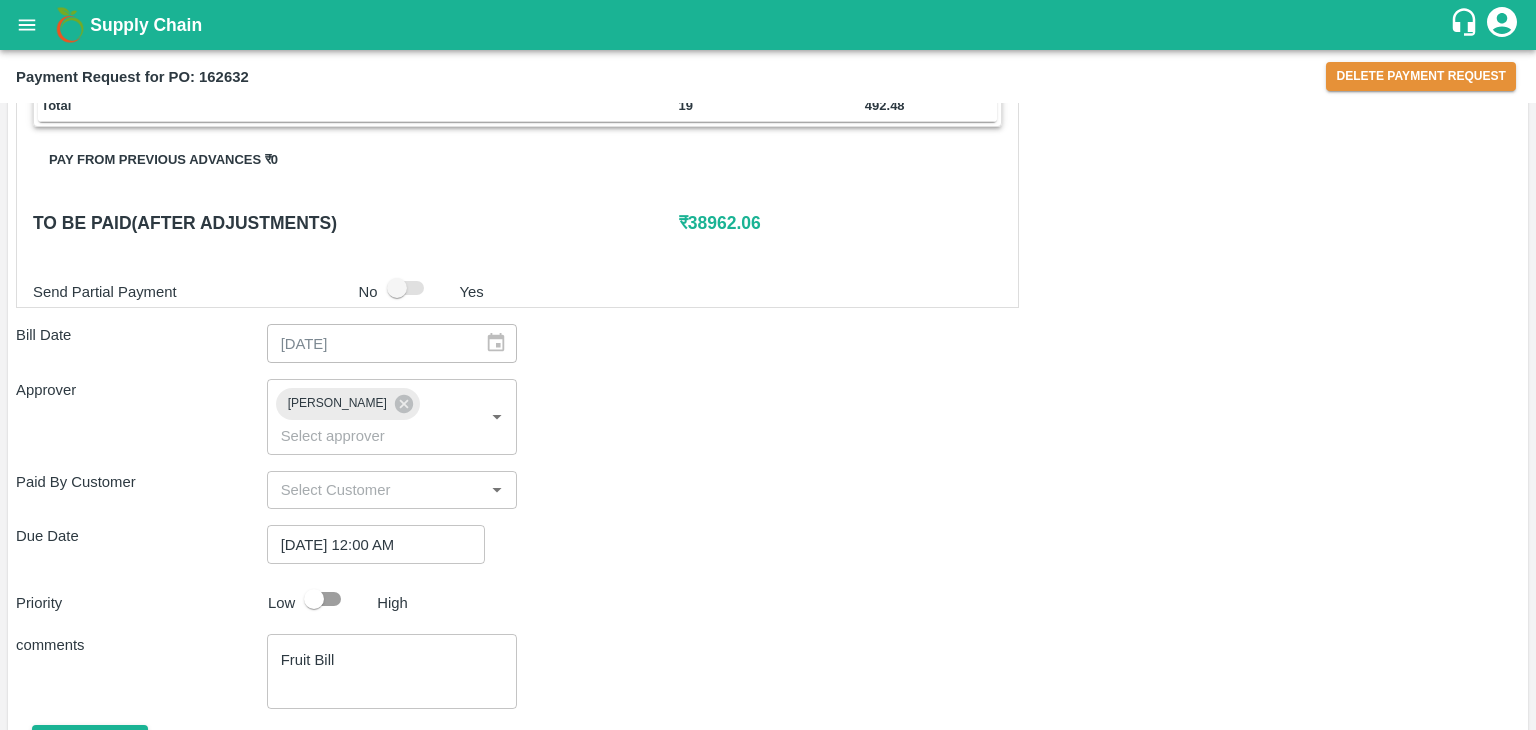 scroll, scrollTop: 1025, scrollLeft: 0, axis: vertical 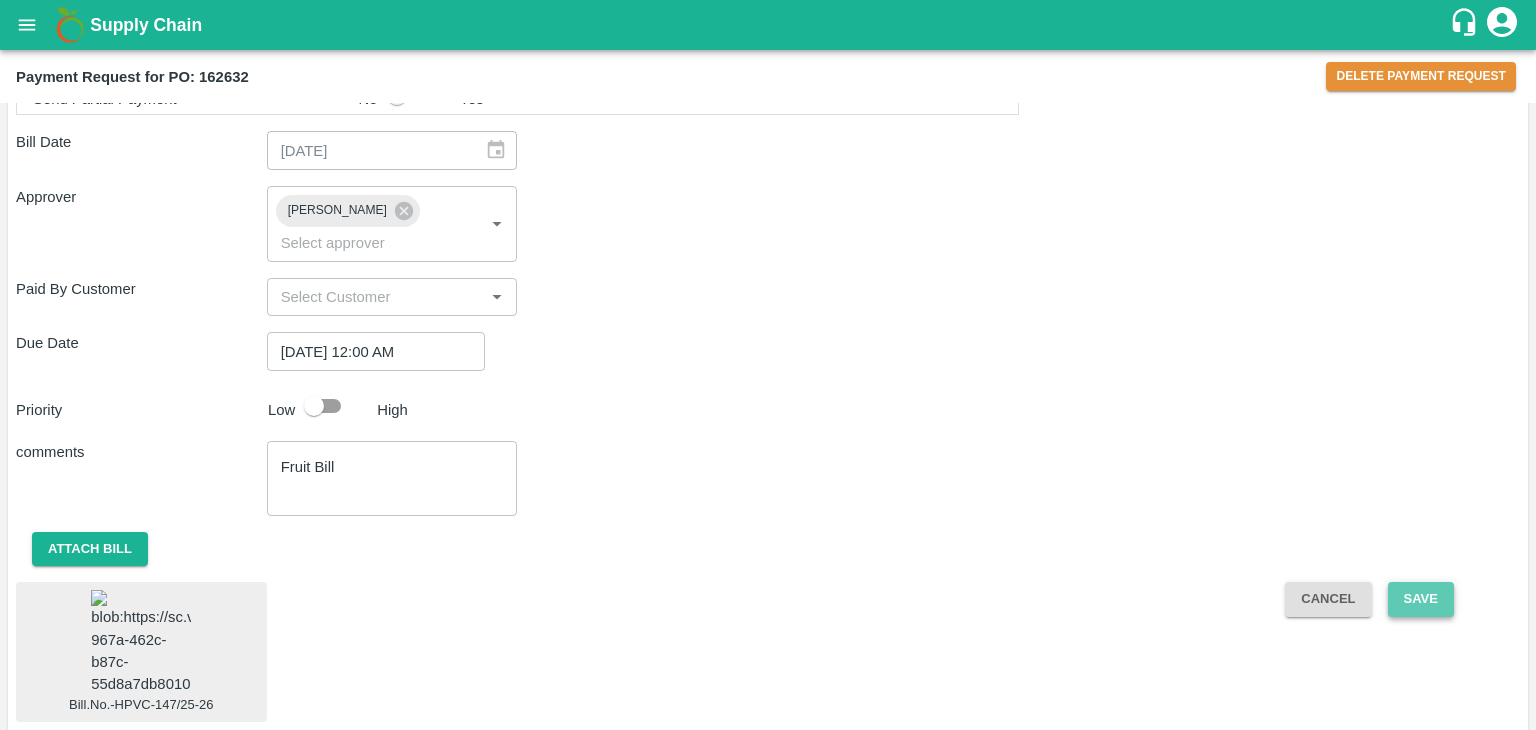 click on "Save" at bounding box center (1421, 599) 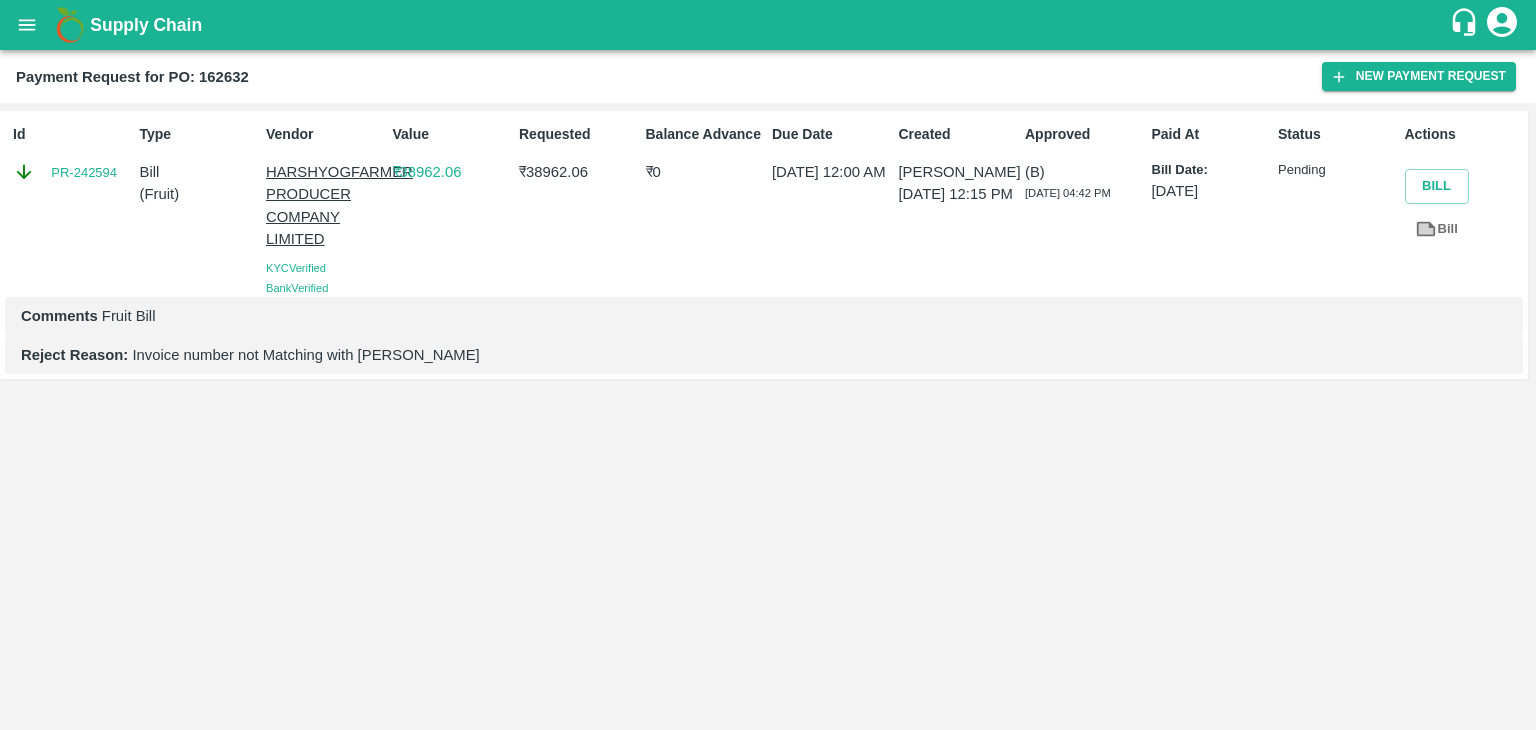 click on "Bill" at bounding box center (1437, 229) 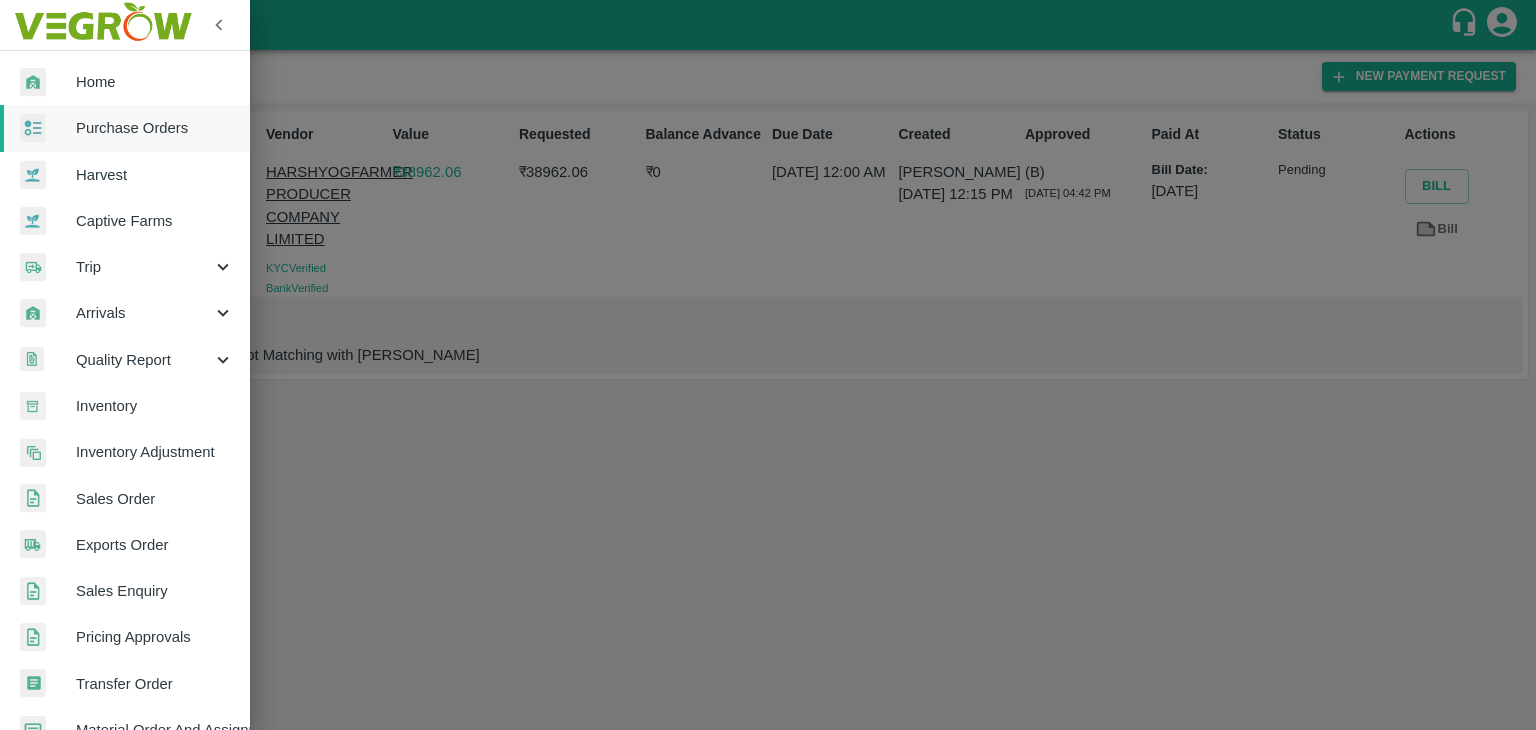 scroll, scrollTop: 409, scrollLeft: 0, axis: vertical 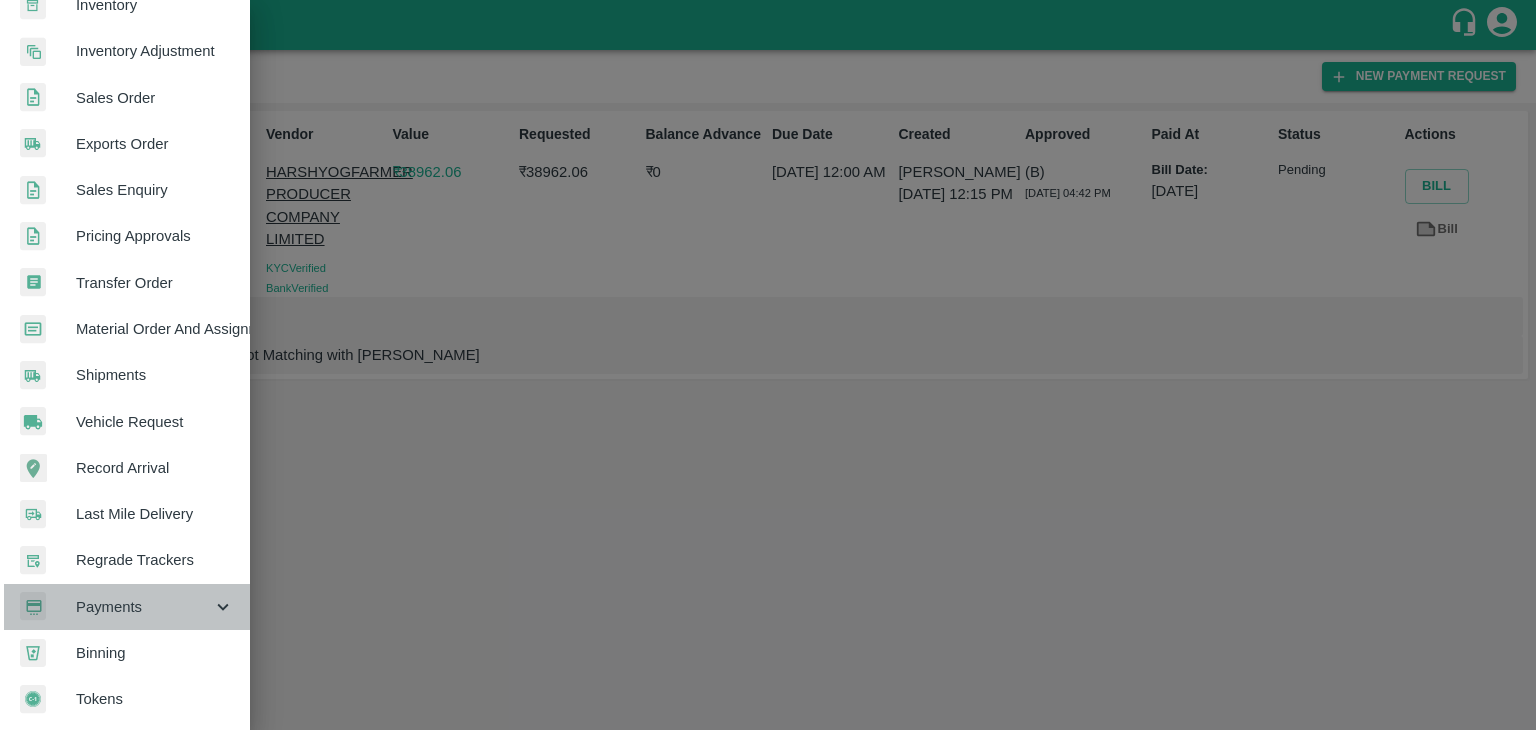 click on "Payments" at bounding box center [144, 607] 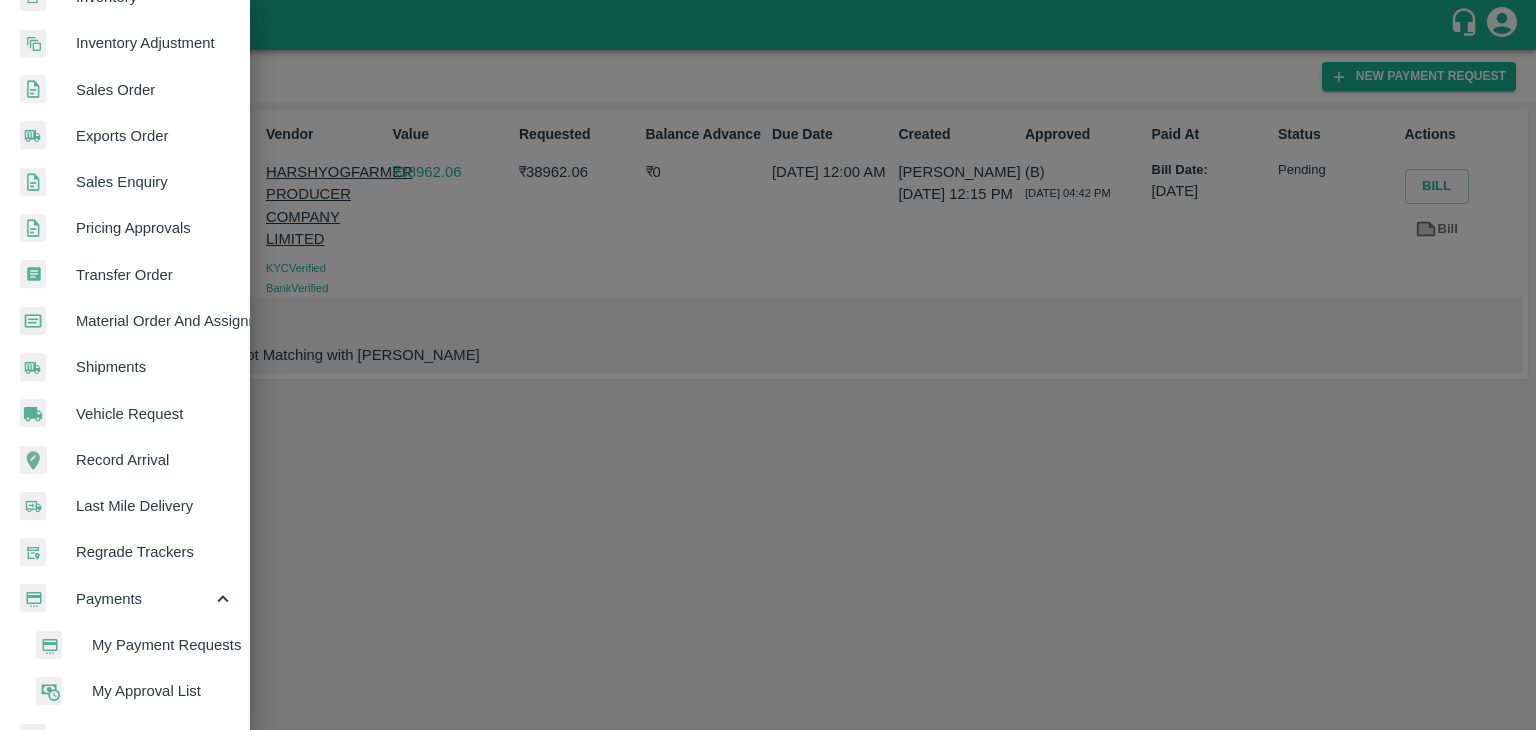 click on "My Payment Requests" at bounding box center [163, 645] 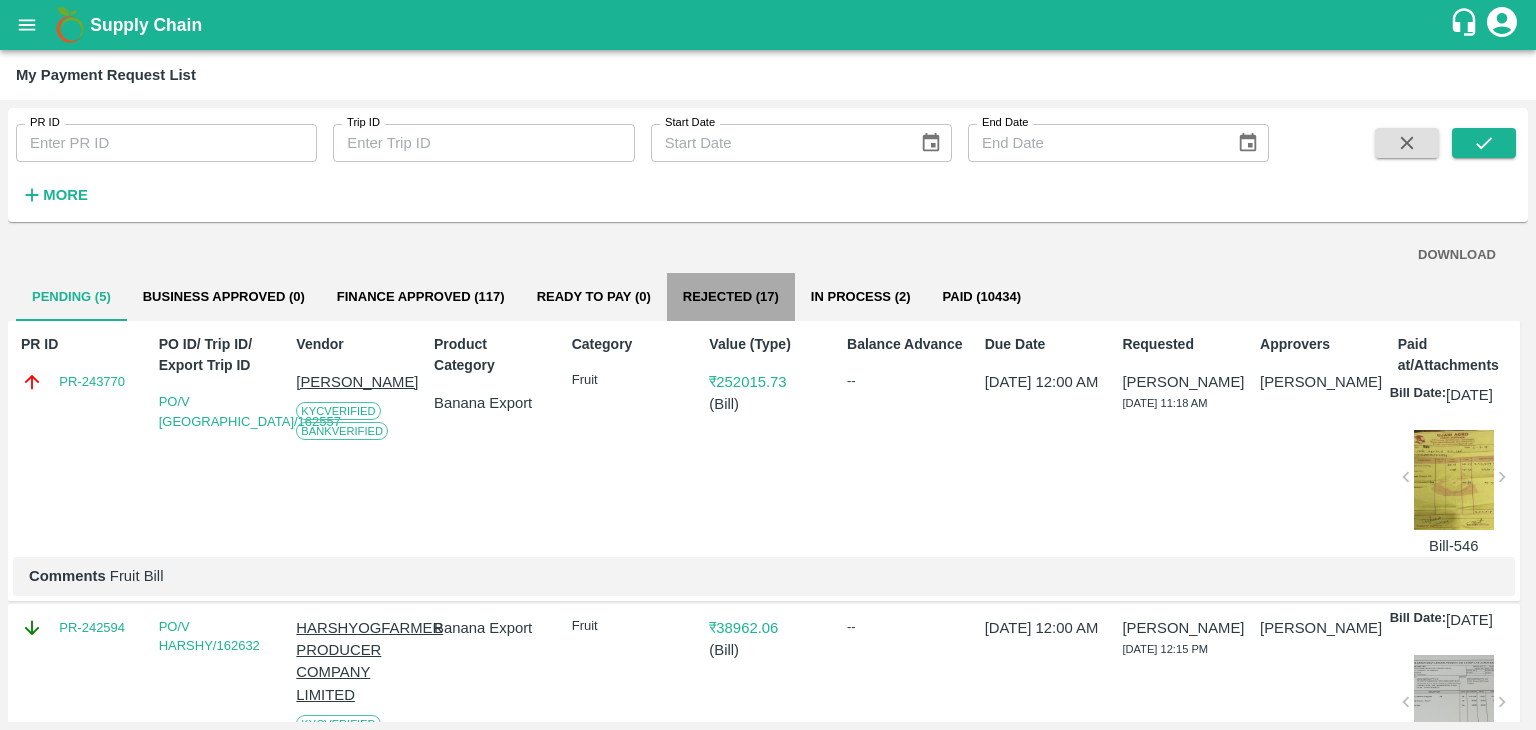 click on "Rejected (17)" at bounding box center (731, 297) 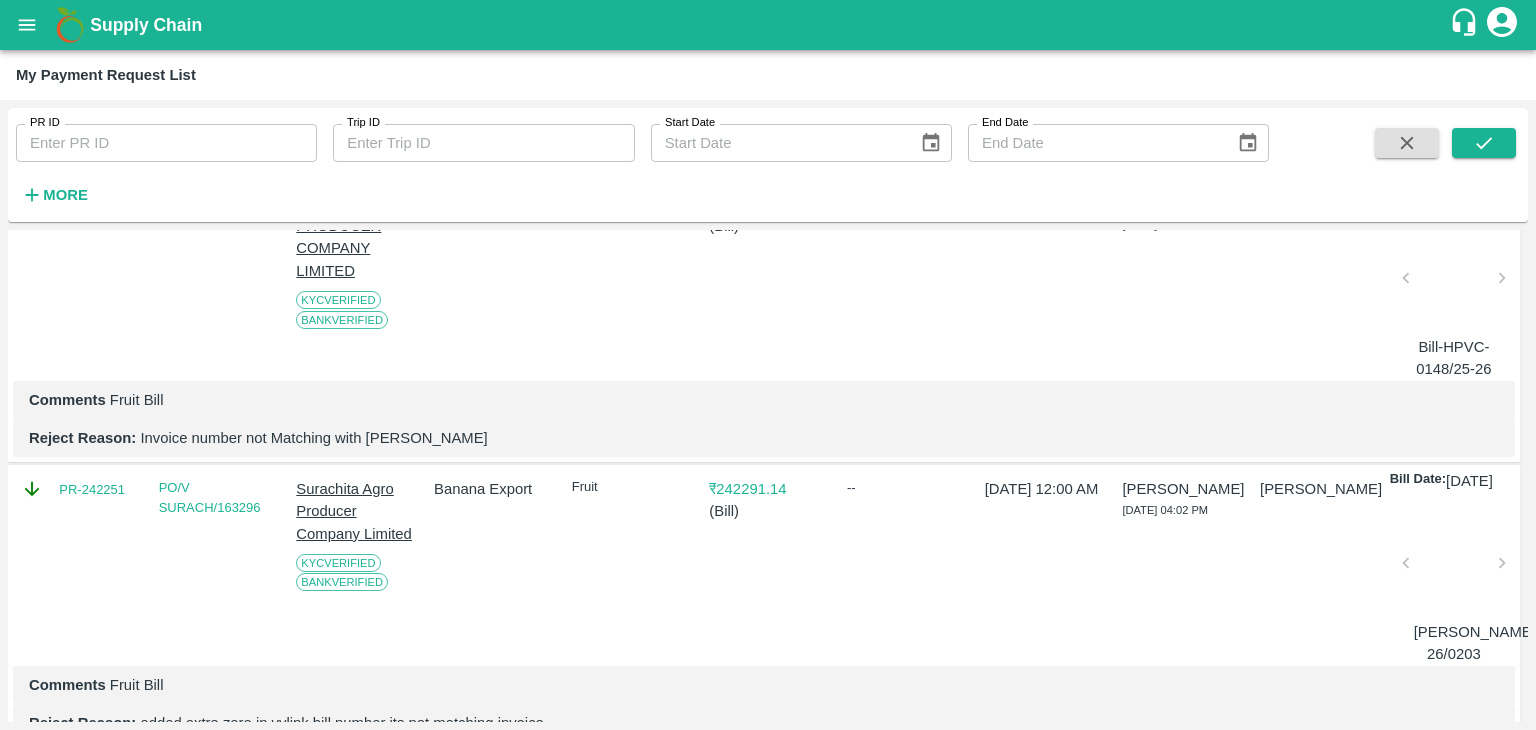 scroll, scrollTop: 2762, scrollLeft: 0, axis: vertical 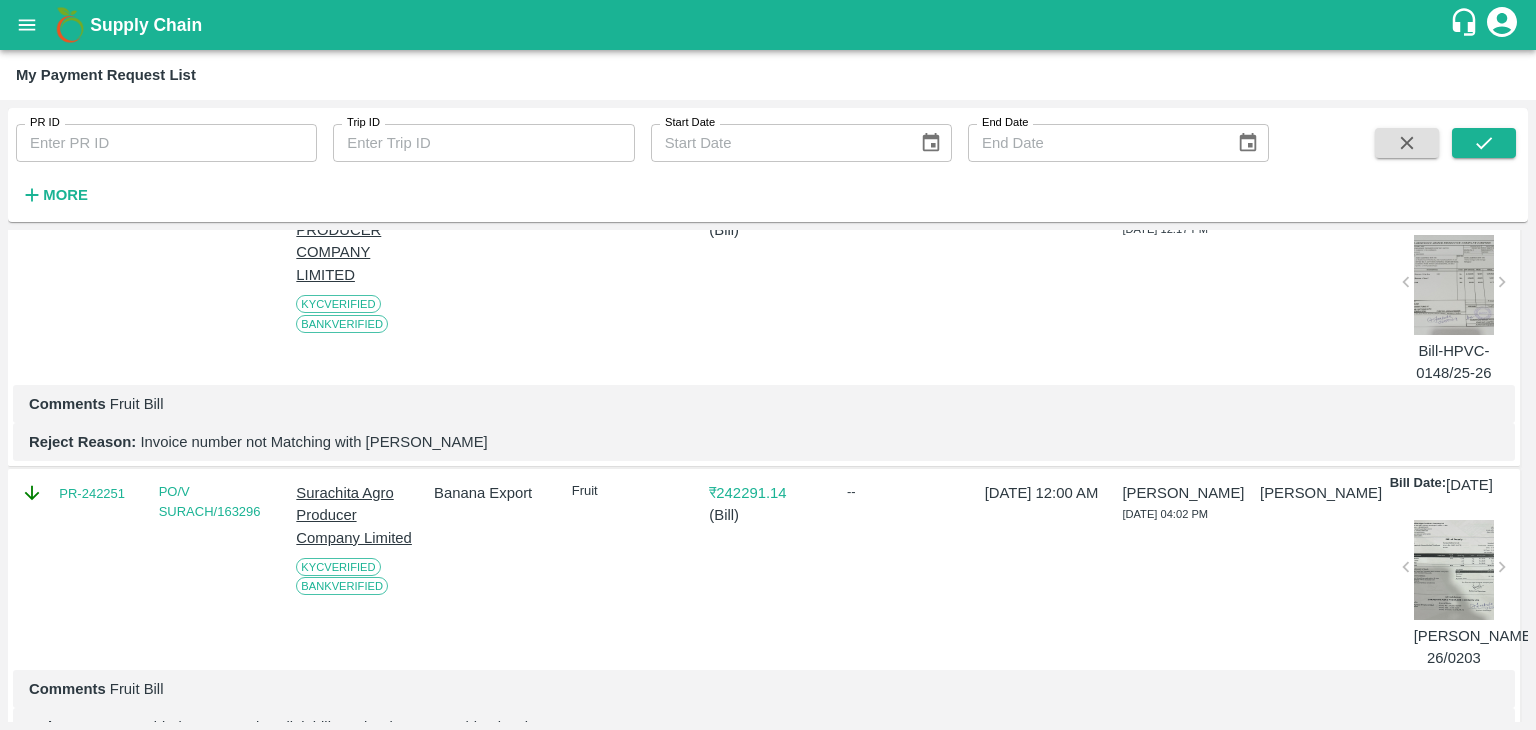 click on "PR-242595" at bounding box center [92, 208] 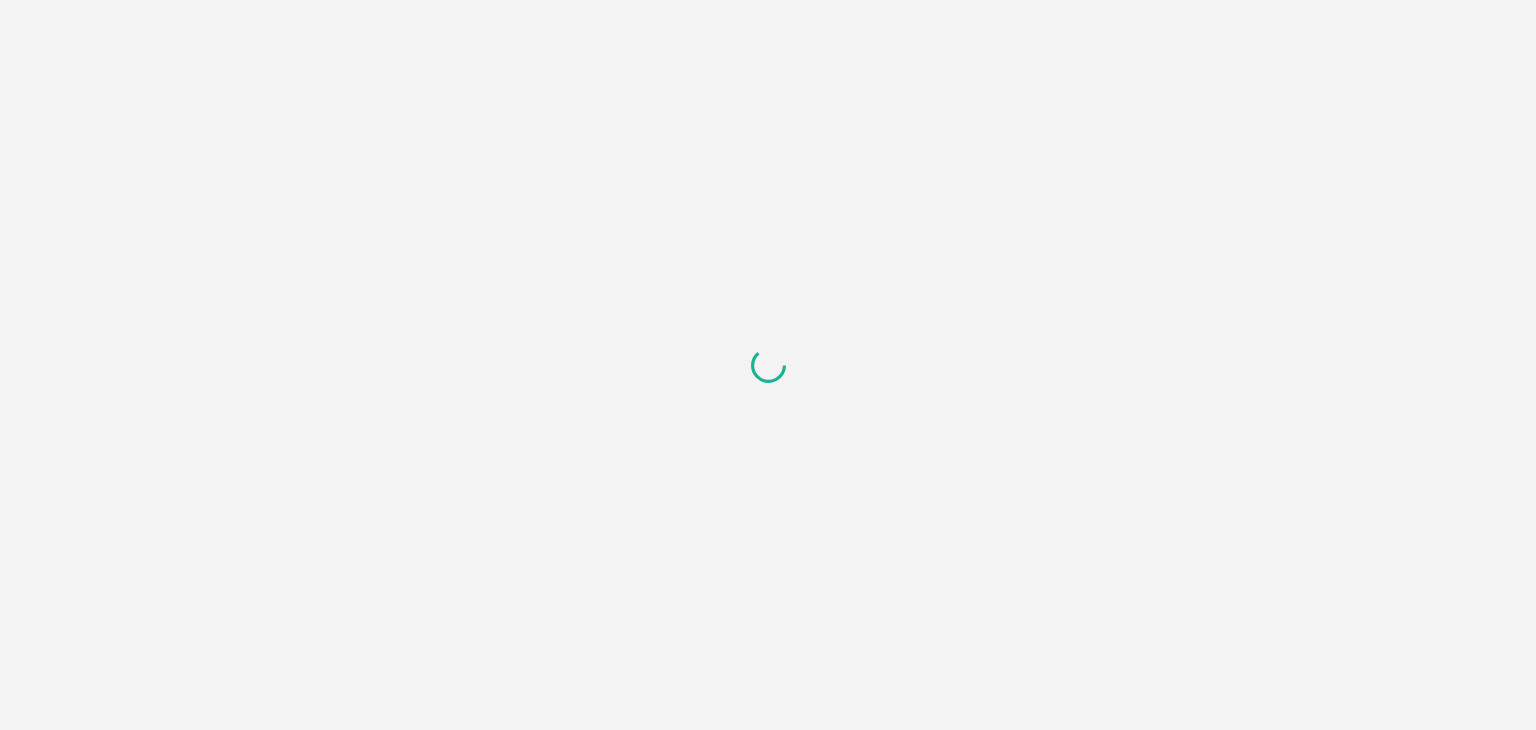 scroll, scrollTop: 0, scrollLeft: 0, axis: both 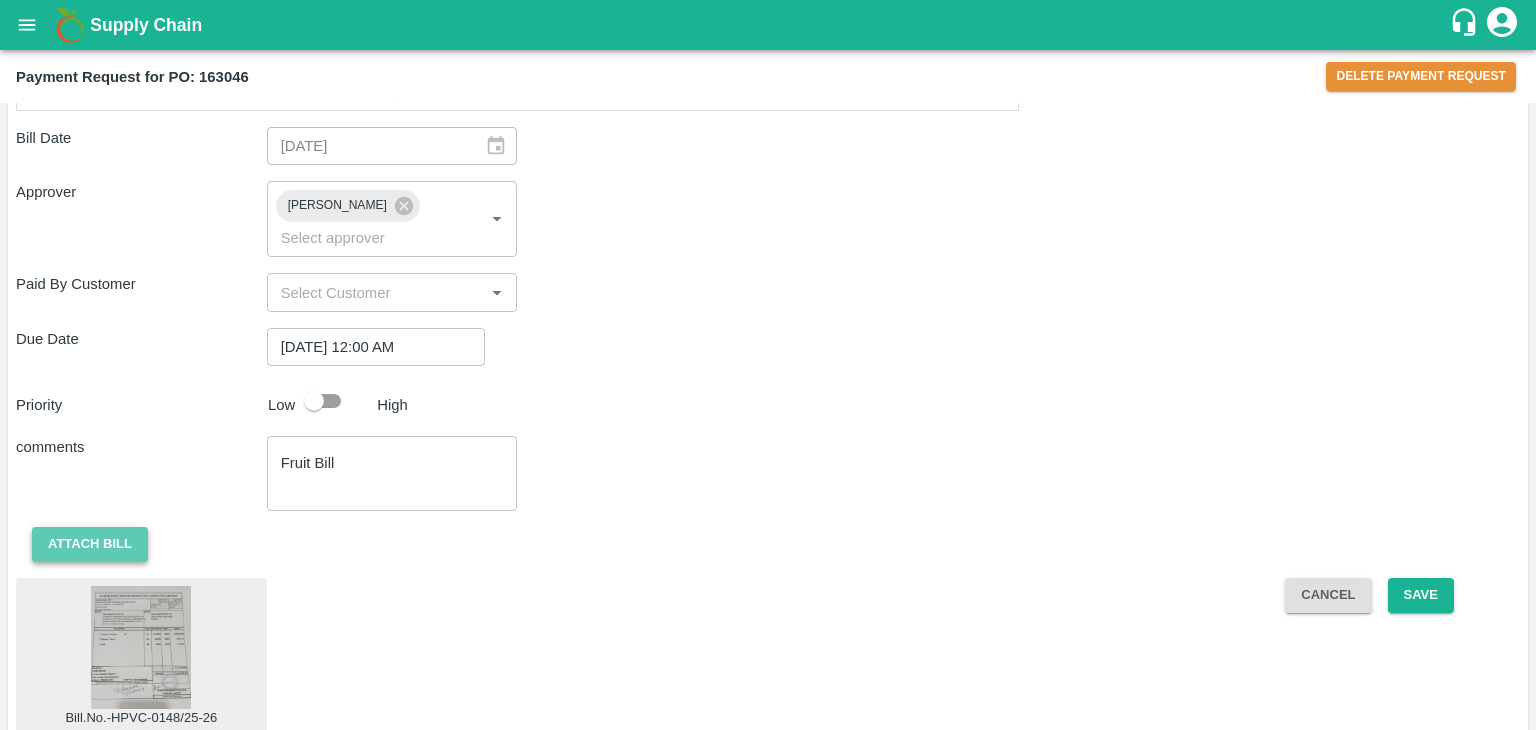 click on "Attach bill" at bounding box center (90, 544) 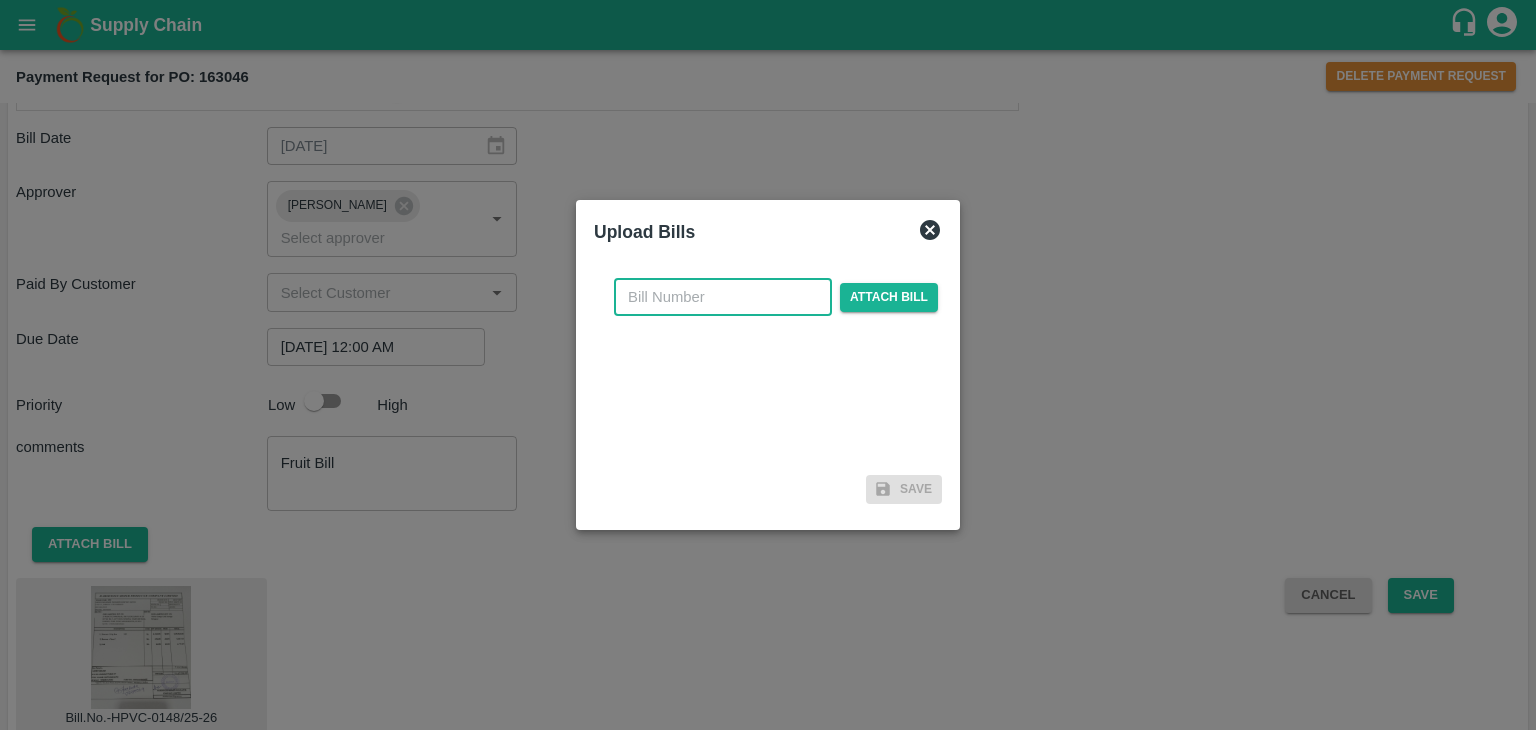 click at bounding box center (723, 297) 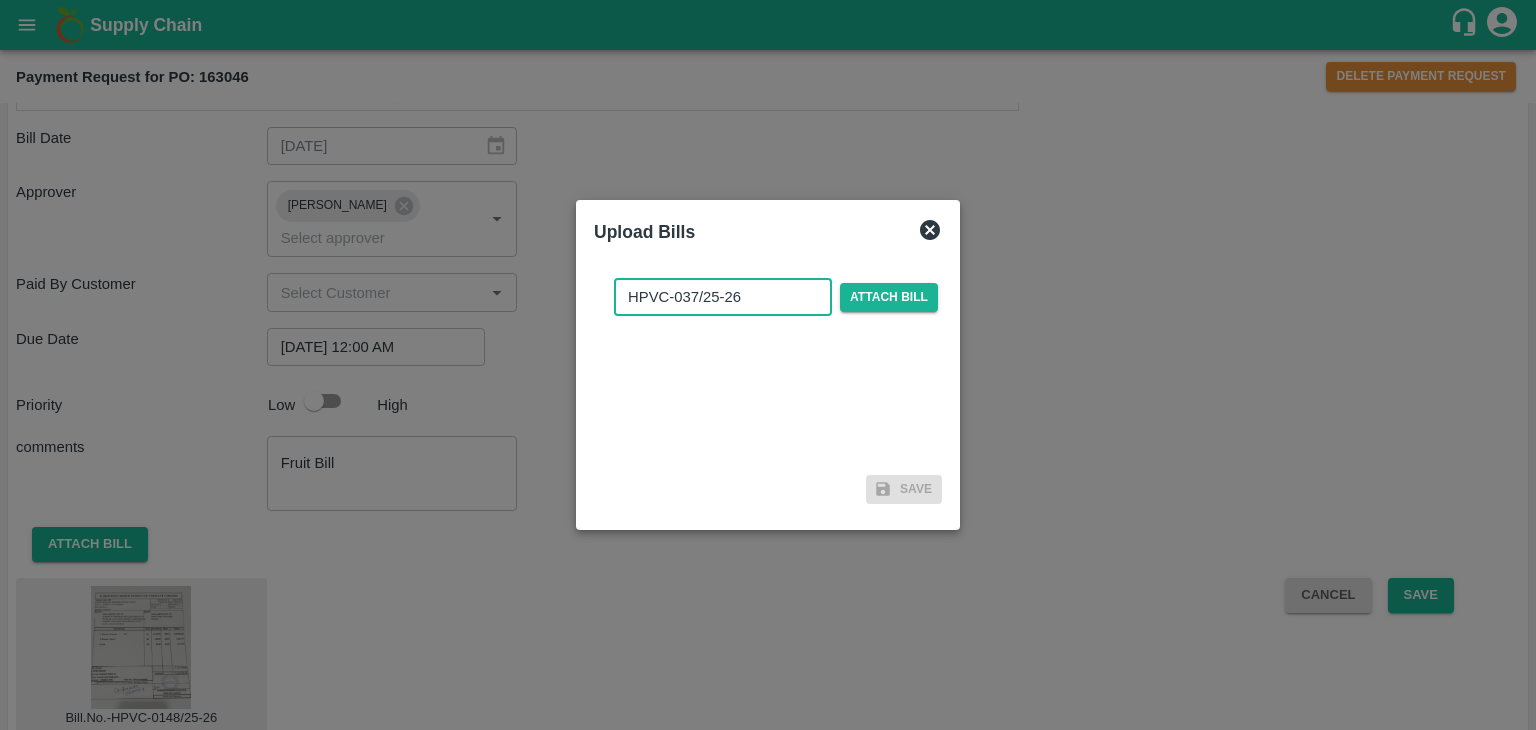 click on "HPVC-037/25-26" at bounding box center (723, 297) 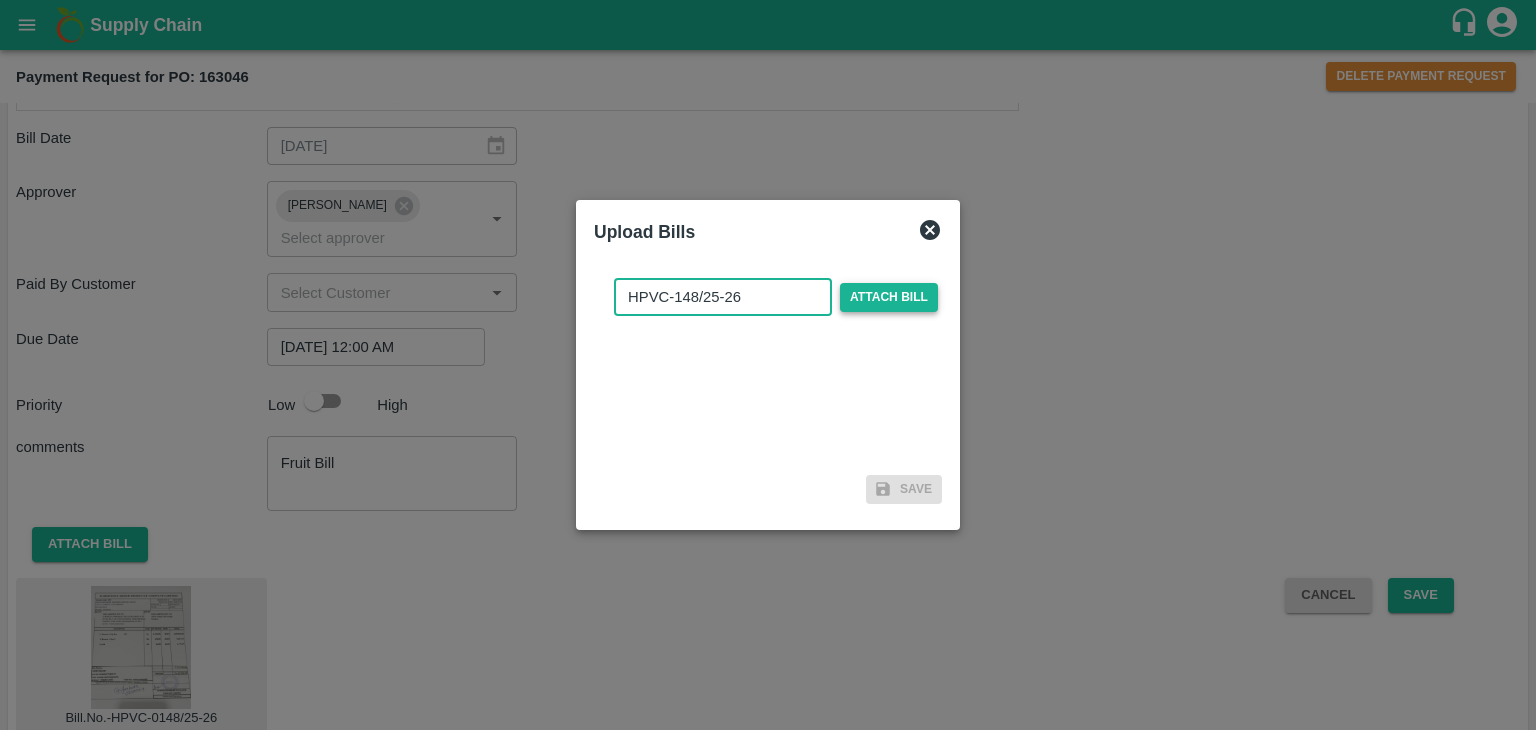 type on "HPVC-148/25-26" 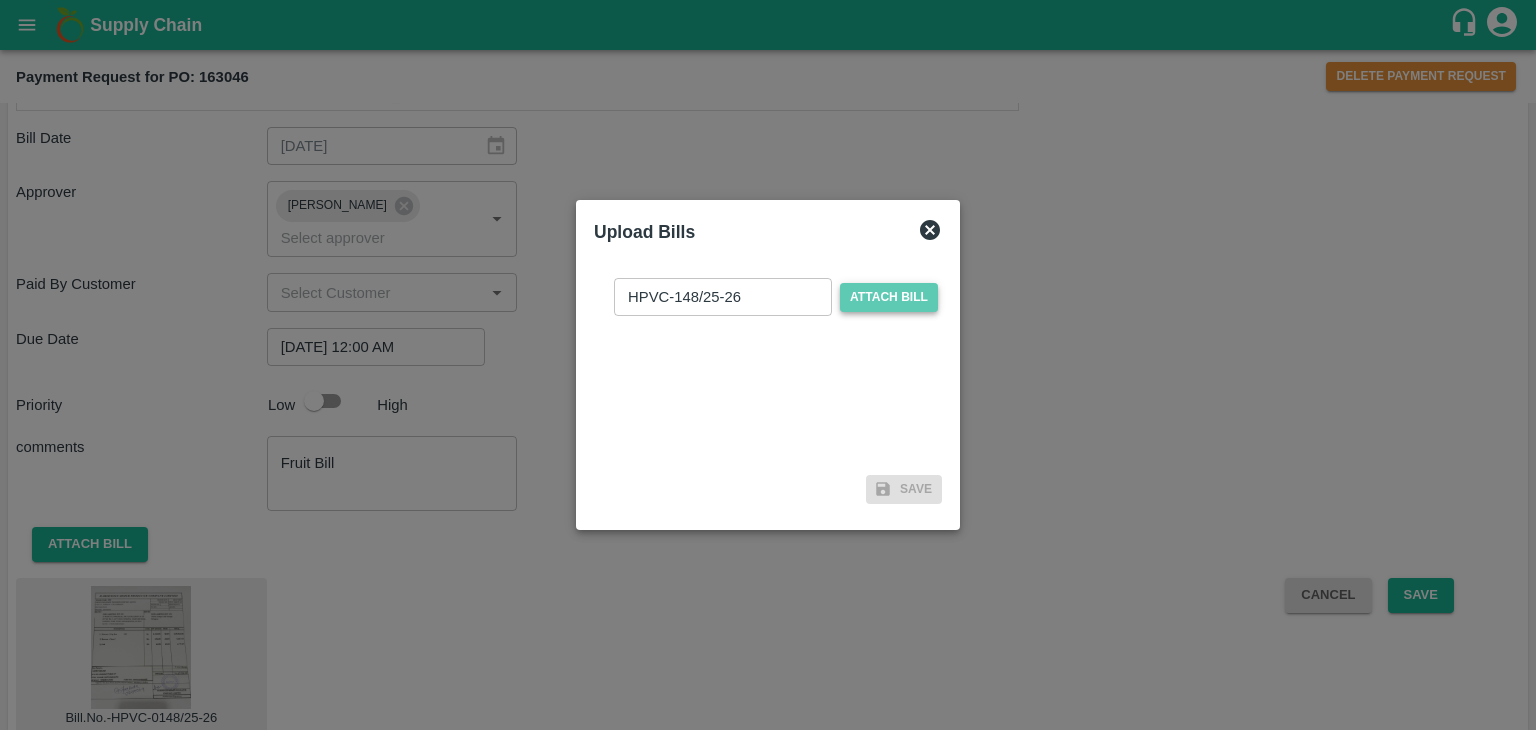 click on "Attach bill" at bounding box center [889, 297] 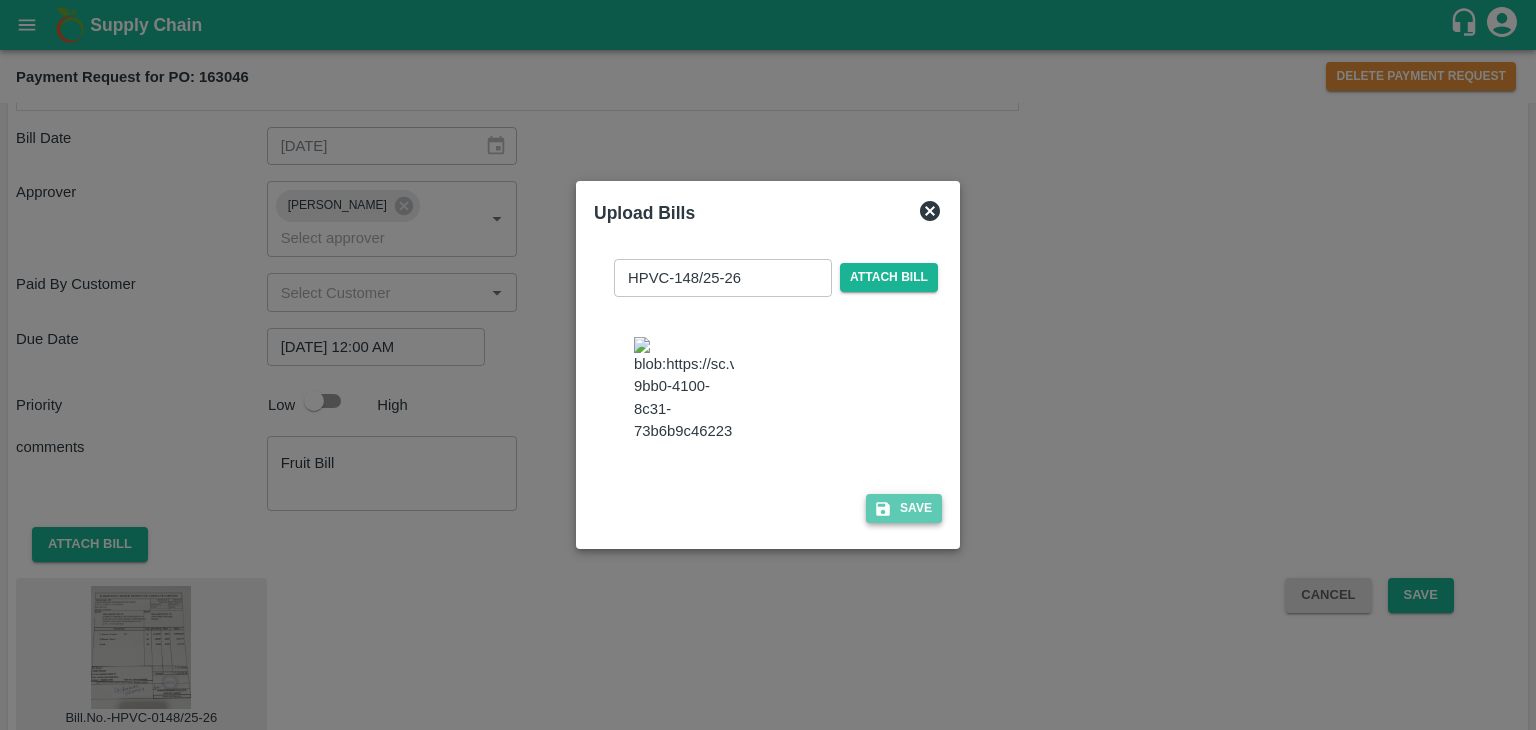 click on "Save" at bounding box center (904, 508) 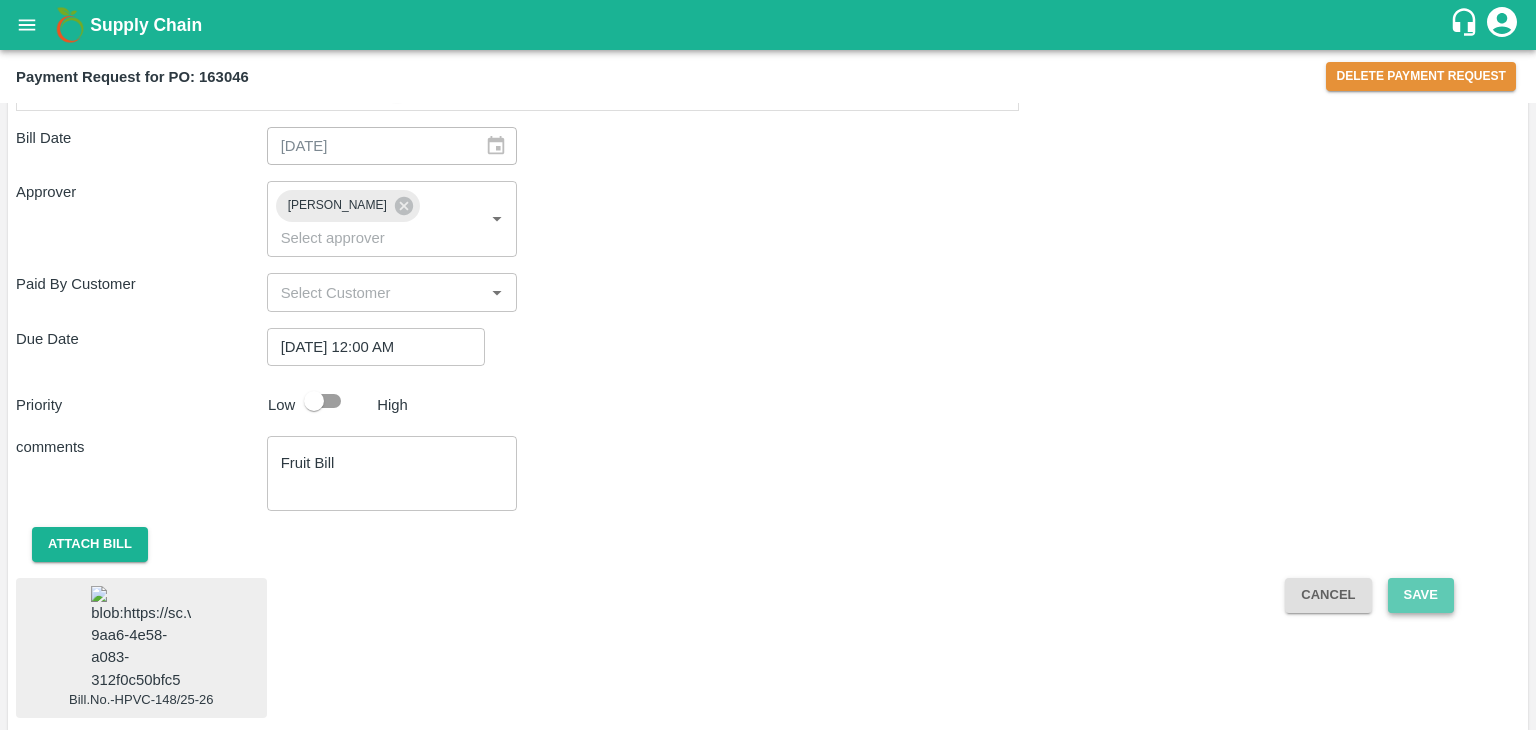 click on "Save" at bounding box center [1421, 595] 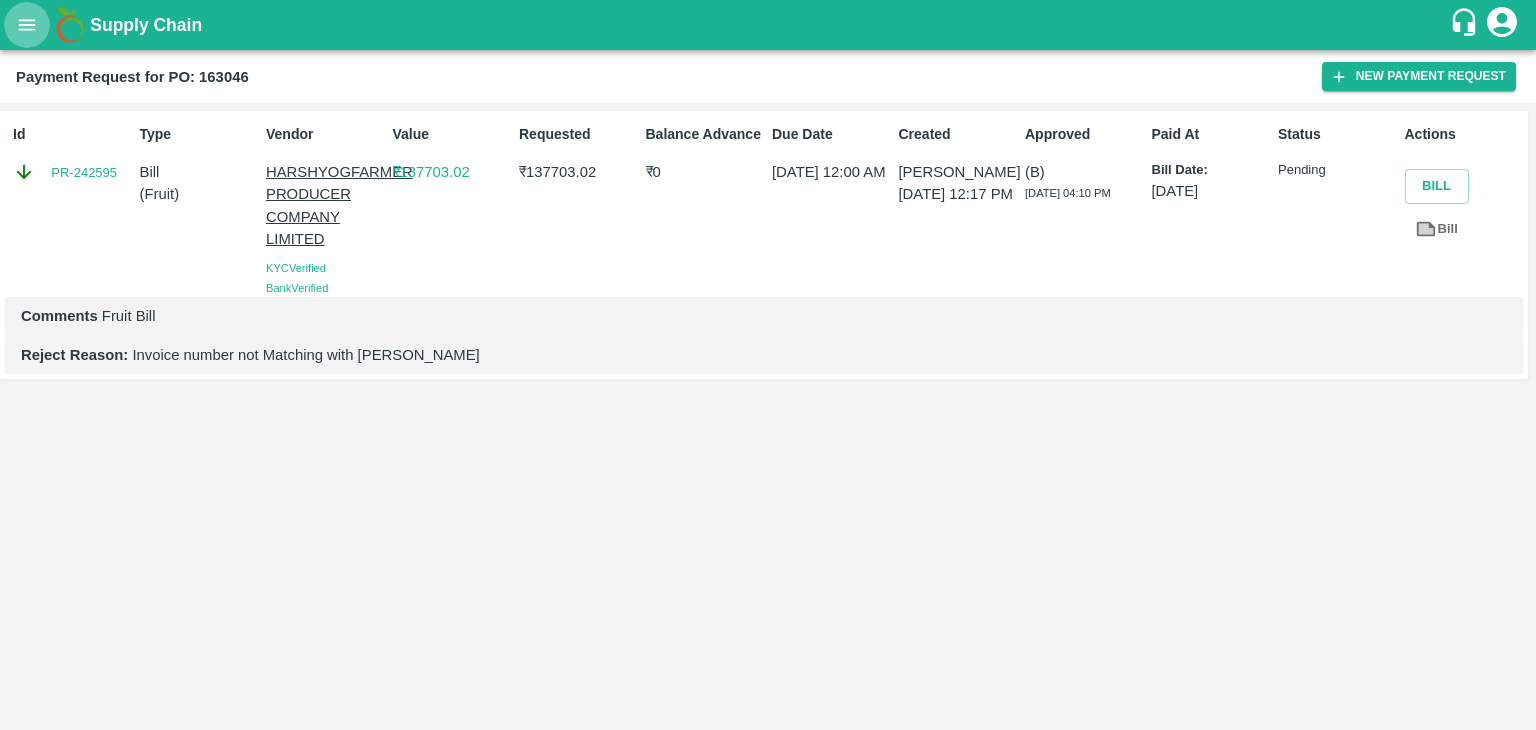 click at bounding box center (27, 25) 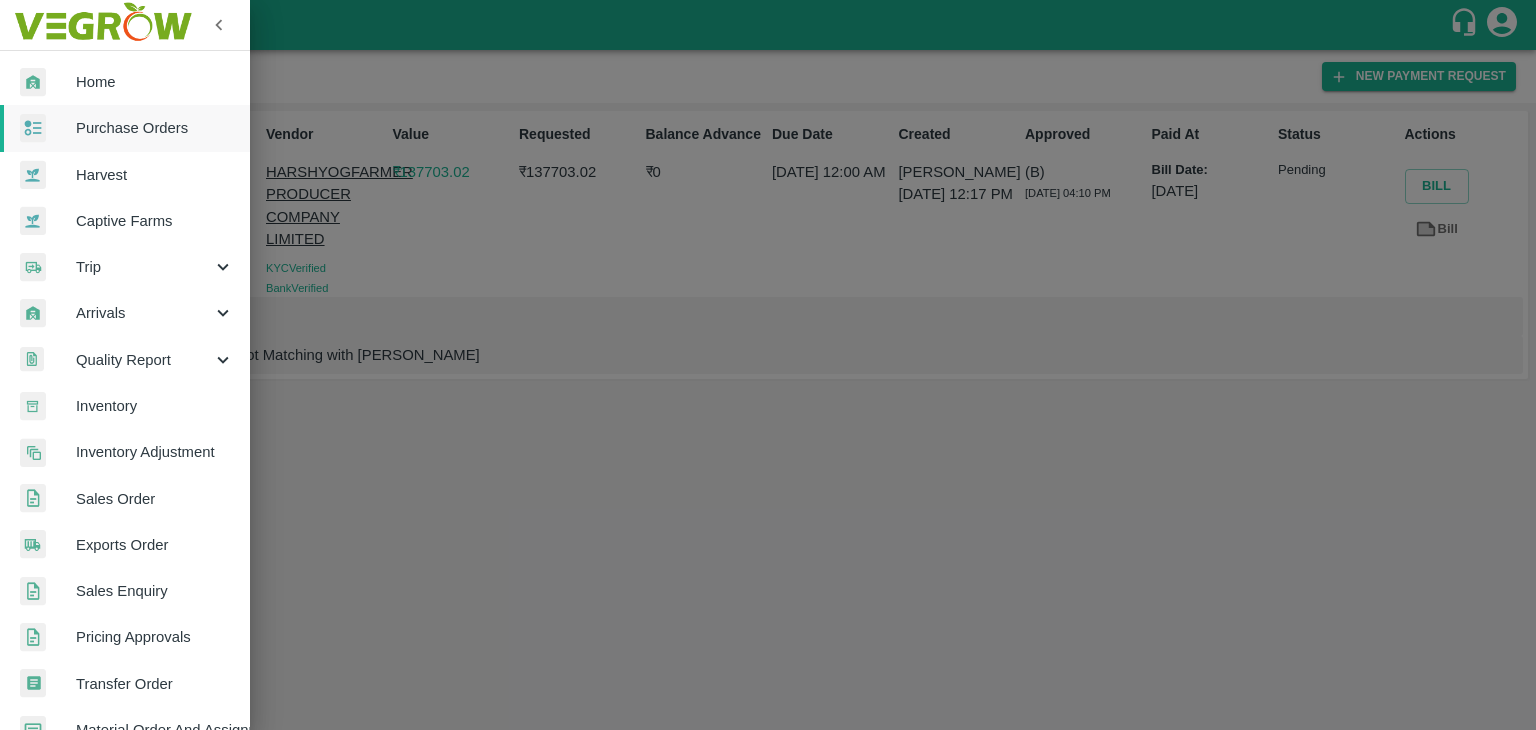scroll, scrollTop: 409, scrollLeft: 0, axis: vertical 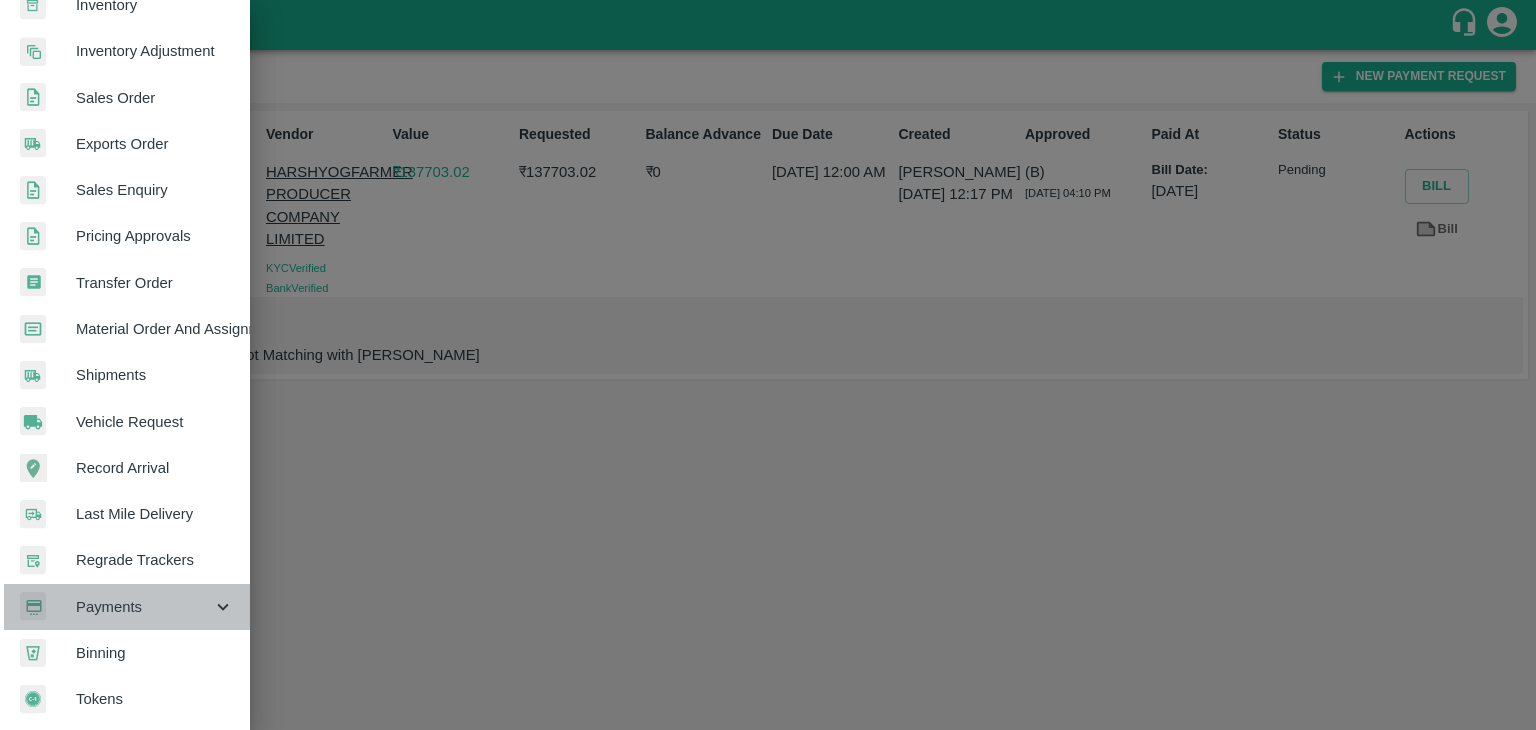 click on "Payments" at bounding box center [144, 607] 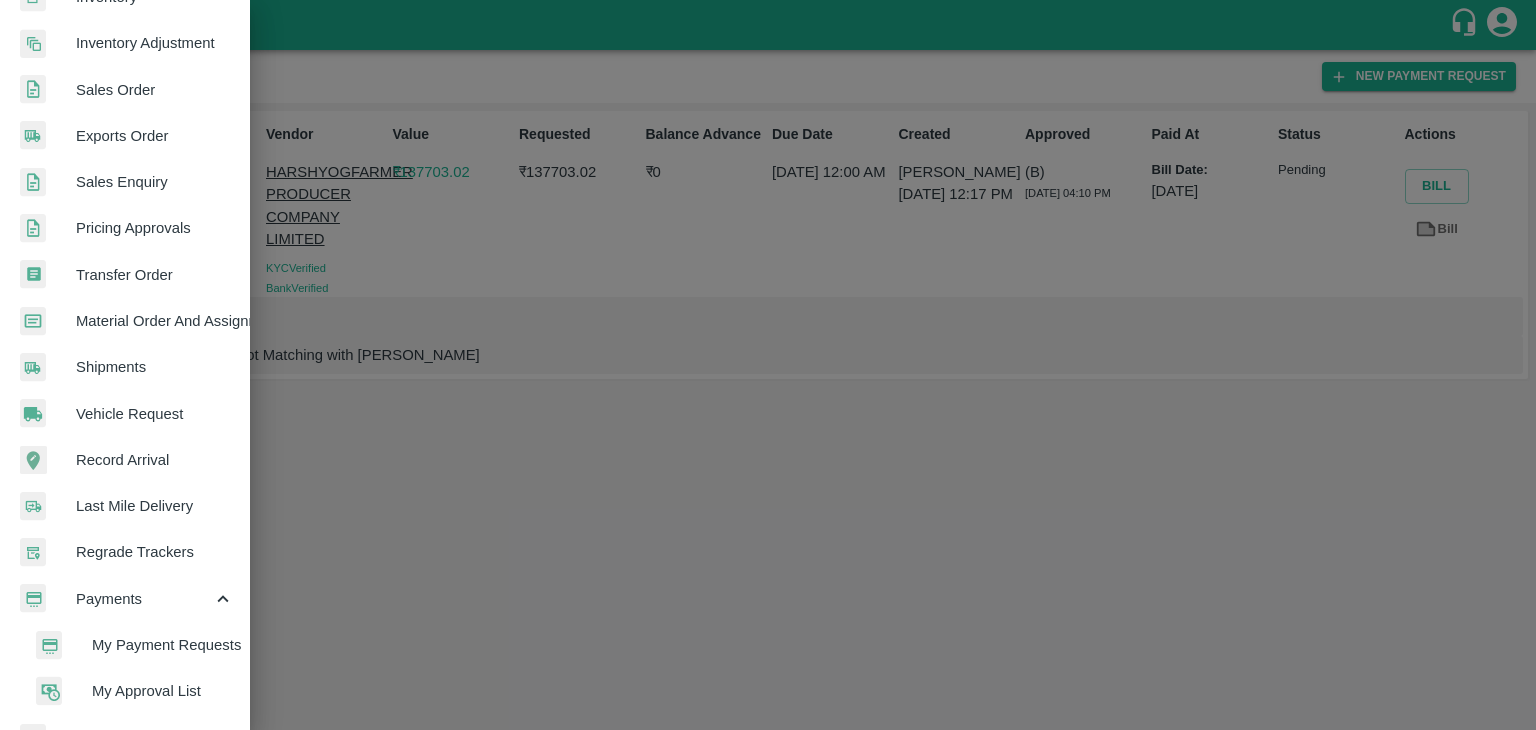 click on "My Payment Requests" at bounding box center (163, 645) 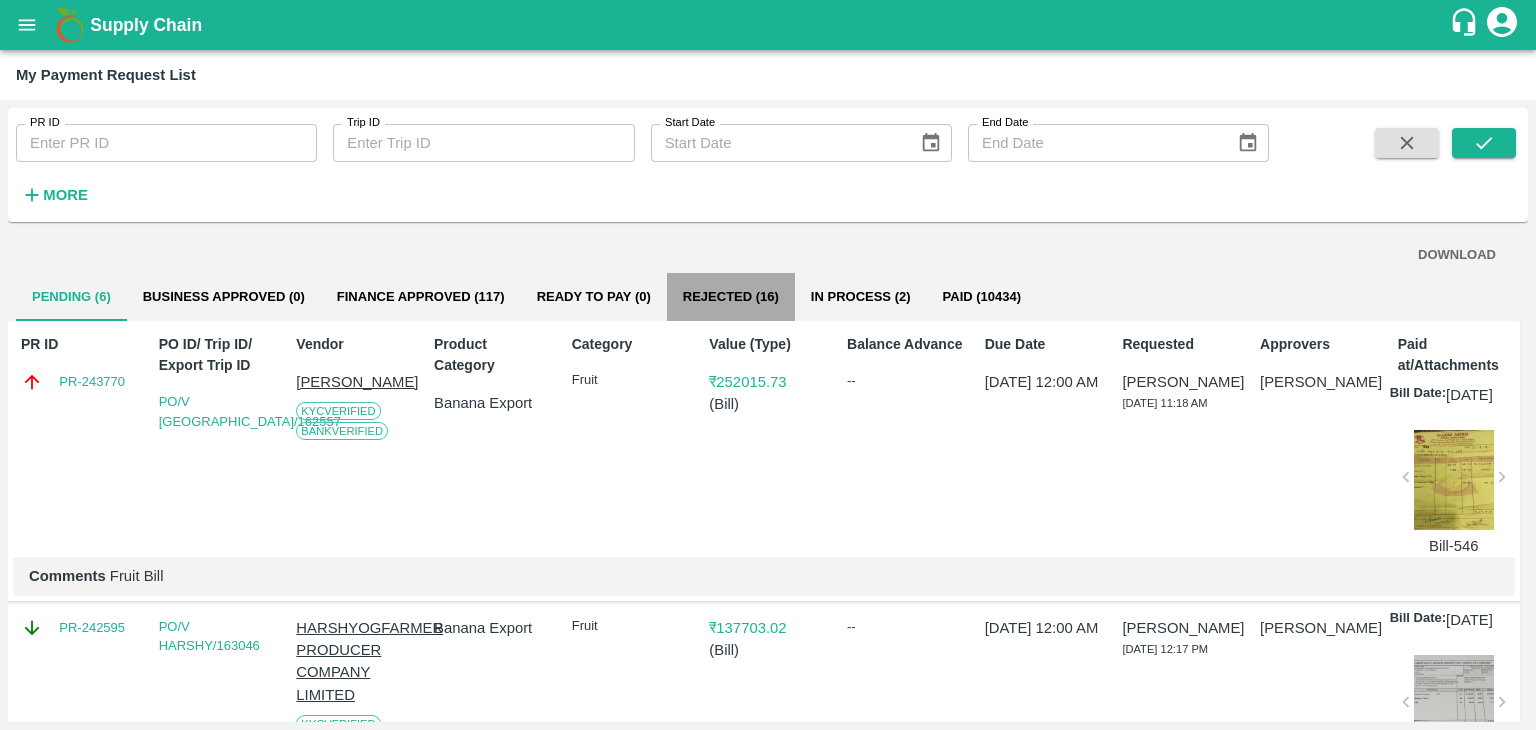 click on "Rejected (16)" at bounding box center [731, 297] 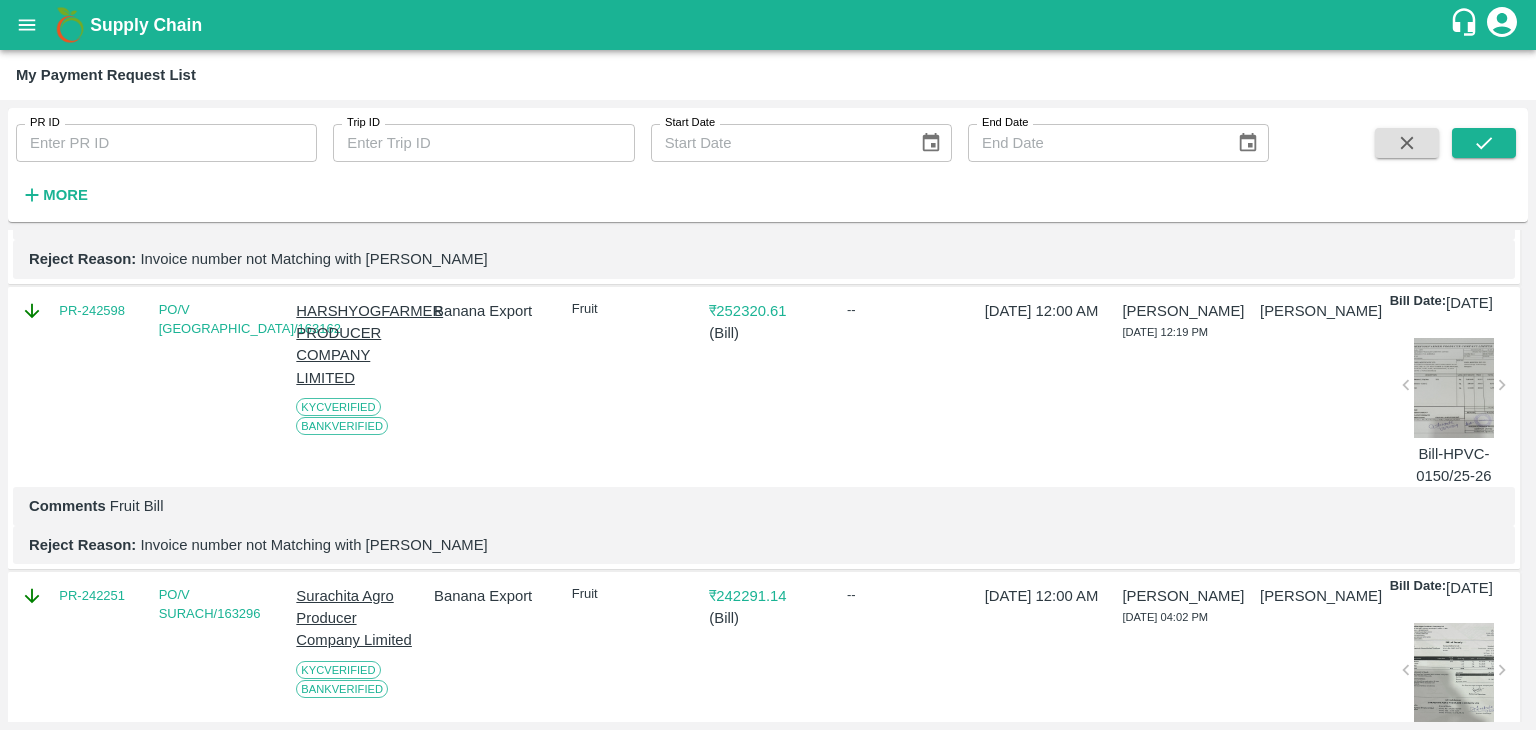 scroll, scrollTop: 2375, scrollLeft: 0, axis: vertical 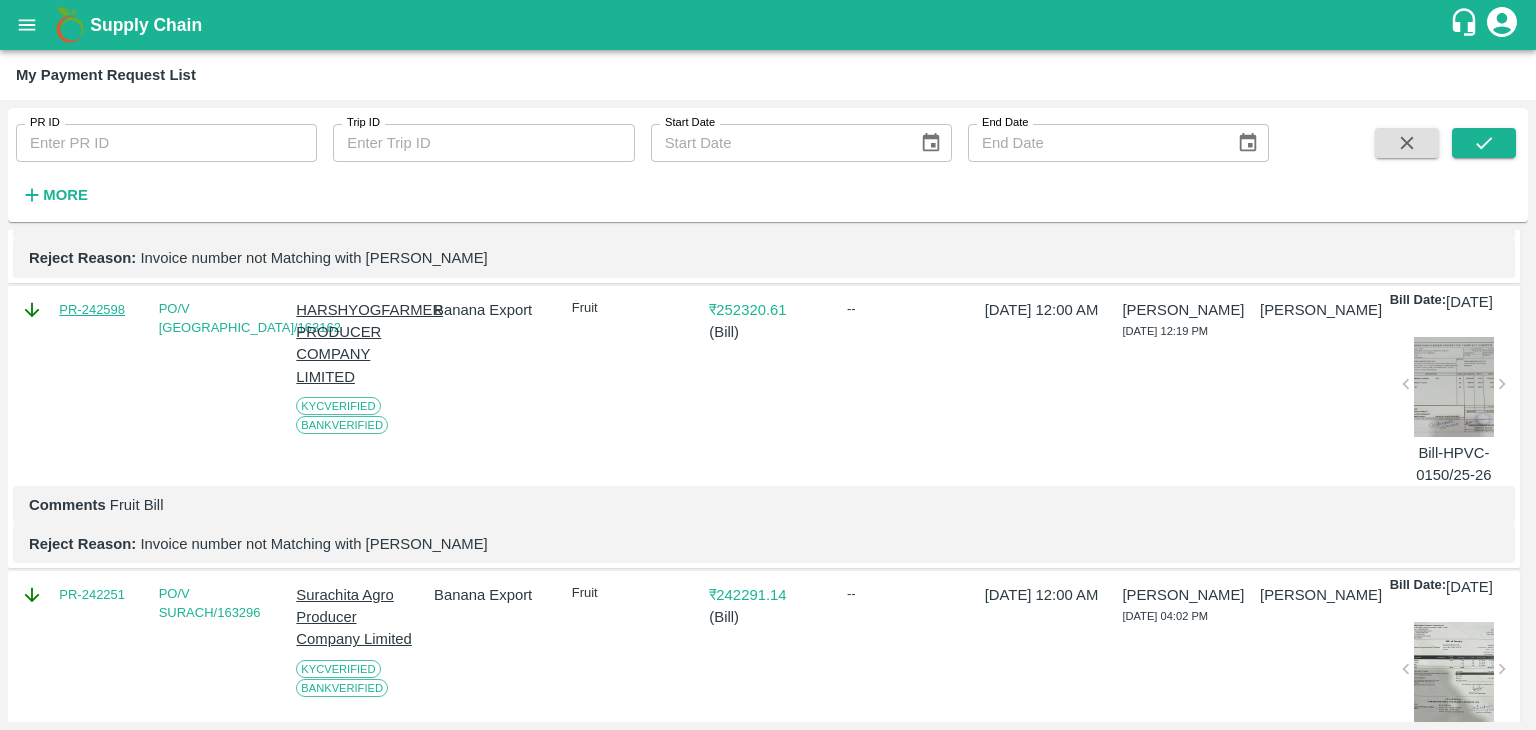 click on "PR-242598" at bounding box center [92, 310] 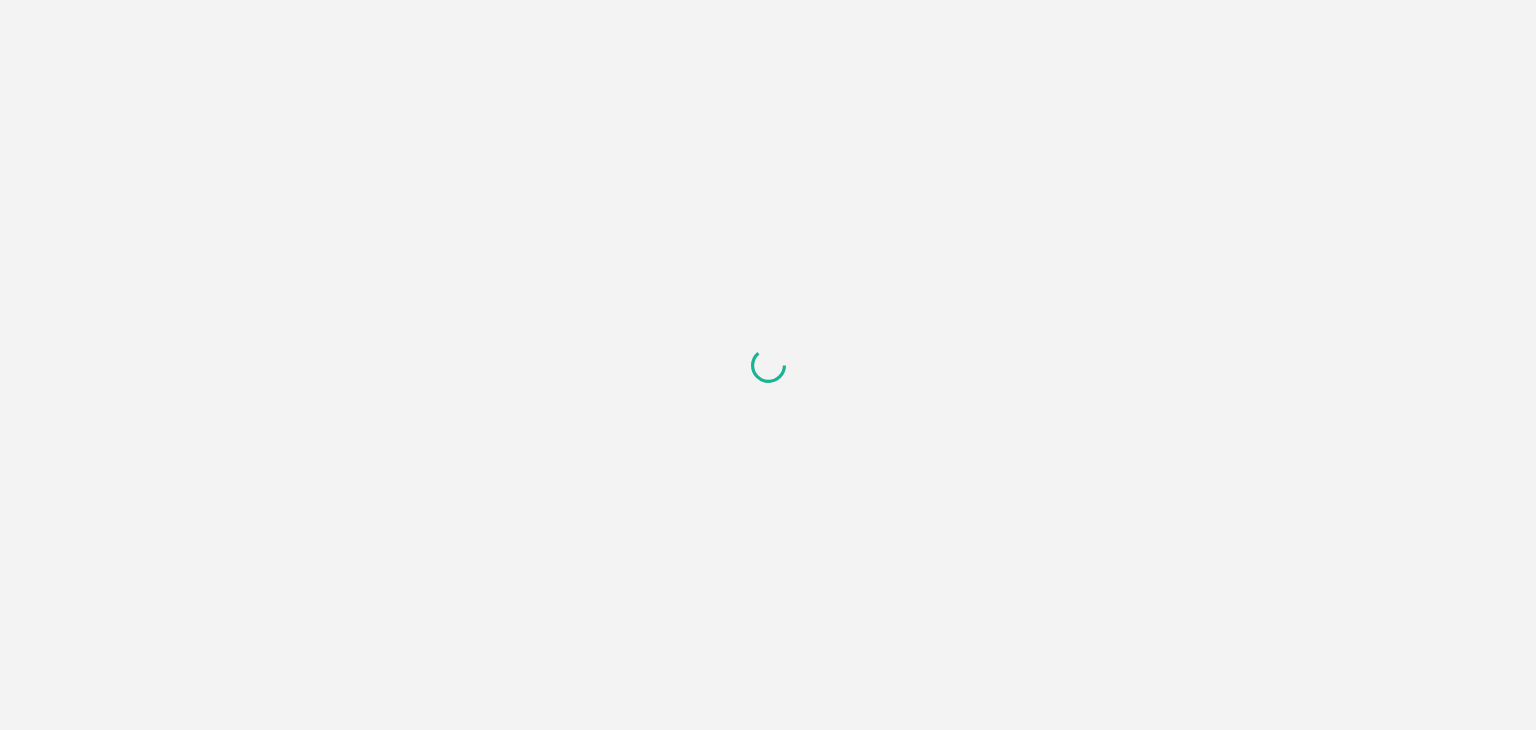 scroll, scrollTop: 0, scrollLeft: 0, axis: both 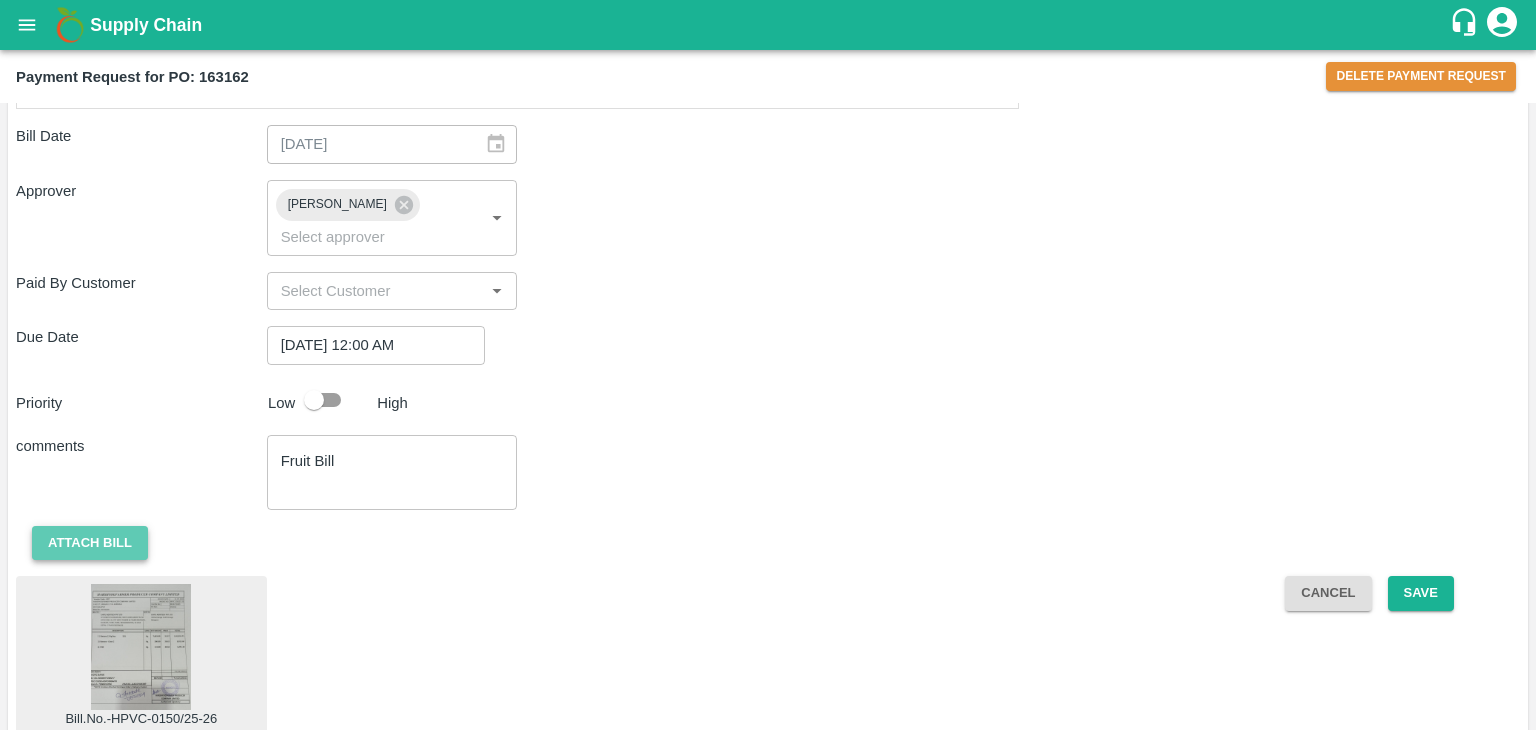 click on "Attach bill" at bounding box center (90, 543) 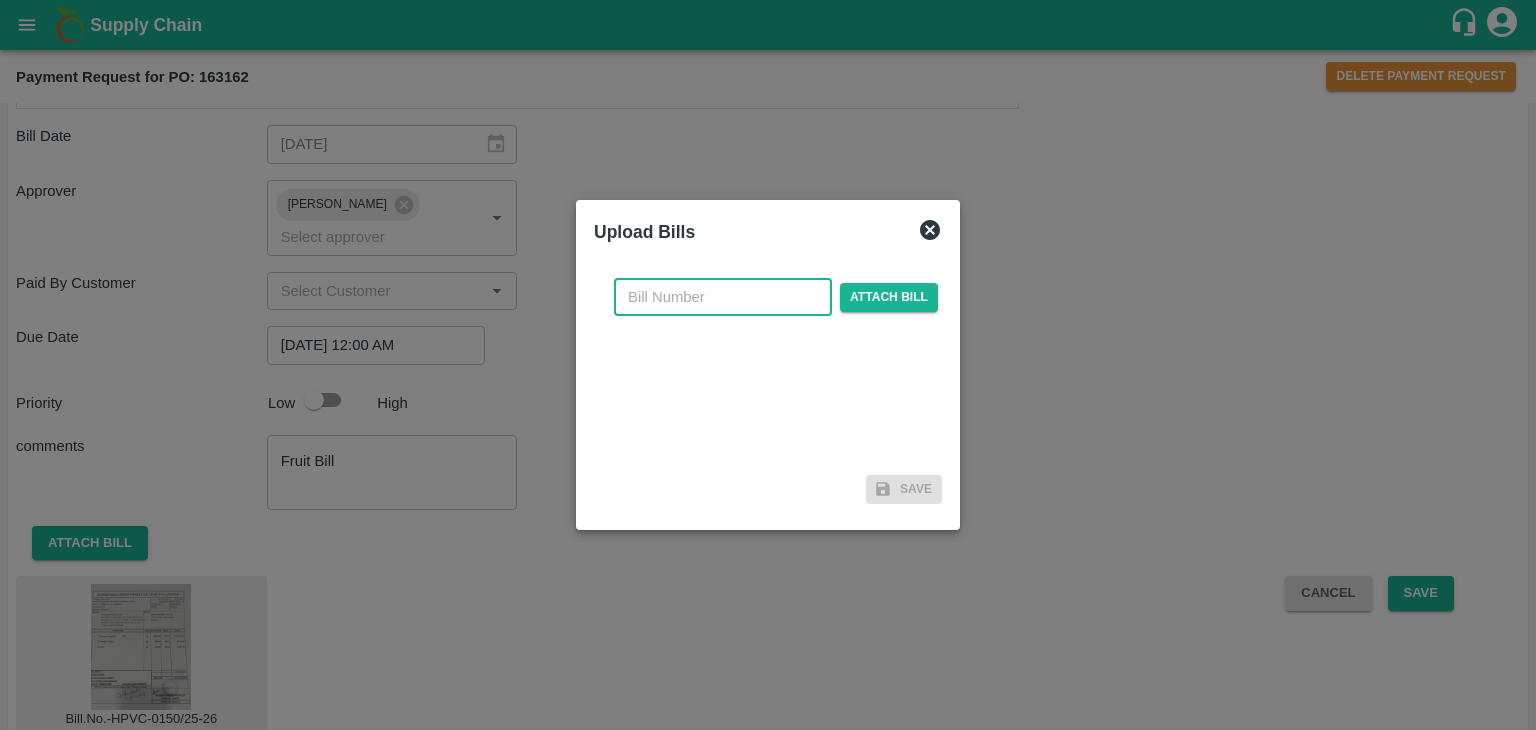 click at bounding box center (723, 297) 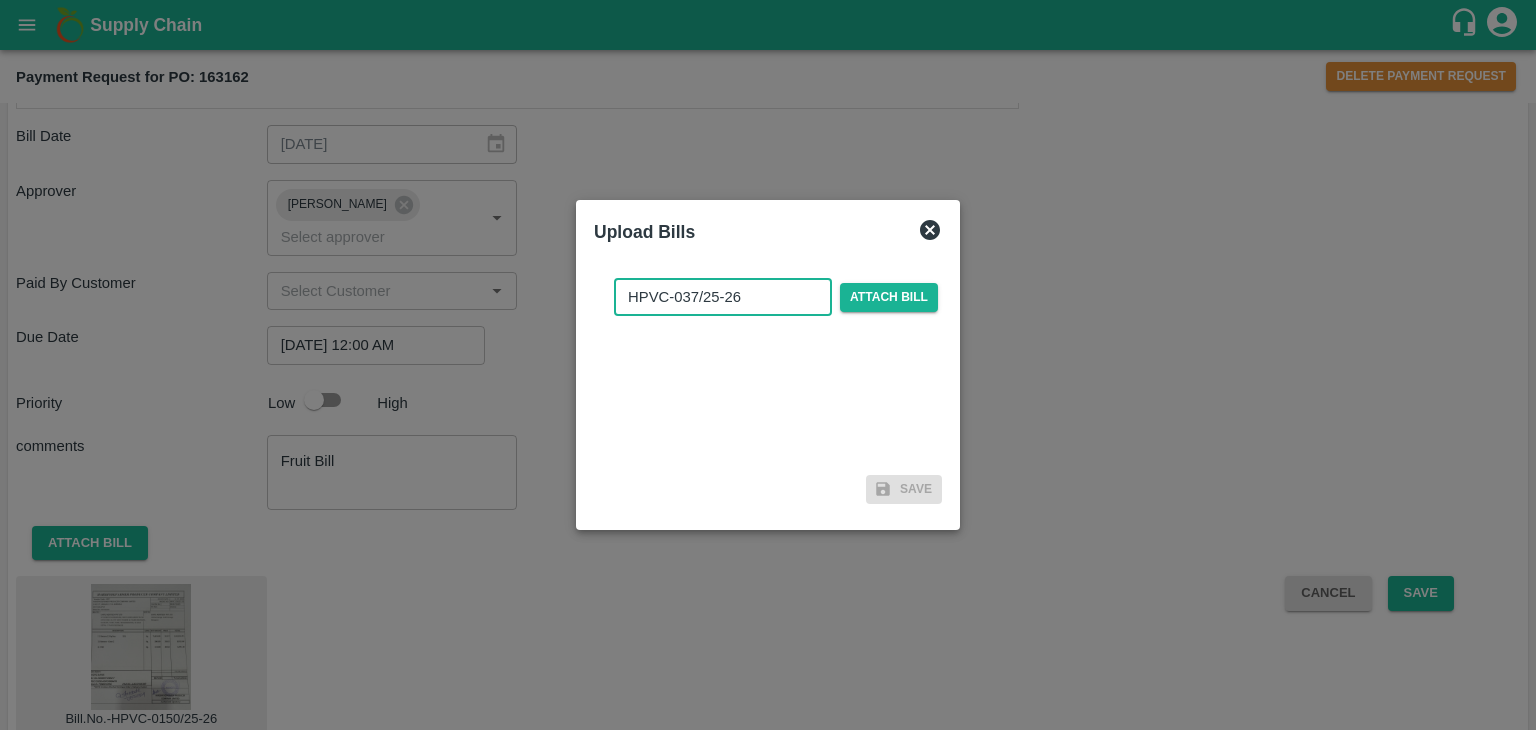 click on "HPVC-037/25-26" at bounding box center (723, 297) 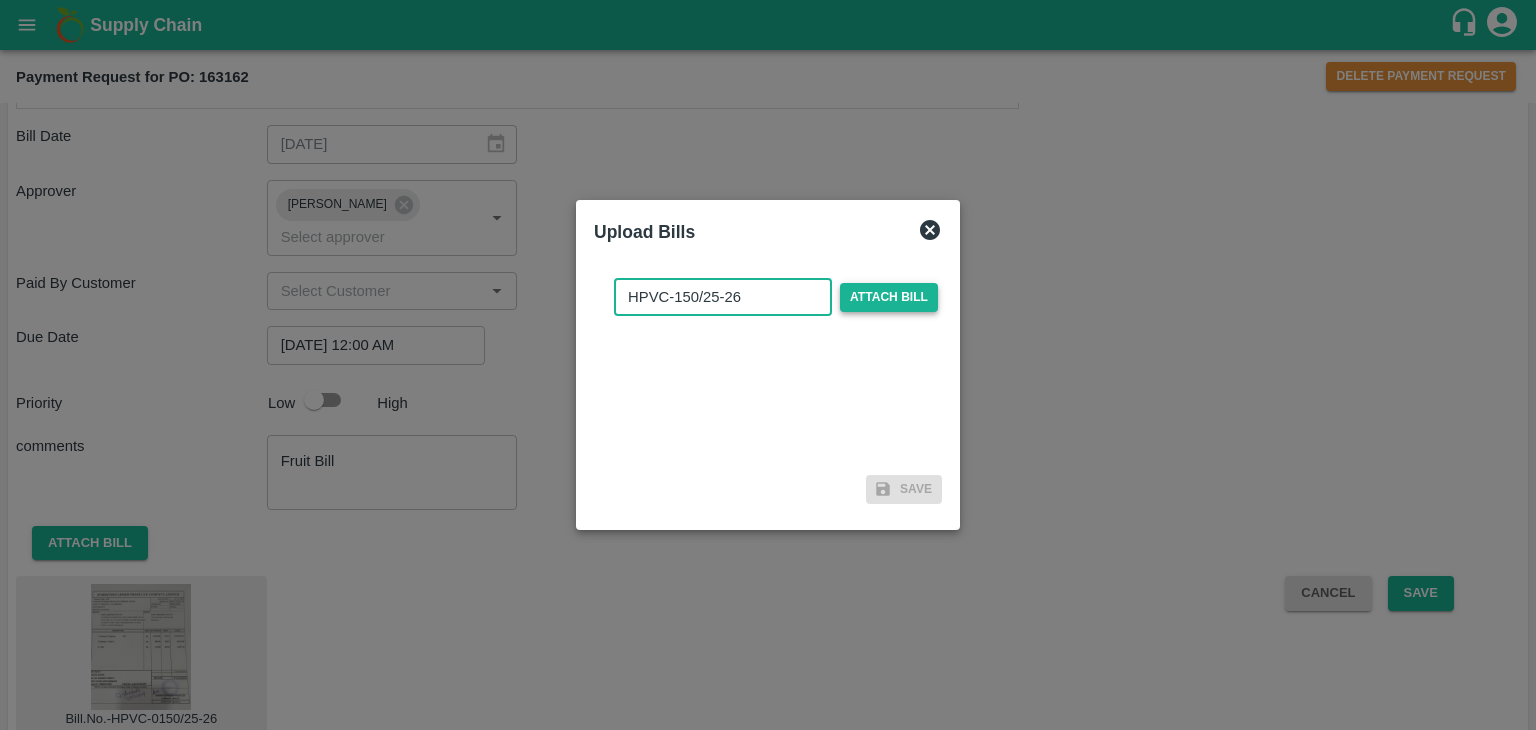 type on "HPVC-150/25-26" 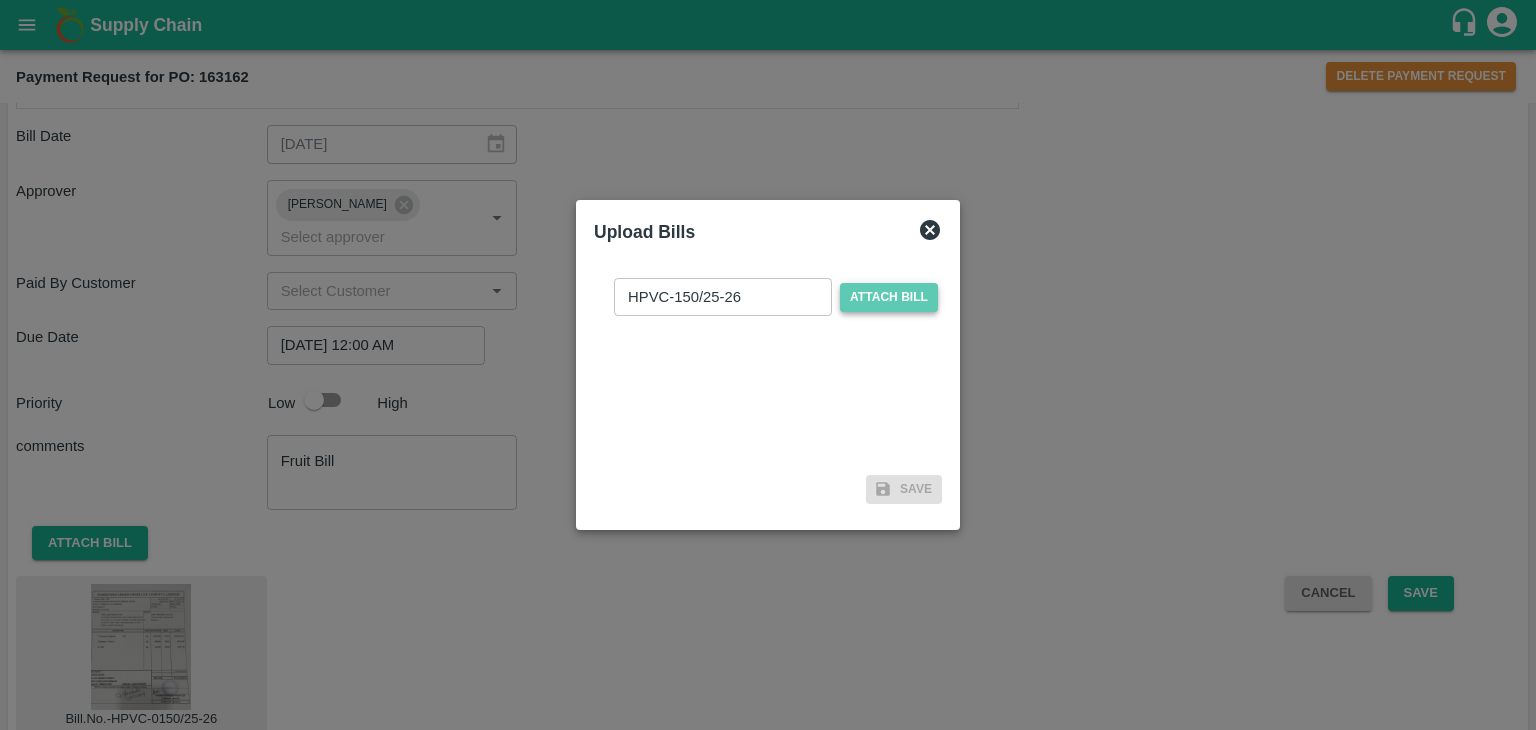 click on "Attach bill" at bounding box center [889, 297] 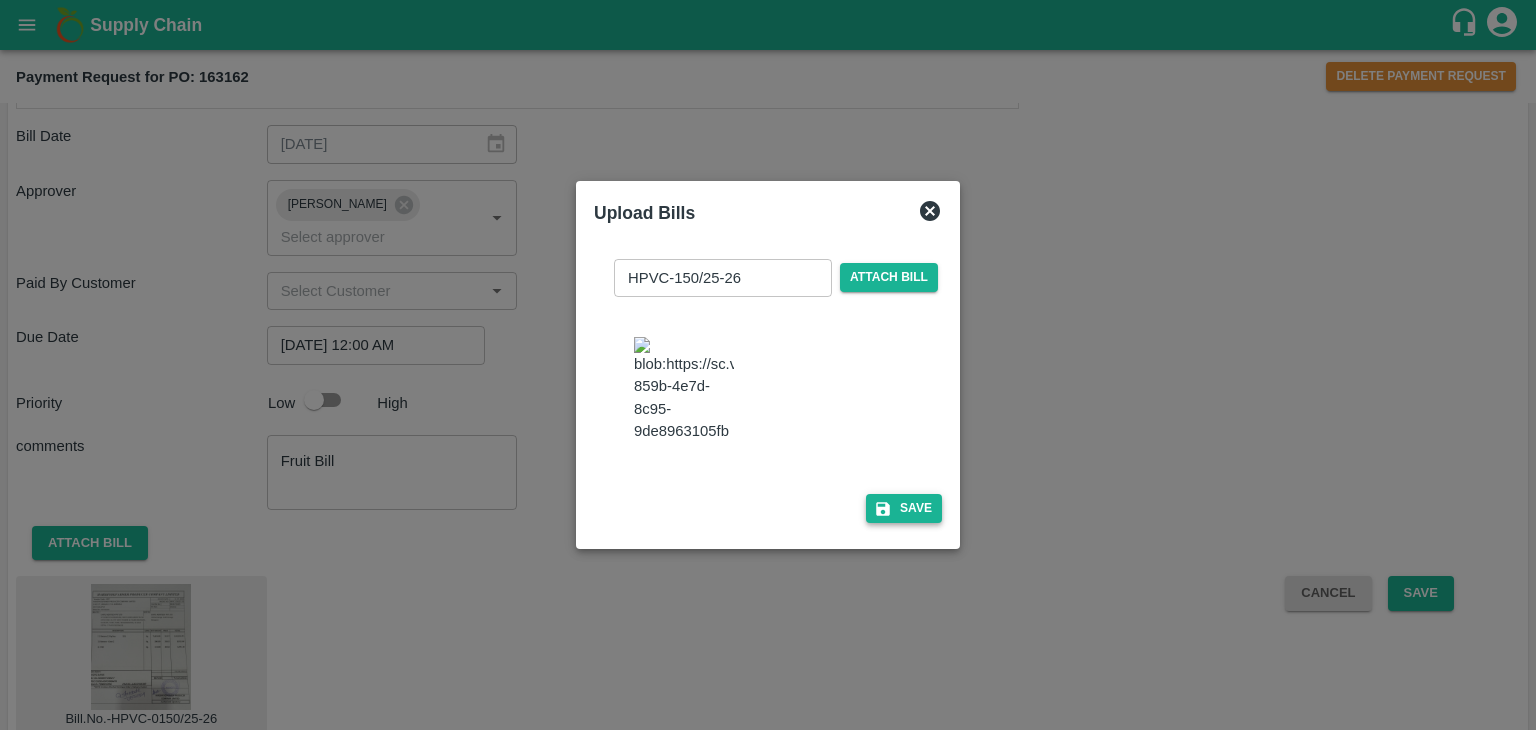 click on "Save" at bounding box center (904, 508) 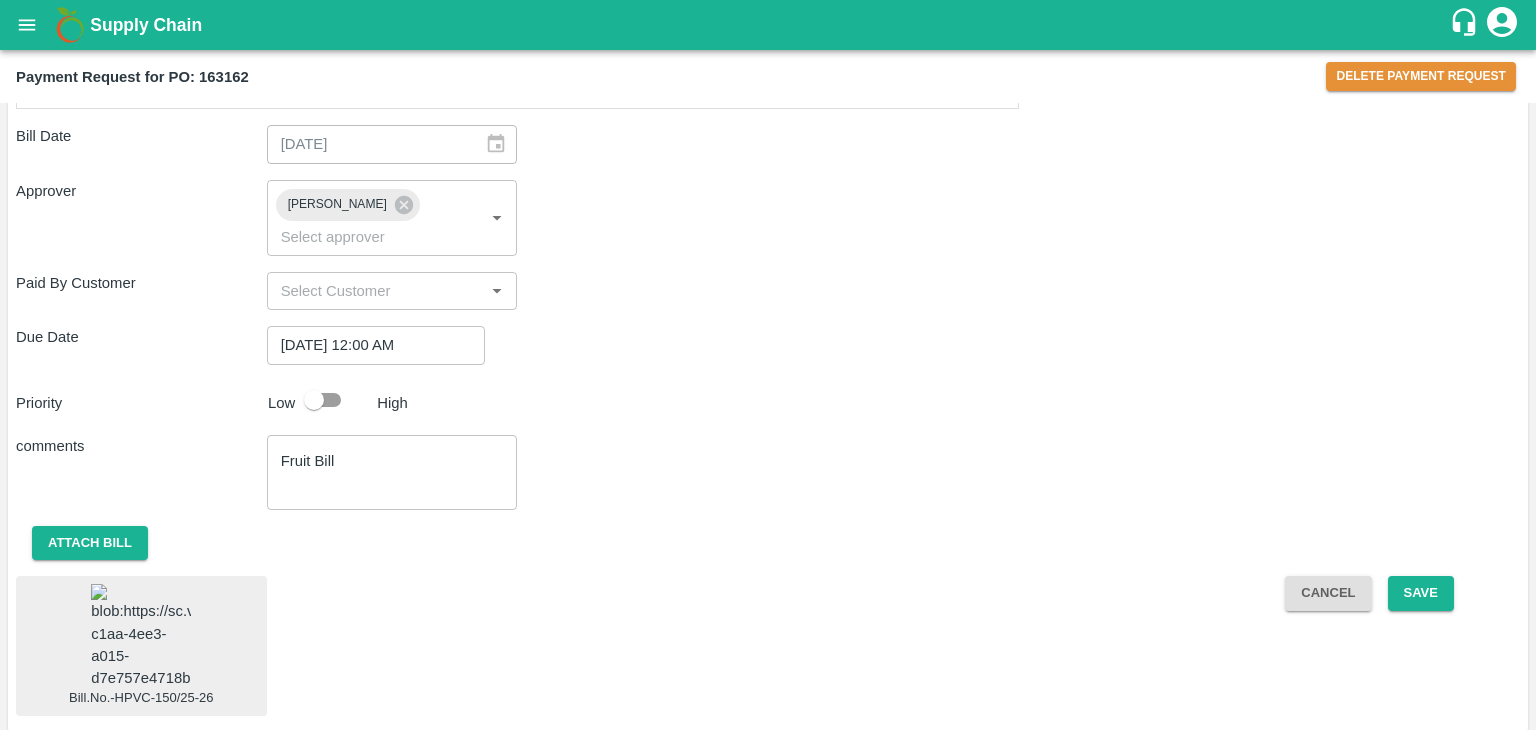 click at bounding box center (141, 636) 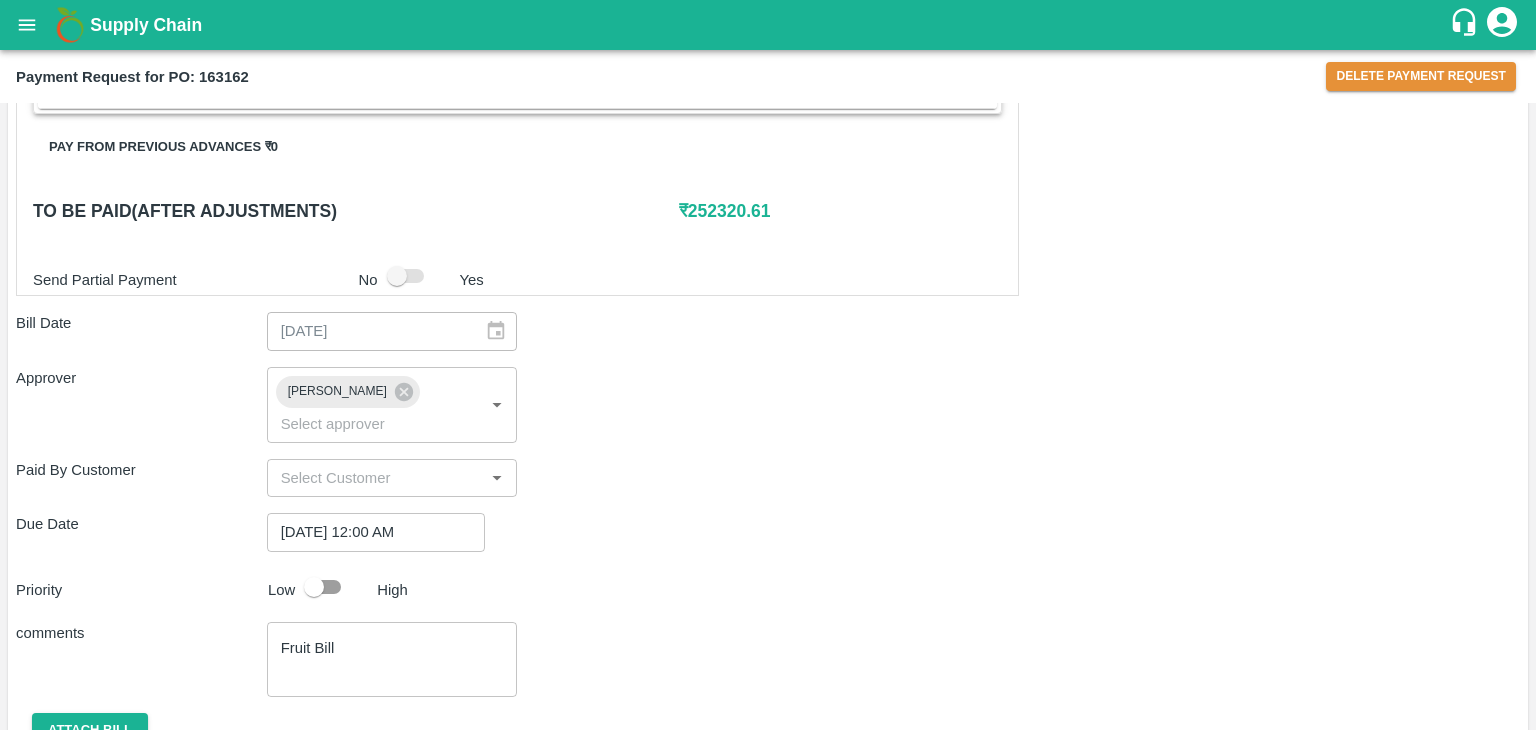 scroll, scrollTop: 1120, scrollLeft: 0, axis: vertical 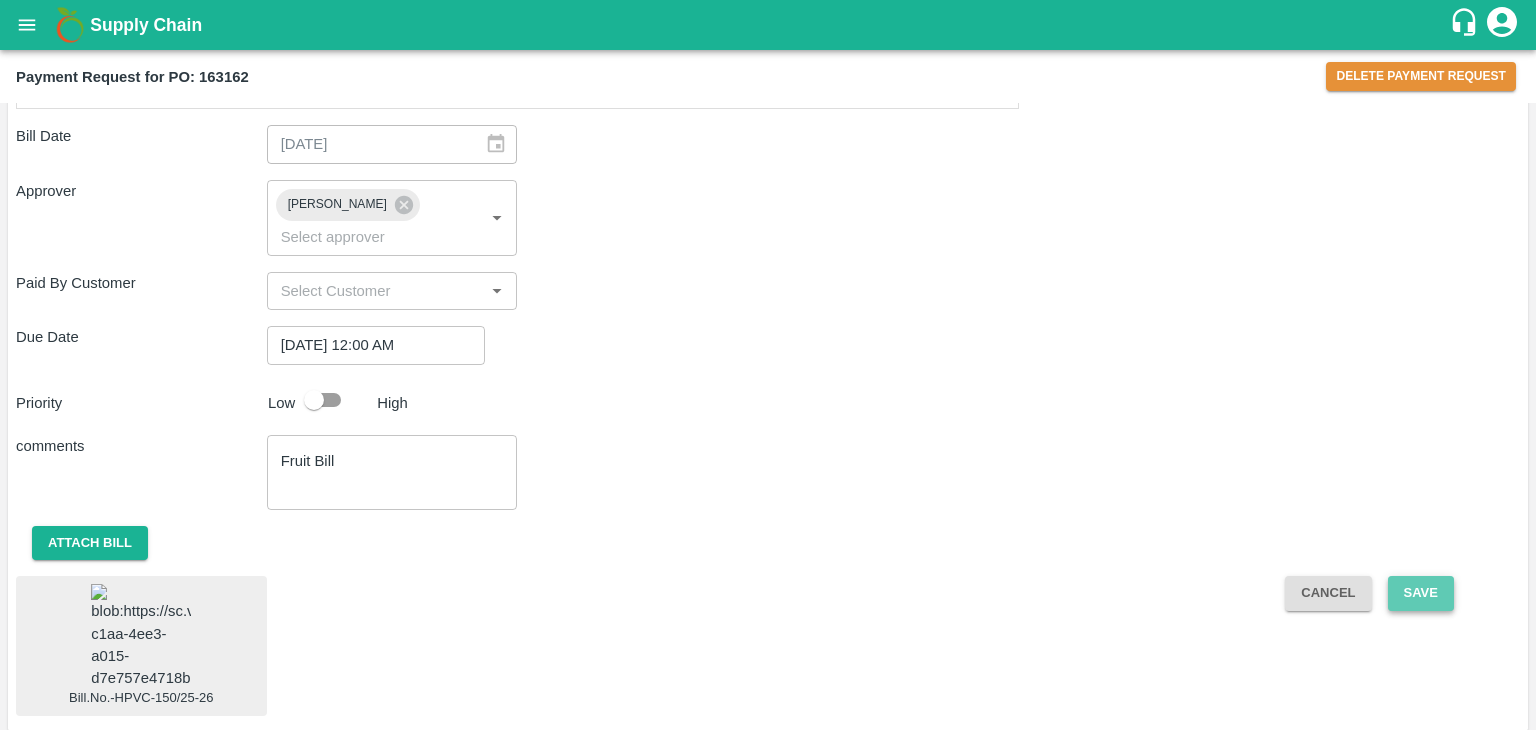 click on "Save" at bounding box center (1421, 593) 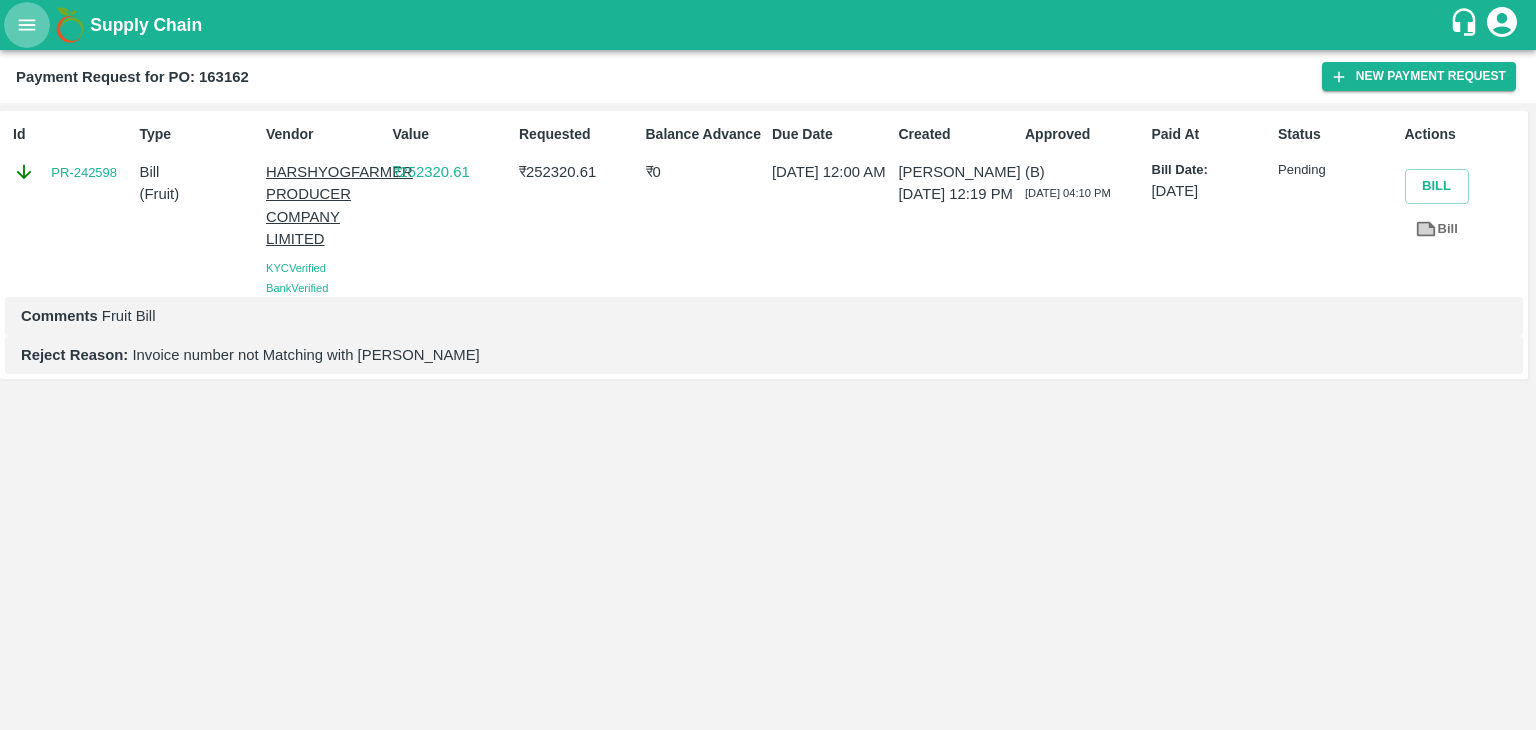 click at bounding box center (27, 25) 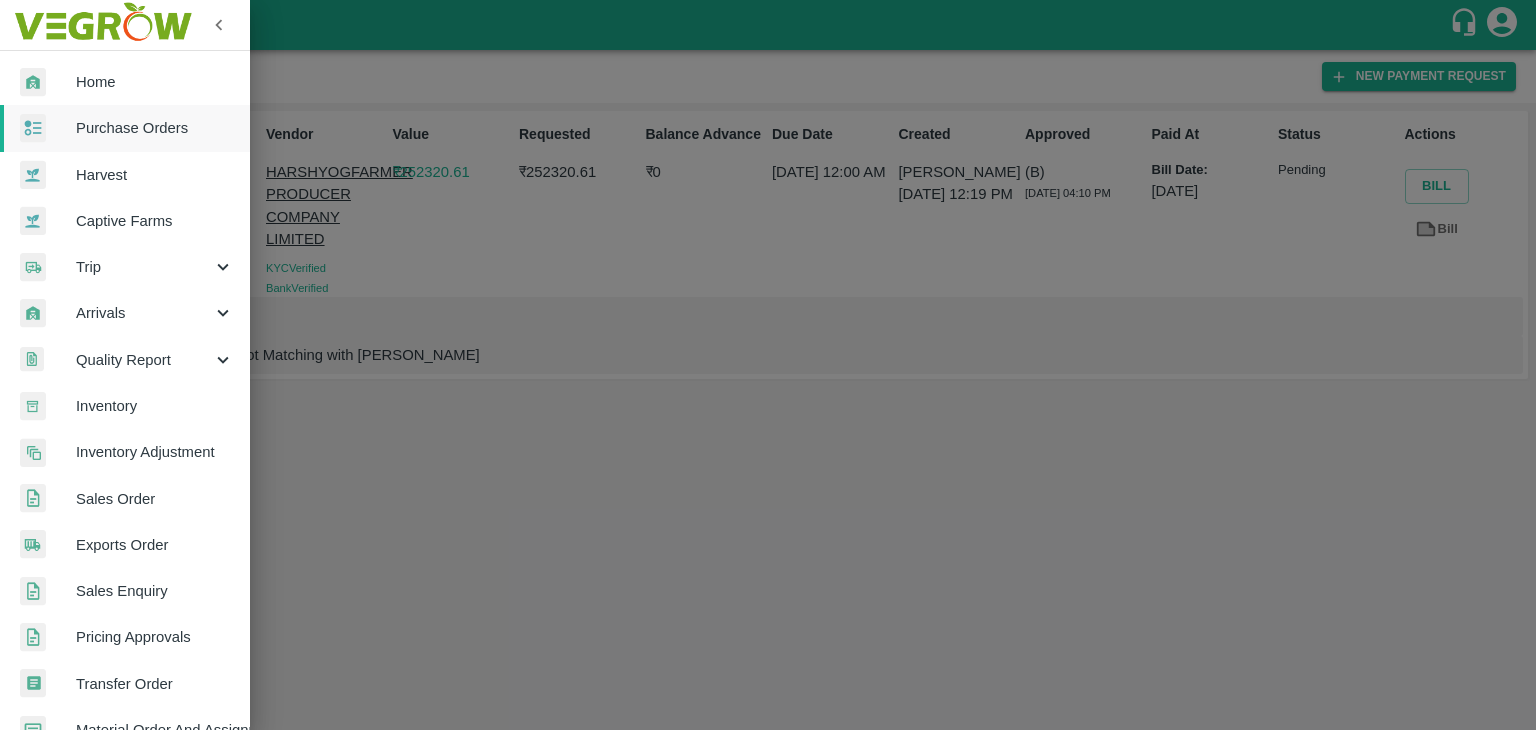 scroll, scrollTop: 409, scrollLeft: 0, axis: vertical 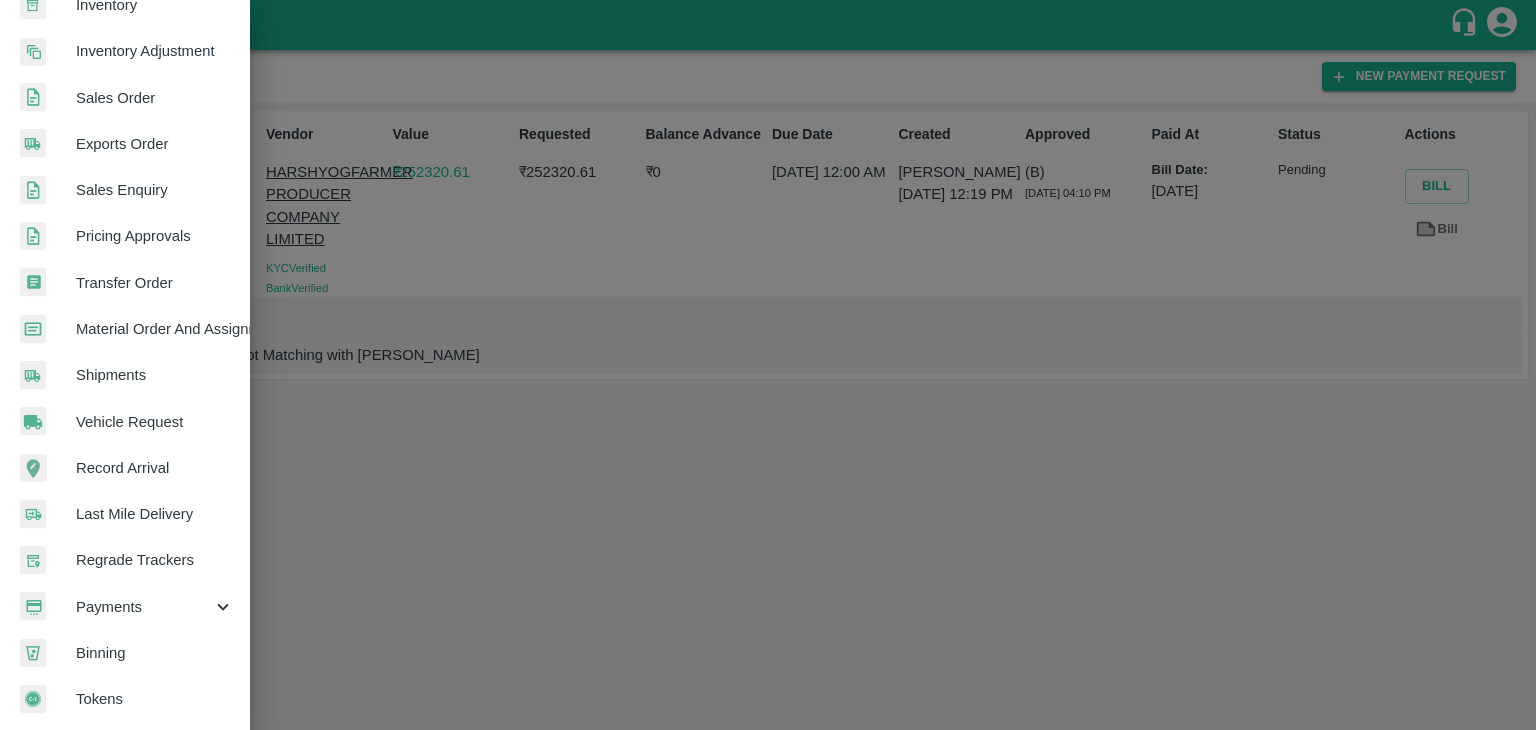 click on "Payments" at bounding box center (144, 607) 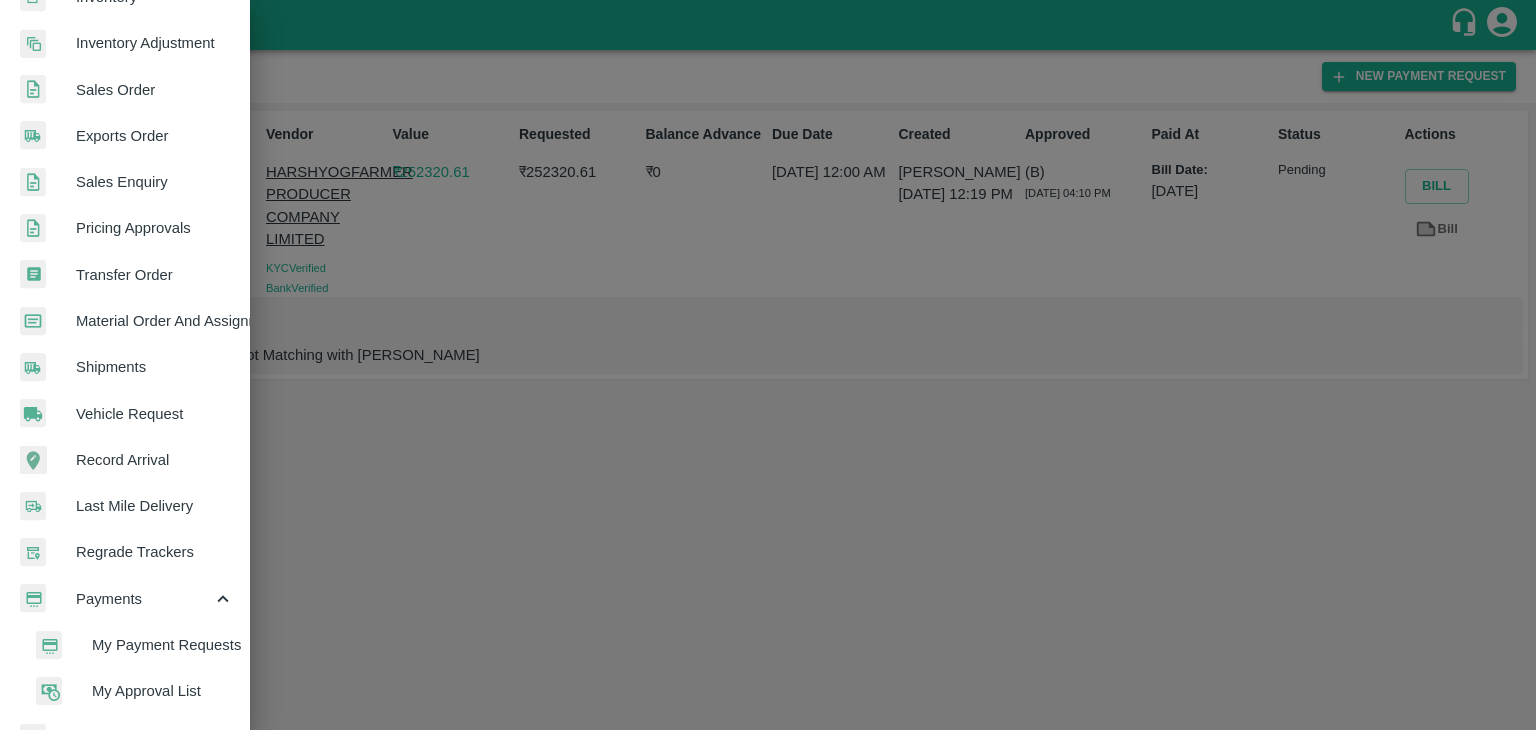 click on "My Payment Requests" at bounding box center (163, 645) 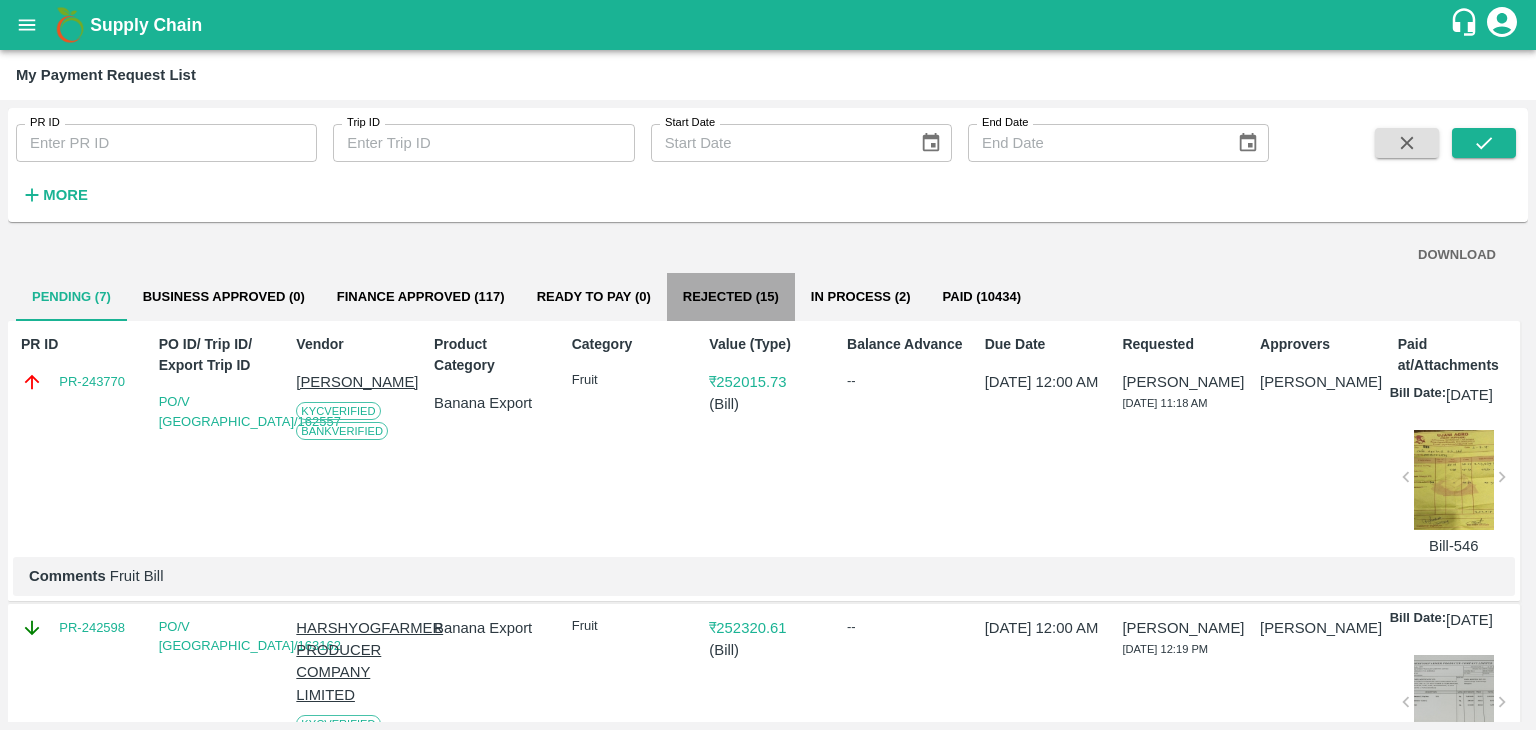 click on "Rejected (15)" at bounding box center (731, 297) 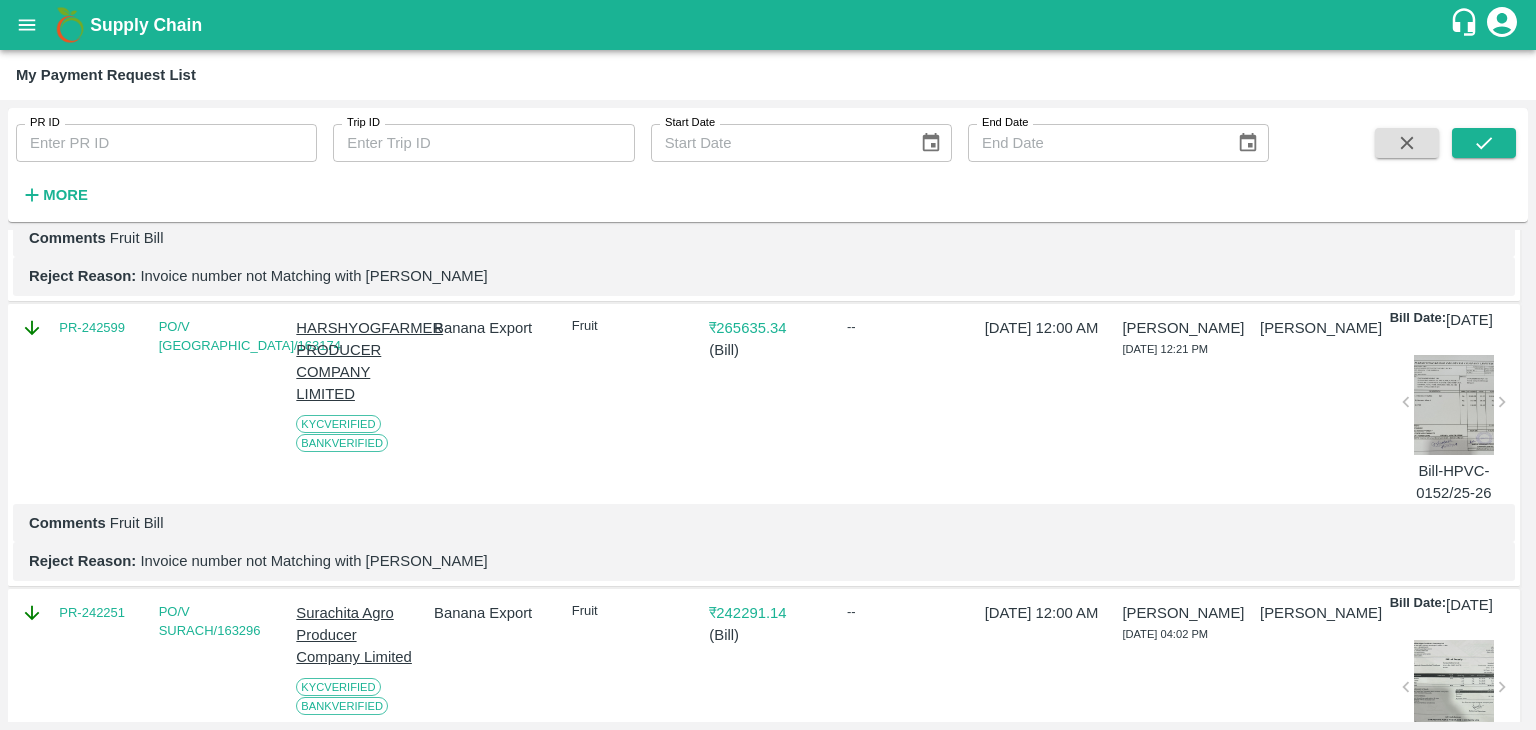 scroll, scrollTop: 2072, scrollLeft: 0, axis: vertical 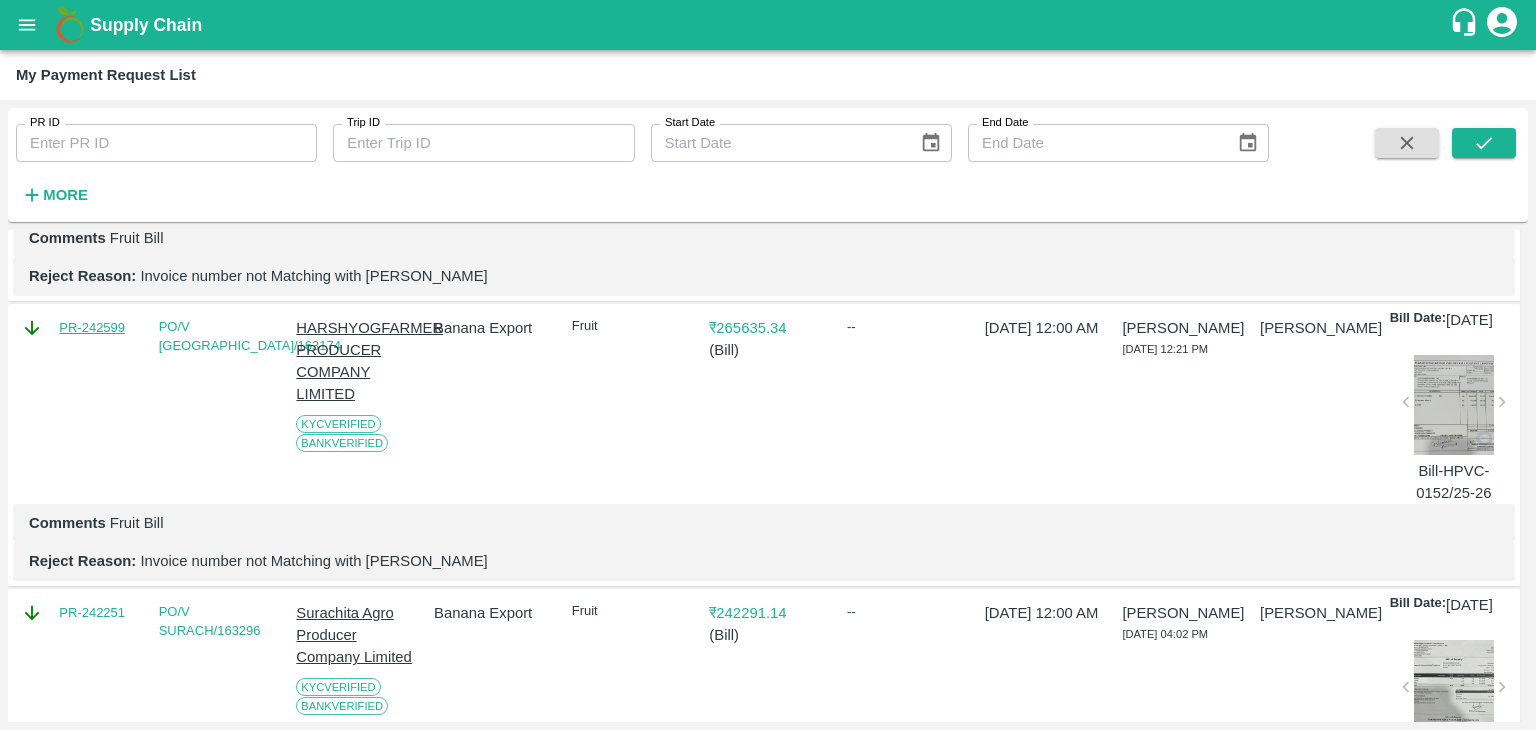 click on "PR-242599" at bounding box center (92, 328) 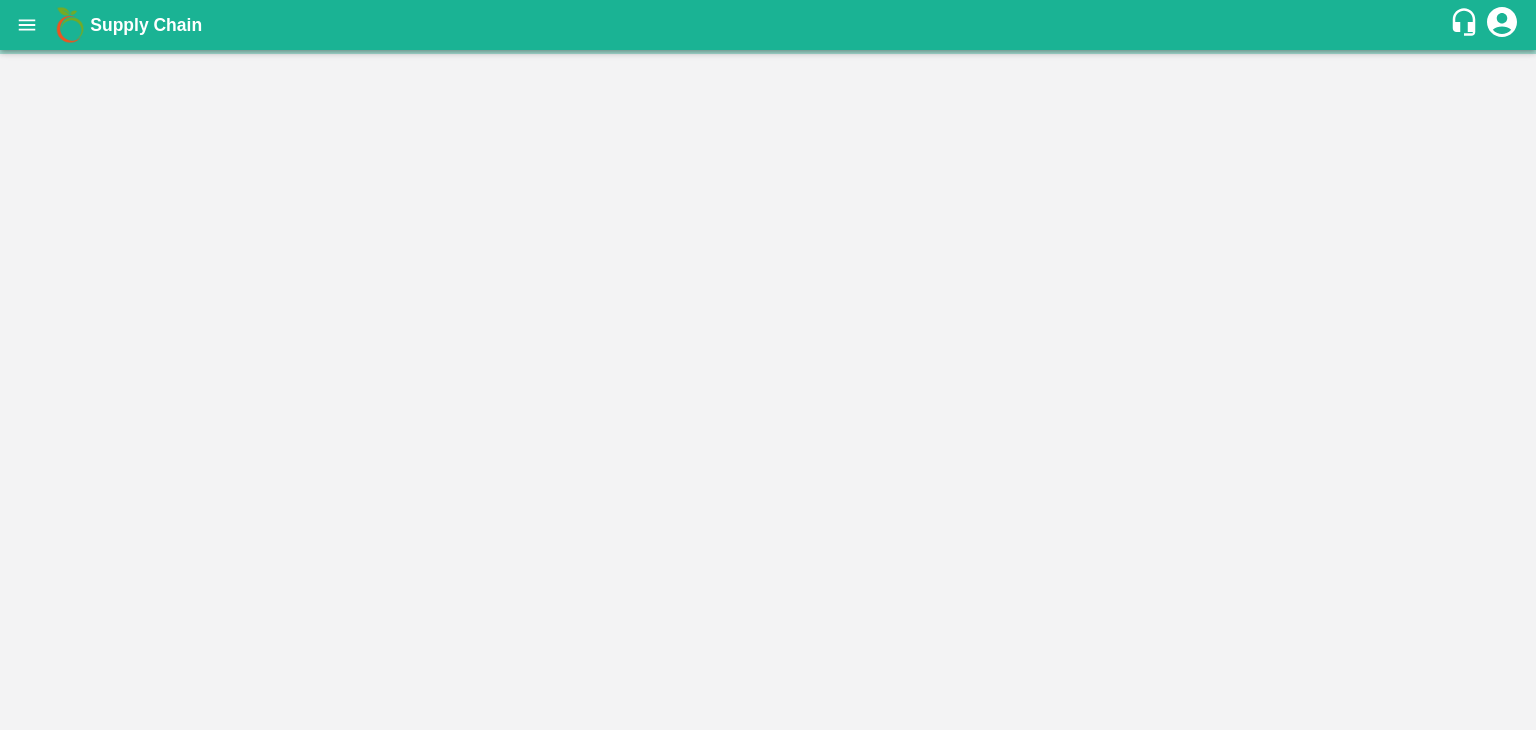 scroll, scrollTop: 0, scrollLeft: 0, axis: both 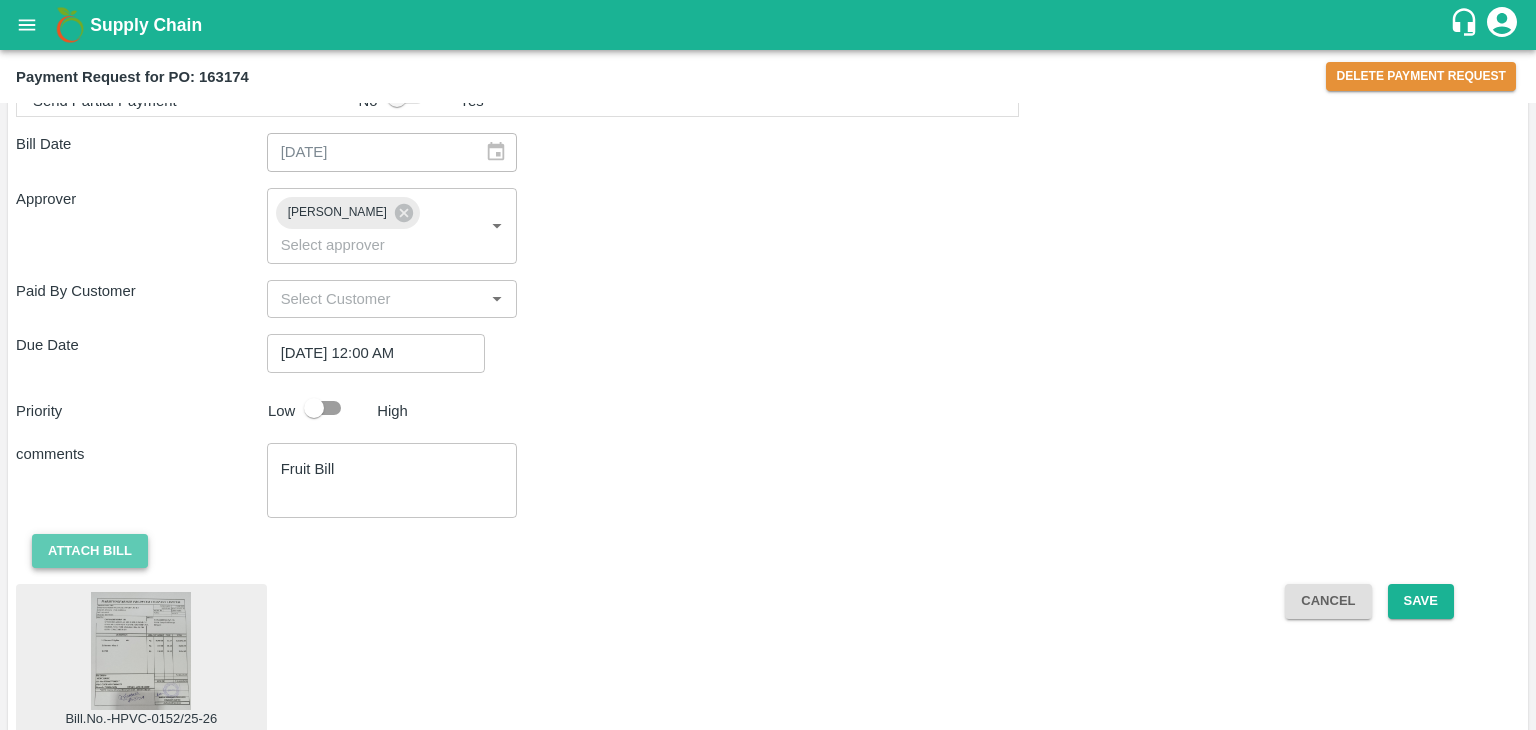 click on "Attach bill" at bounding box center [90, 551] 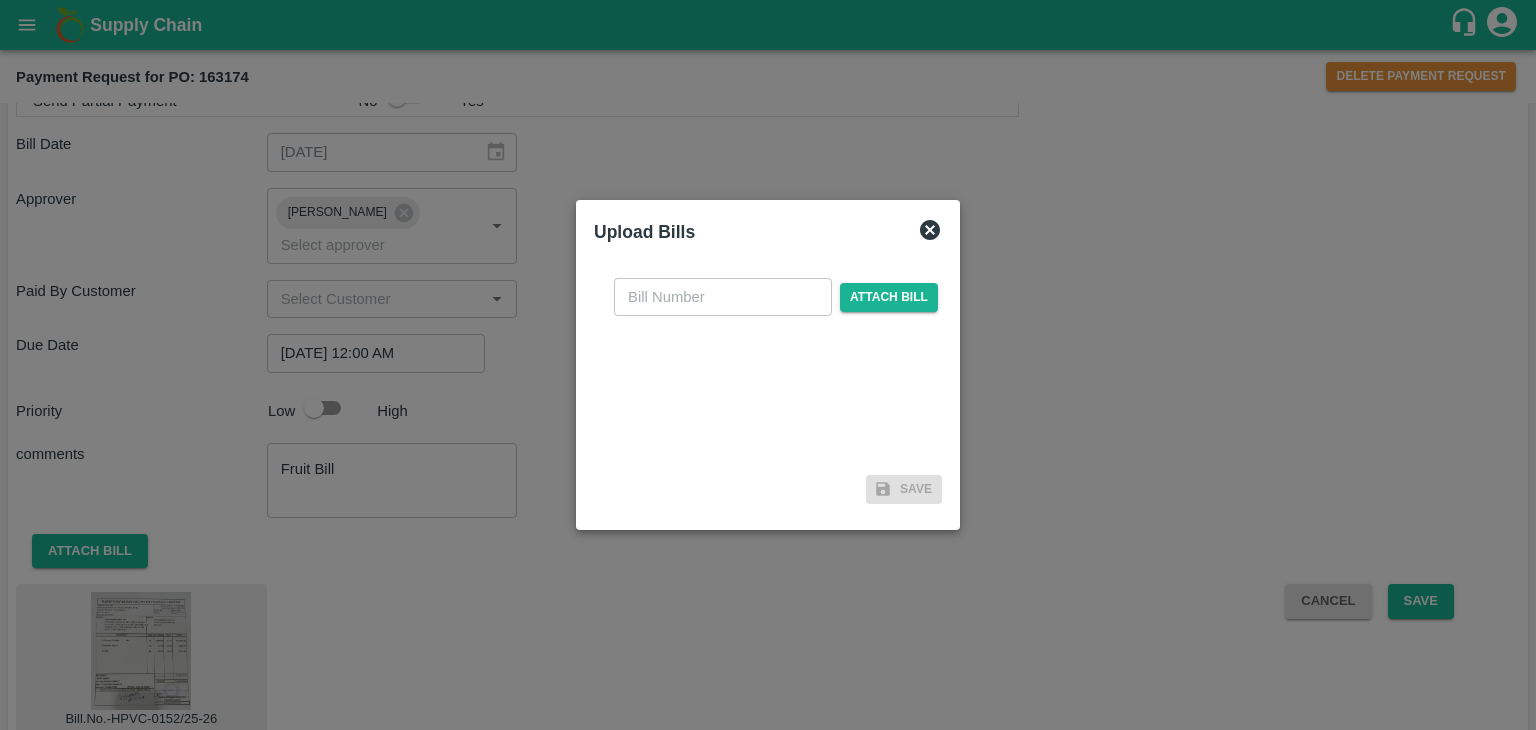 drag, startPoint x: 719, startPoint y: 316, endPoint x: 732, endPoint y: 313, distance: 13.341664 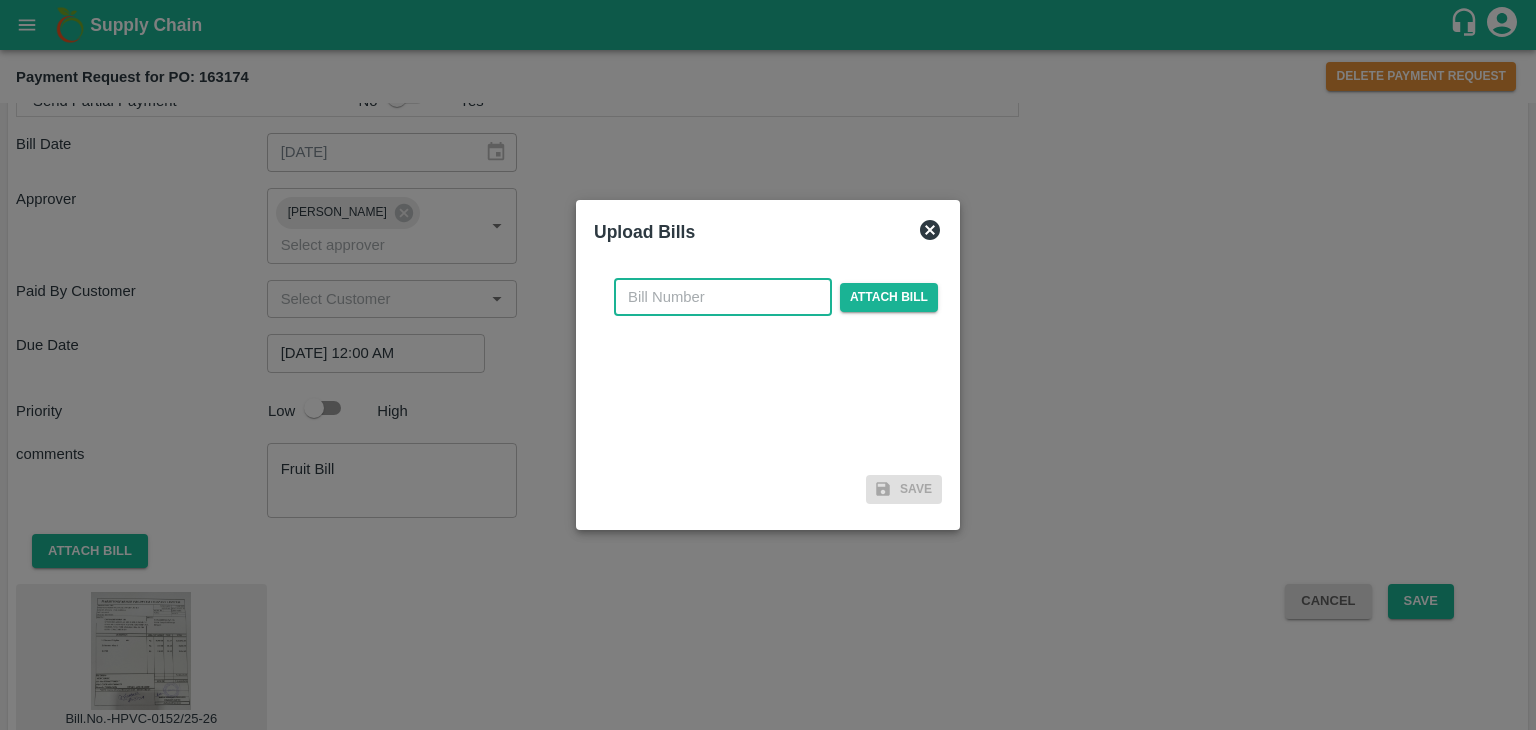 click at bounding box center [723, 297] 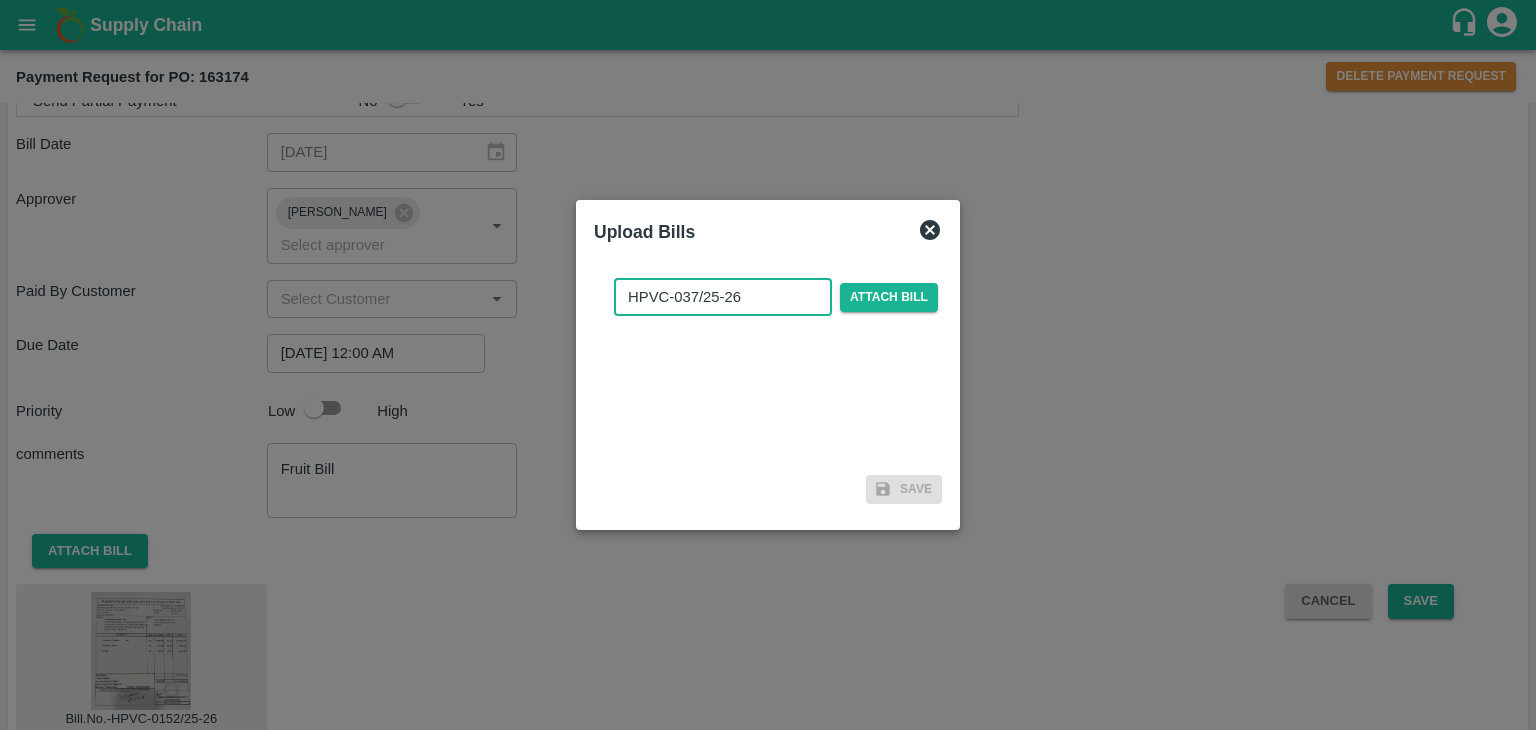 click on "HPVC-037/25-26" at bounding box center [723, 297] 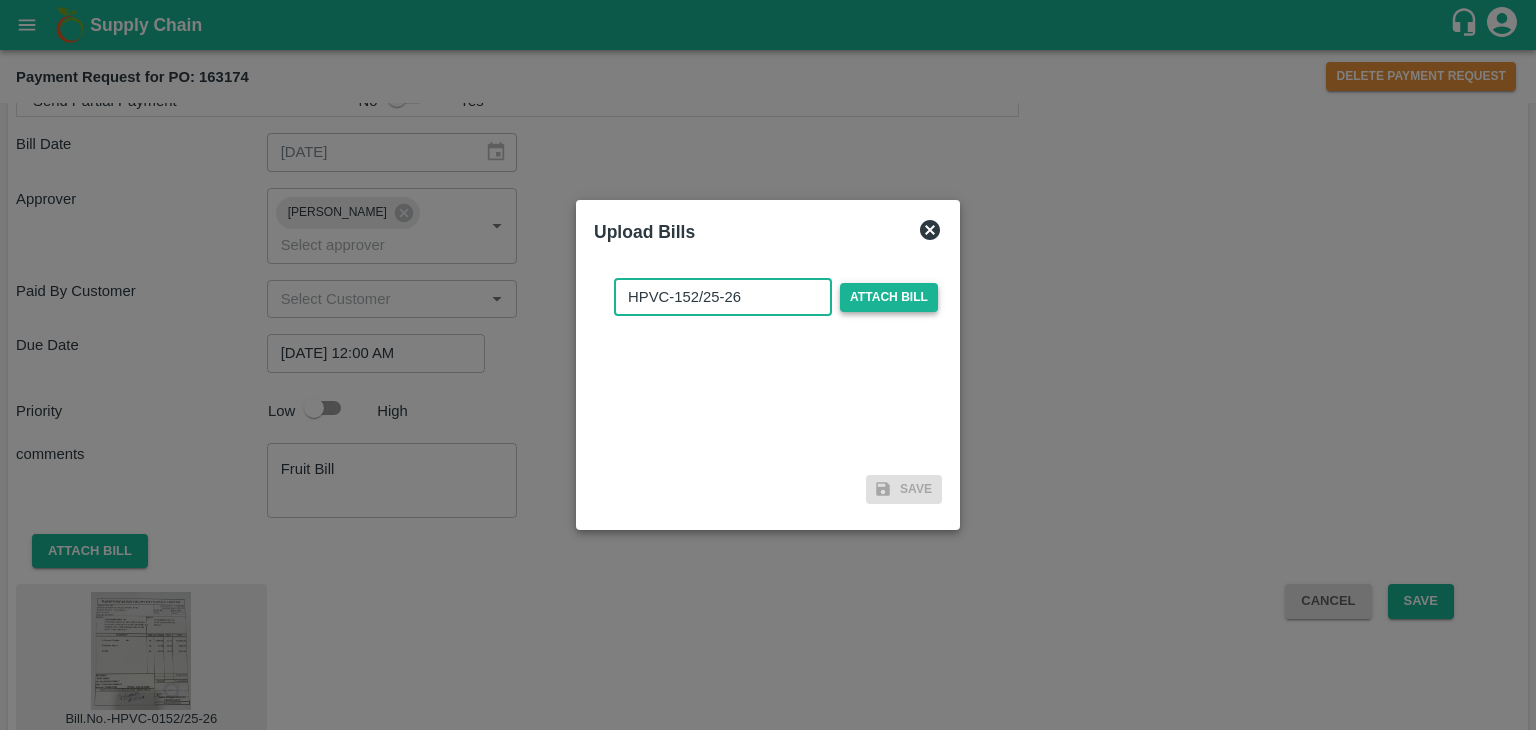 type on "HPVC-152/25-26" 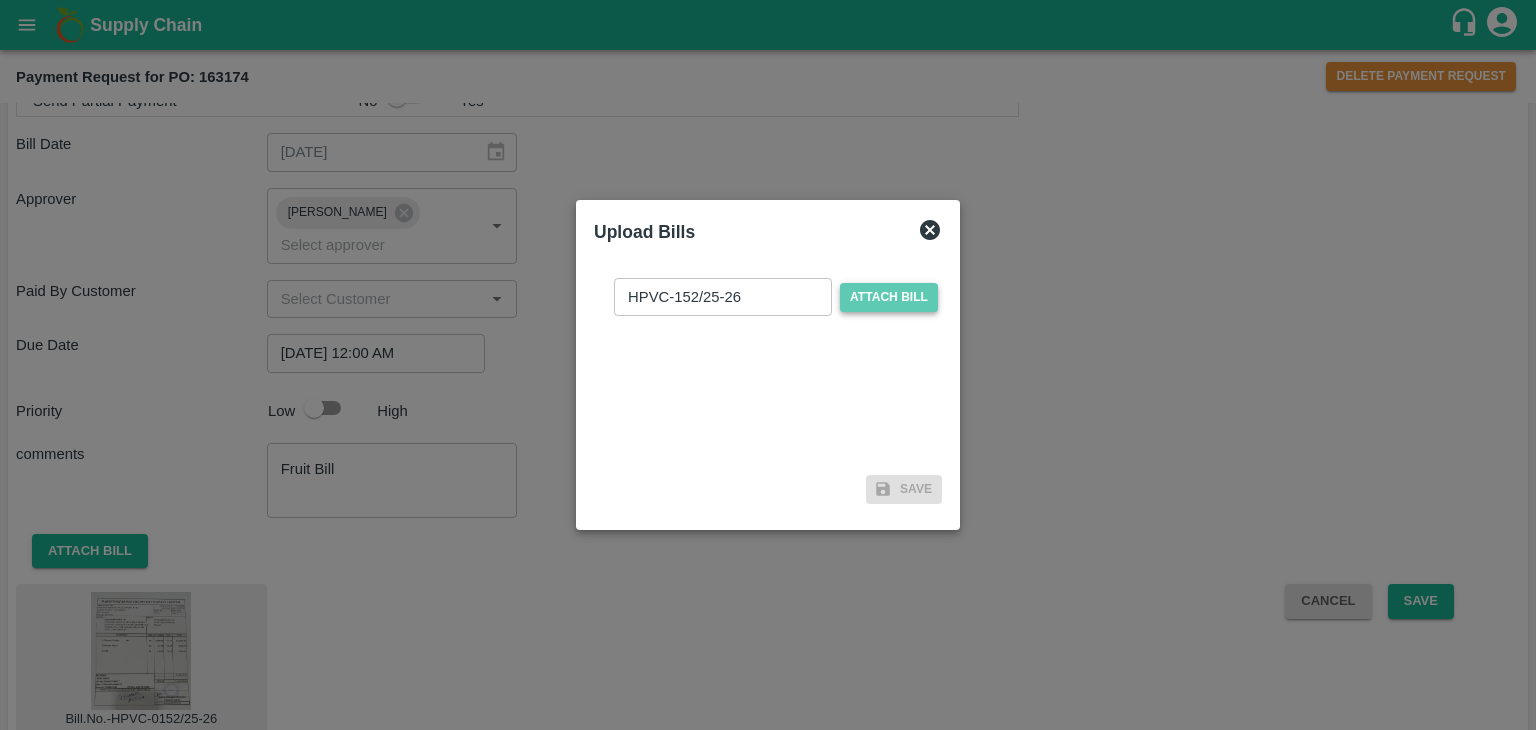 click on "Attach bill" at bounding box center (889, 297) 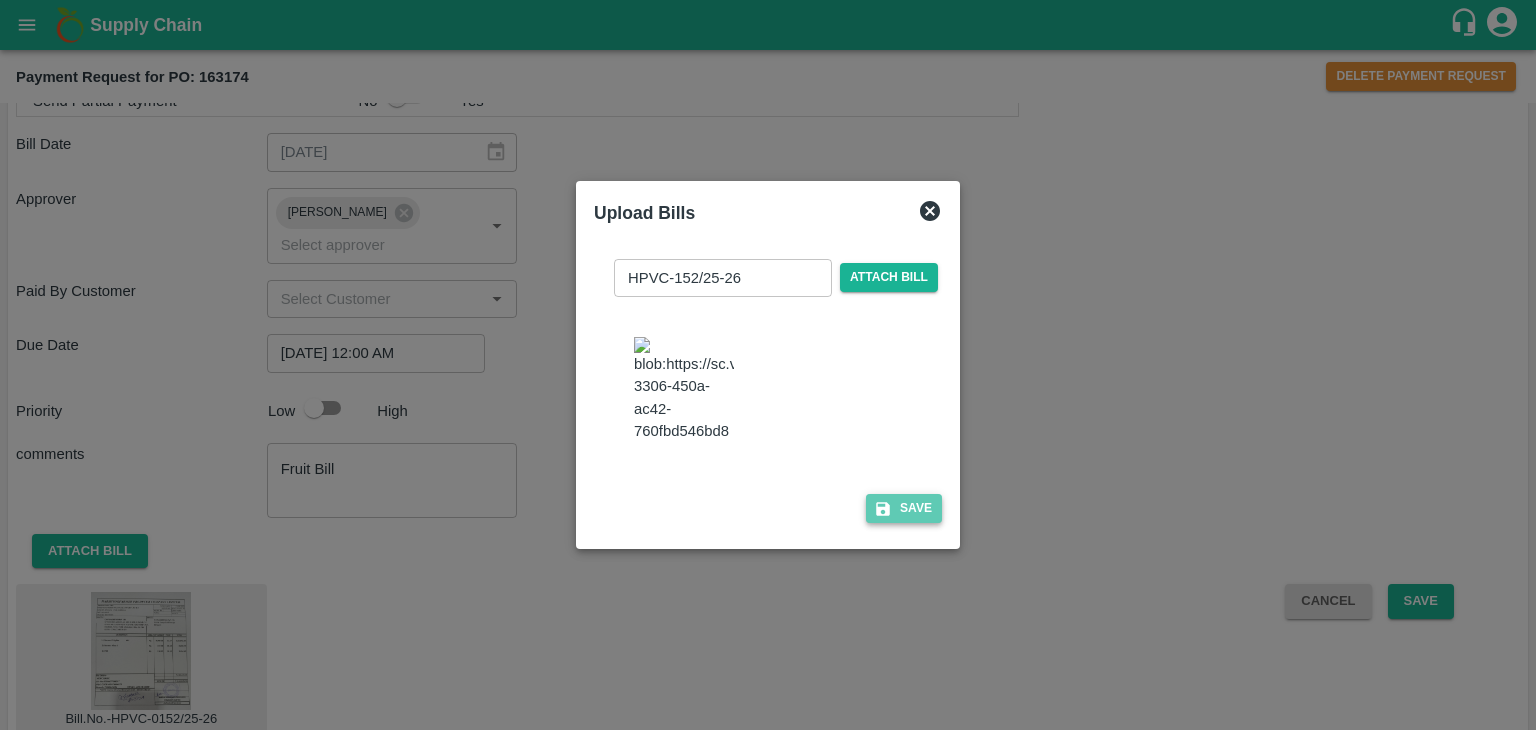 click on "Save" at bounding box center [904, 508] 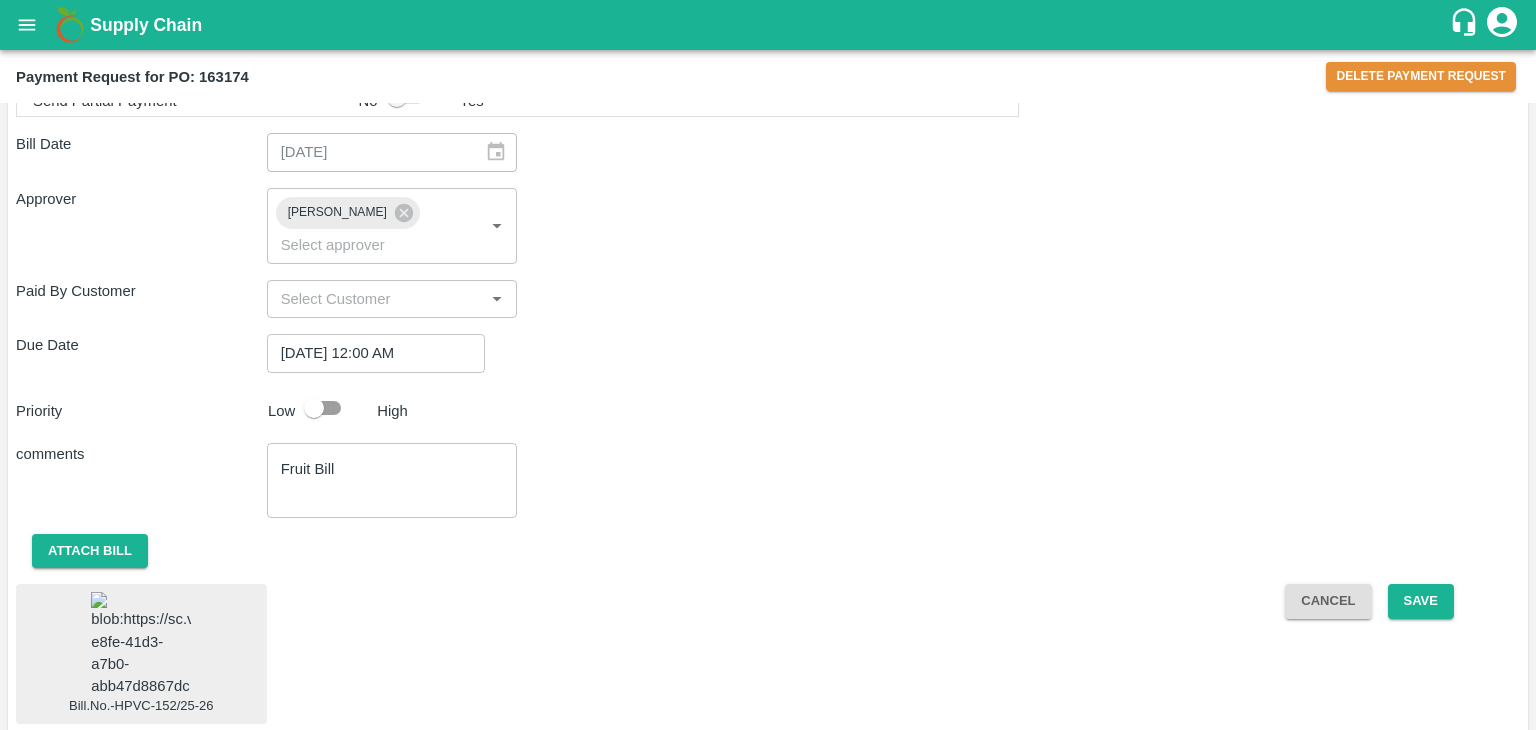 click at bounding box center [141, 644] 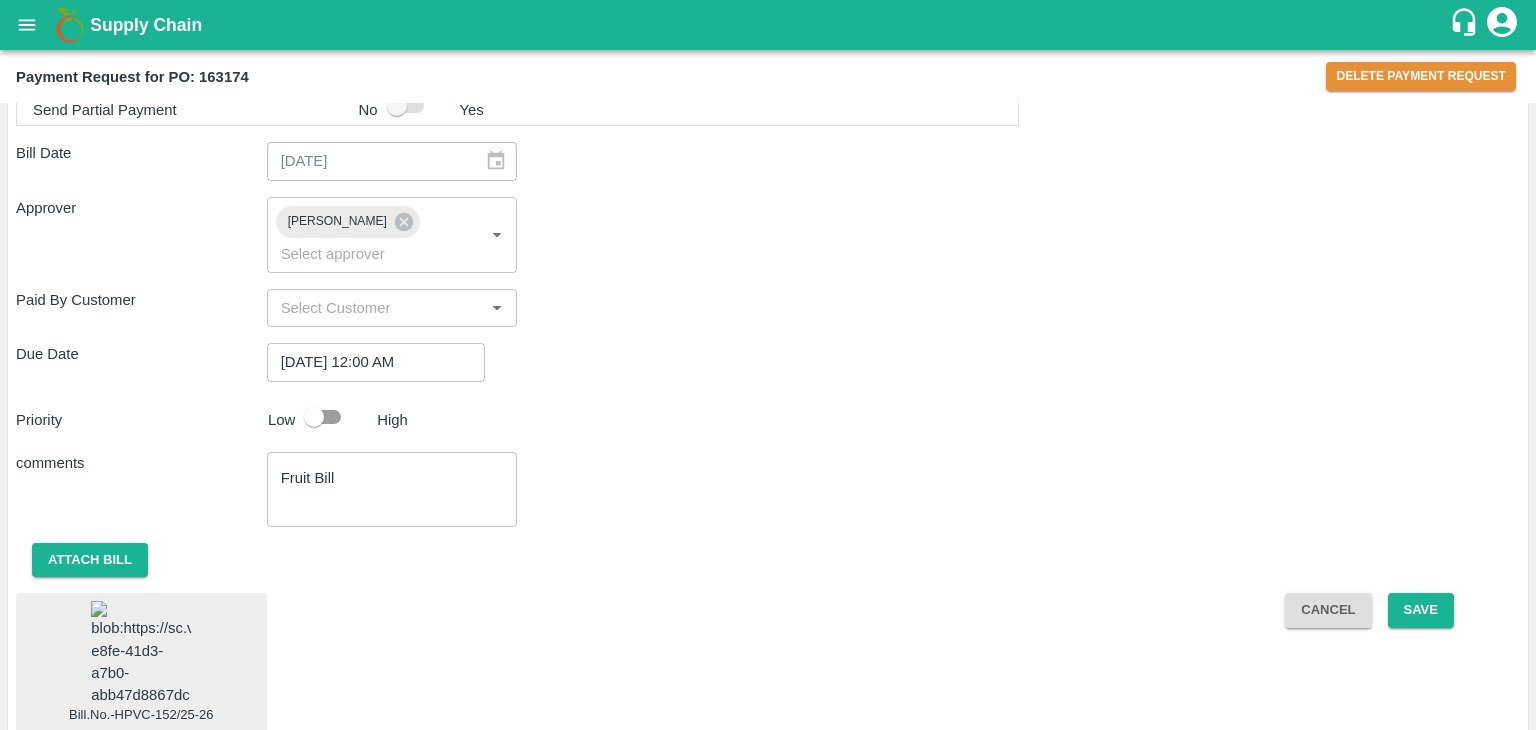 scroll, scrollTop: 1112, scrollLeft: 0, axis: vertical 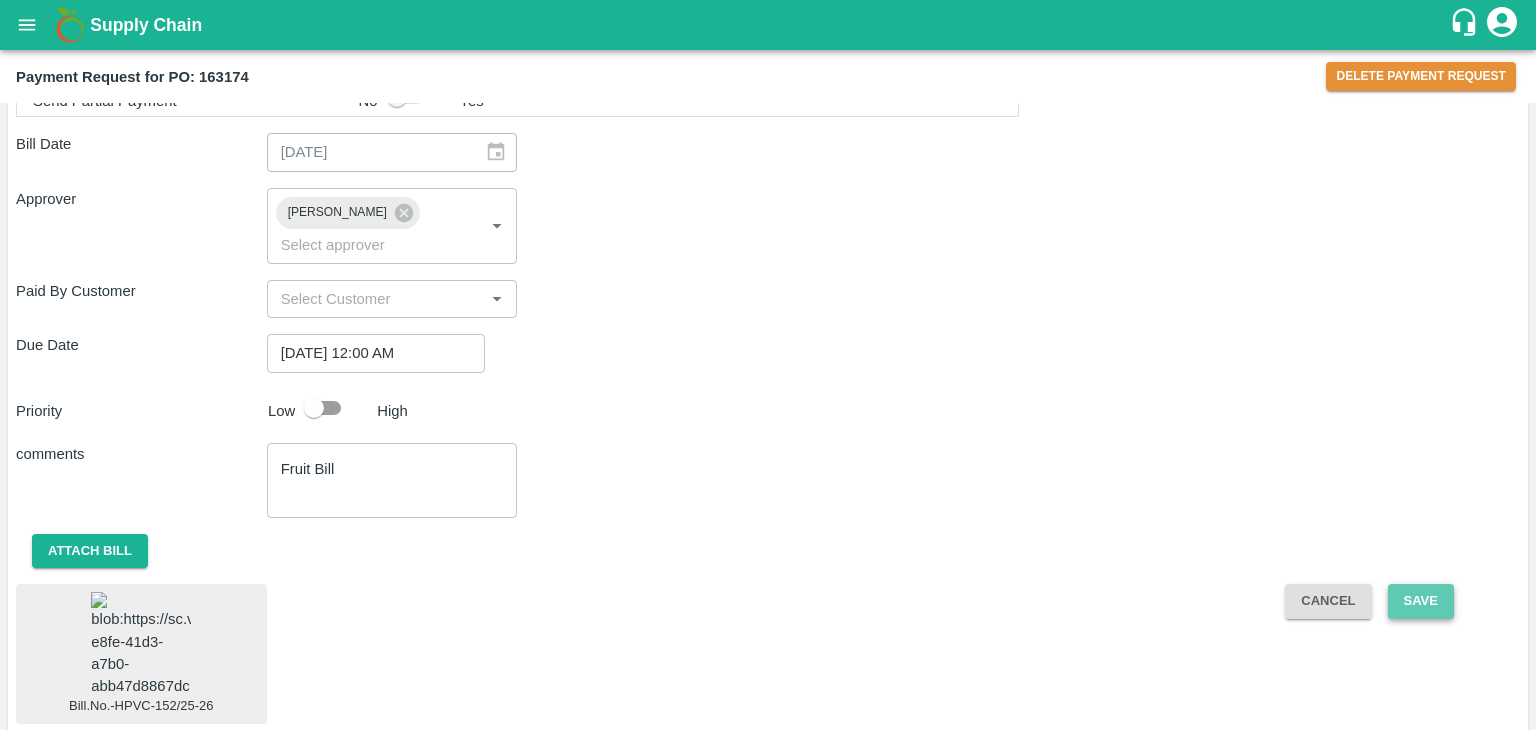 click on "Save" at bounding box center [1421, 601] 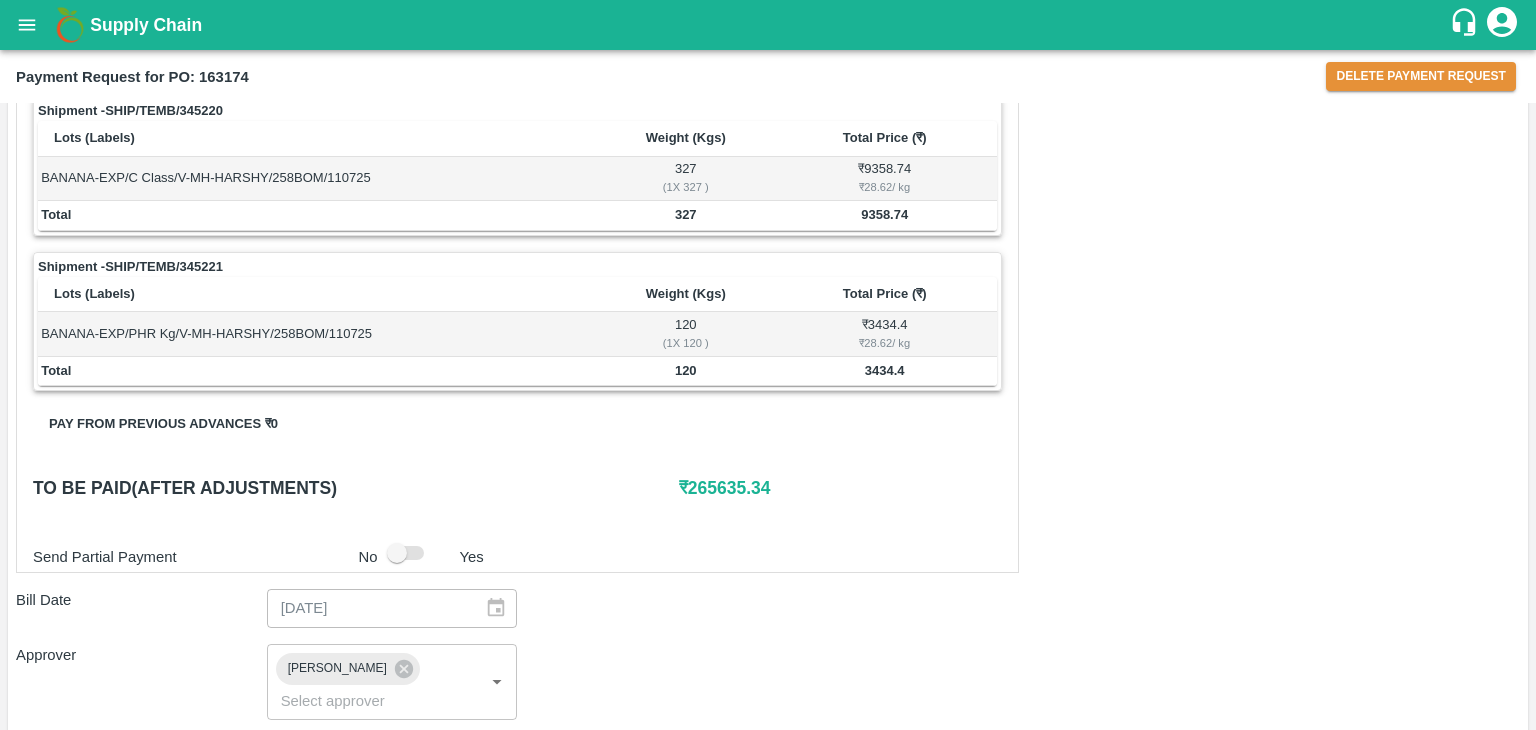 scroll, scrollTop: 1112, scrollLeft: 0, axis: vertical 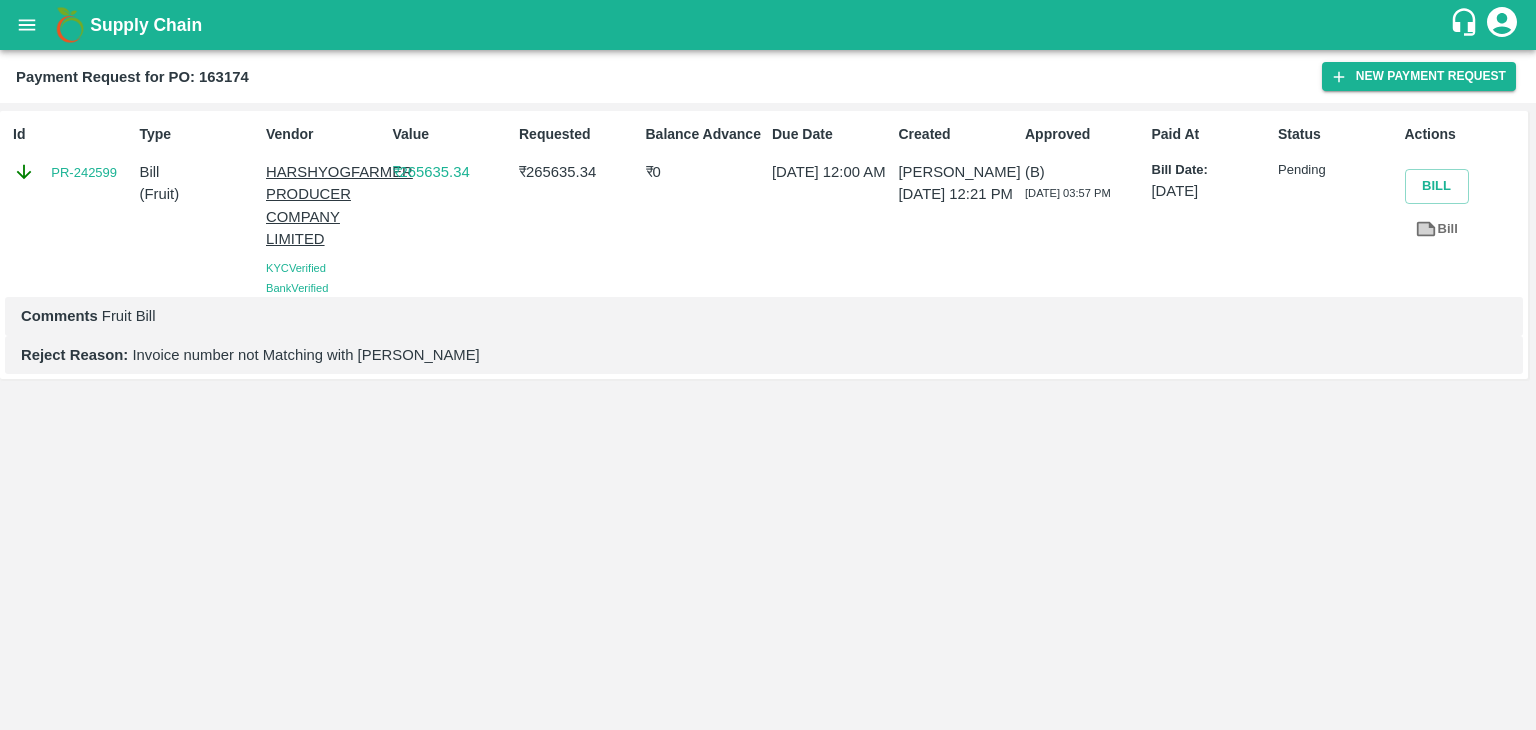 click at bounding box center [27, 25] 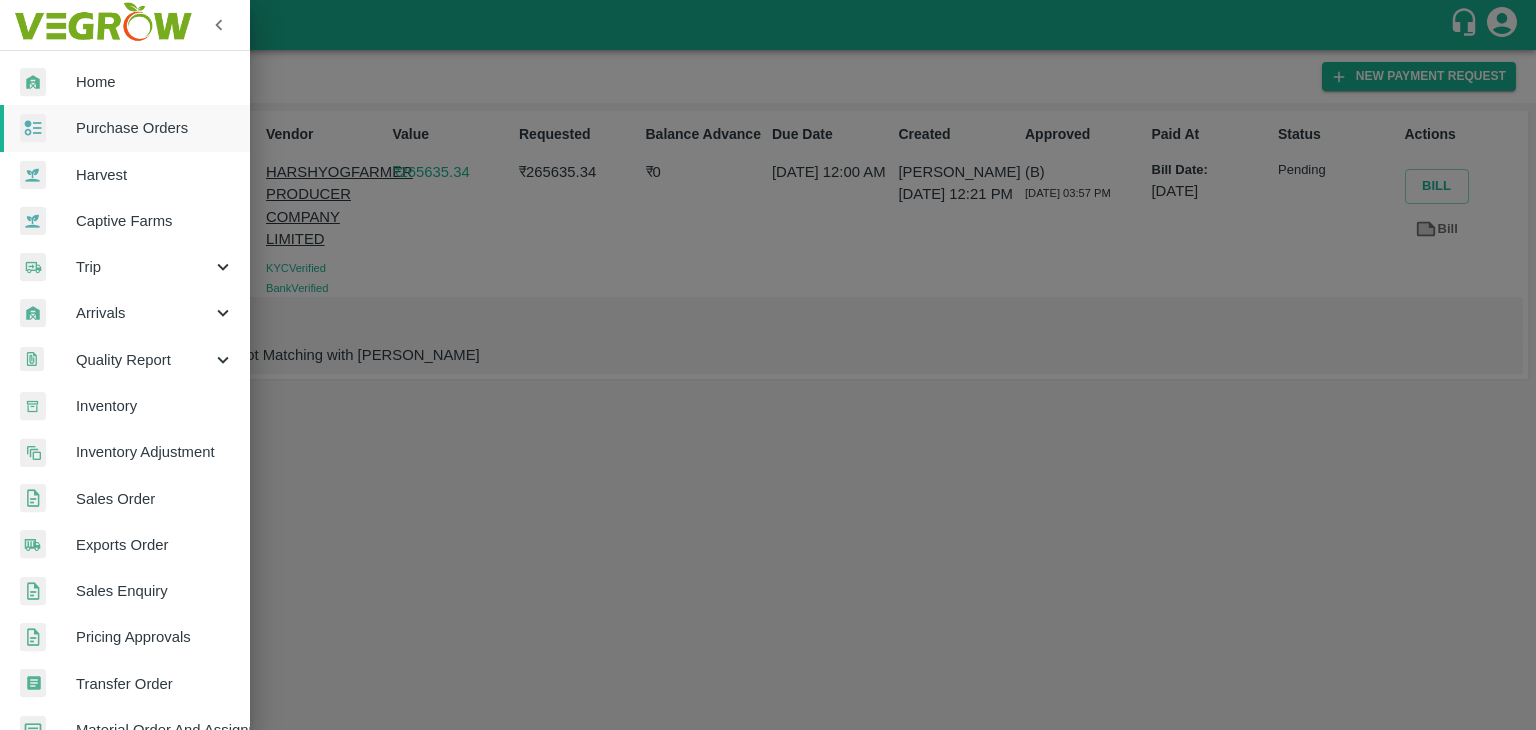scroll, scrollTop: 409, scrollLeft: 0, axis: vertical 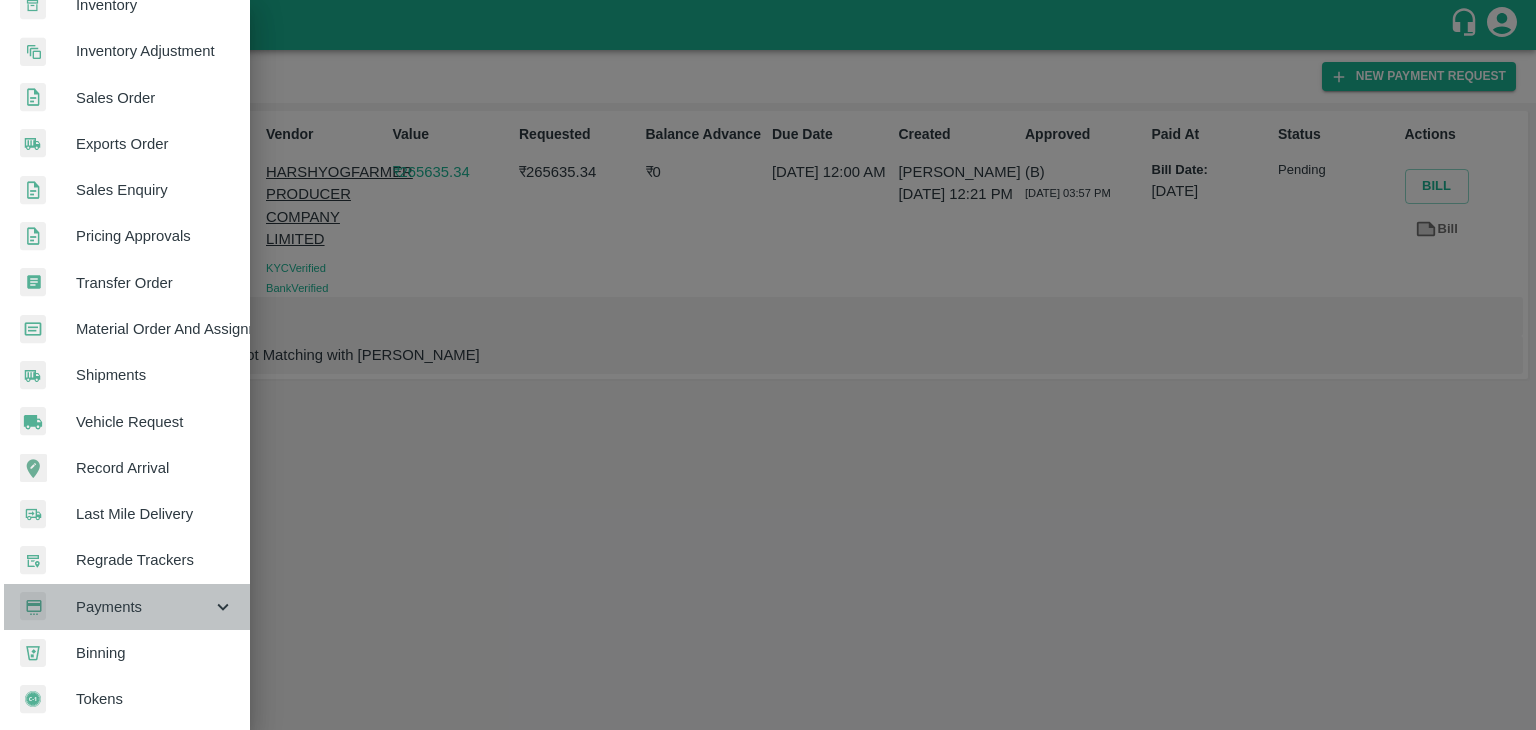 click on "Payments" at bounding box center (144, 607) 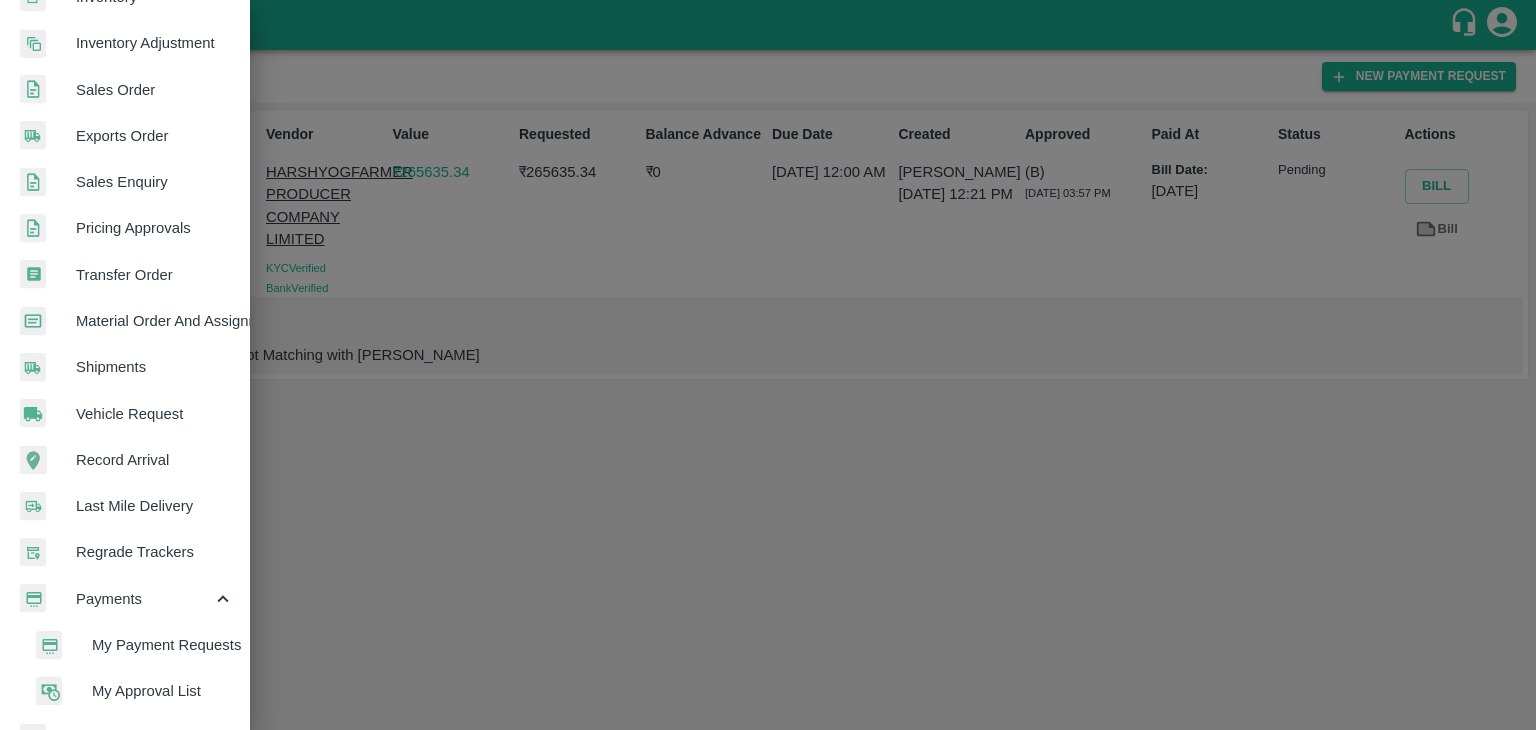 click on "My Payment Requests" at bounding box center (163, 645) 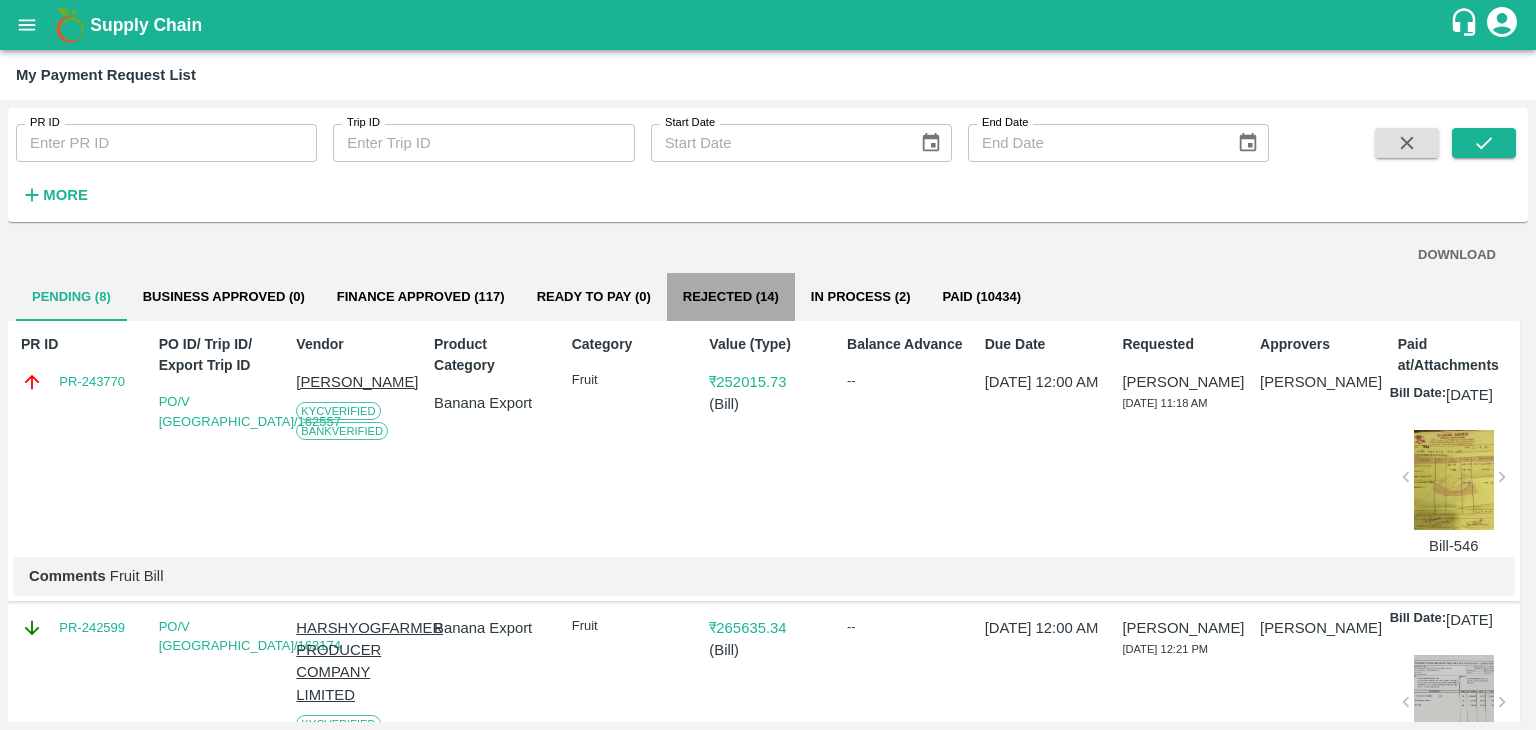 click on "Rejected (14)" at bounding box center (731, 297) 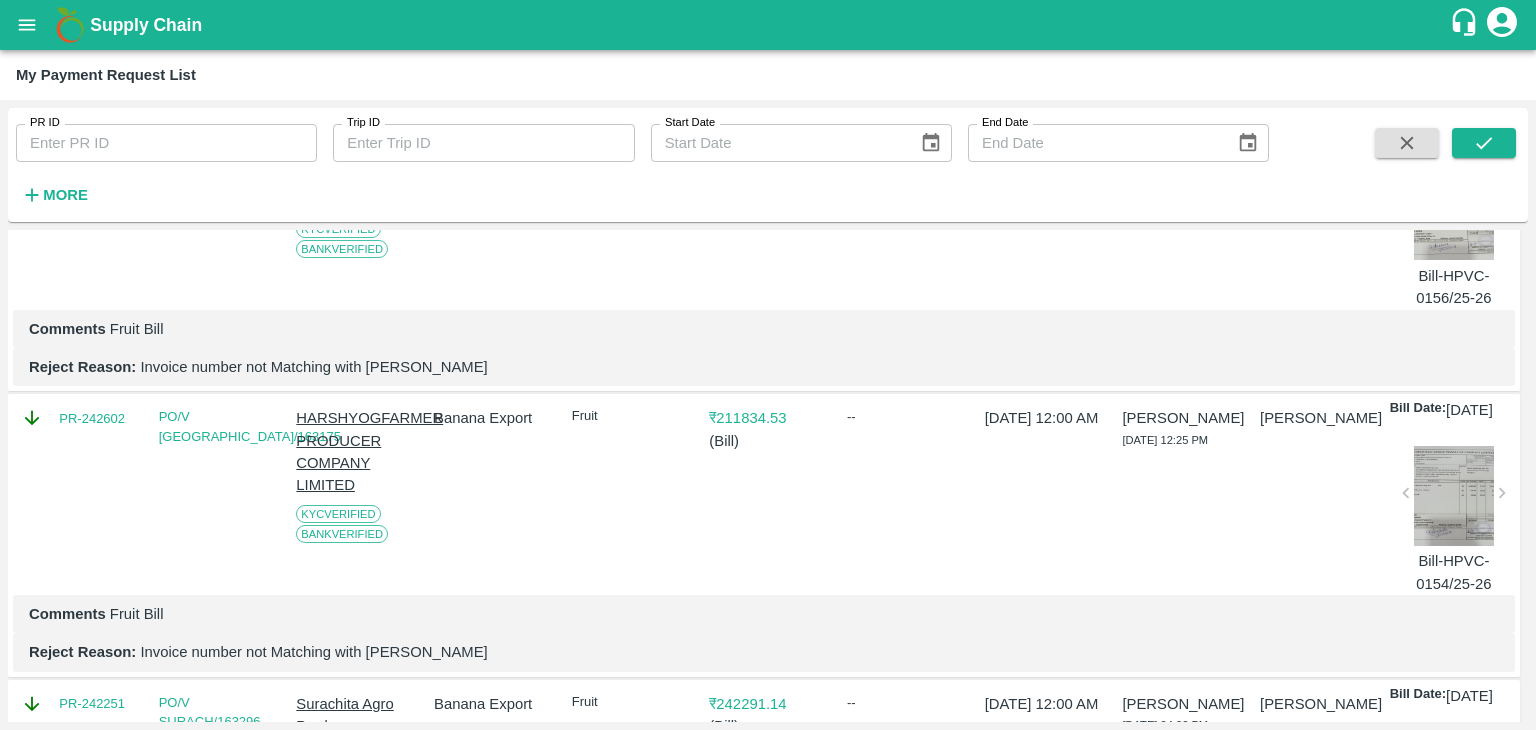 scroll, scrollTop: 1750, scrollLeft: 0, axis: vertical 